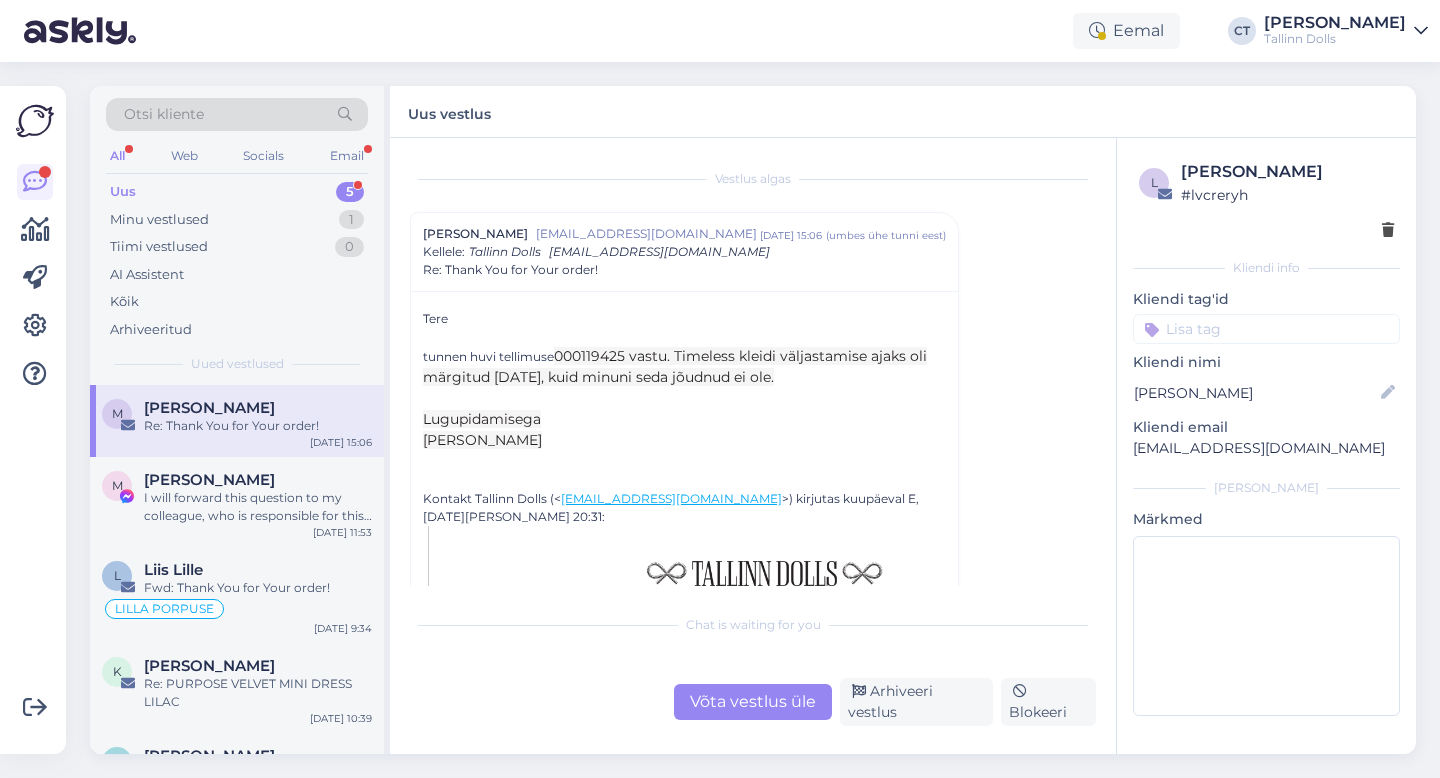 scroll, scrollTop: 0, scrollLeft: 0, axis: both 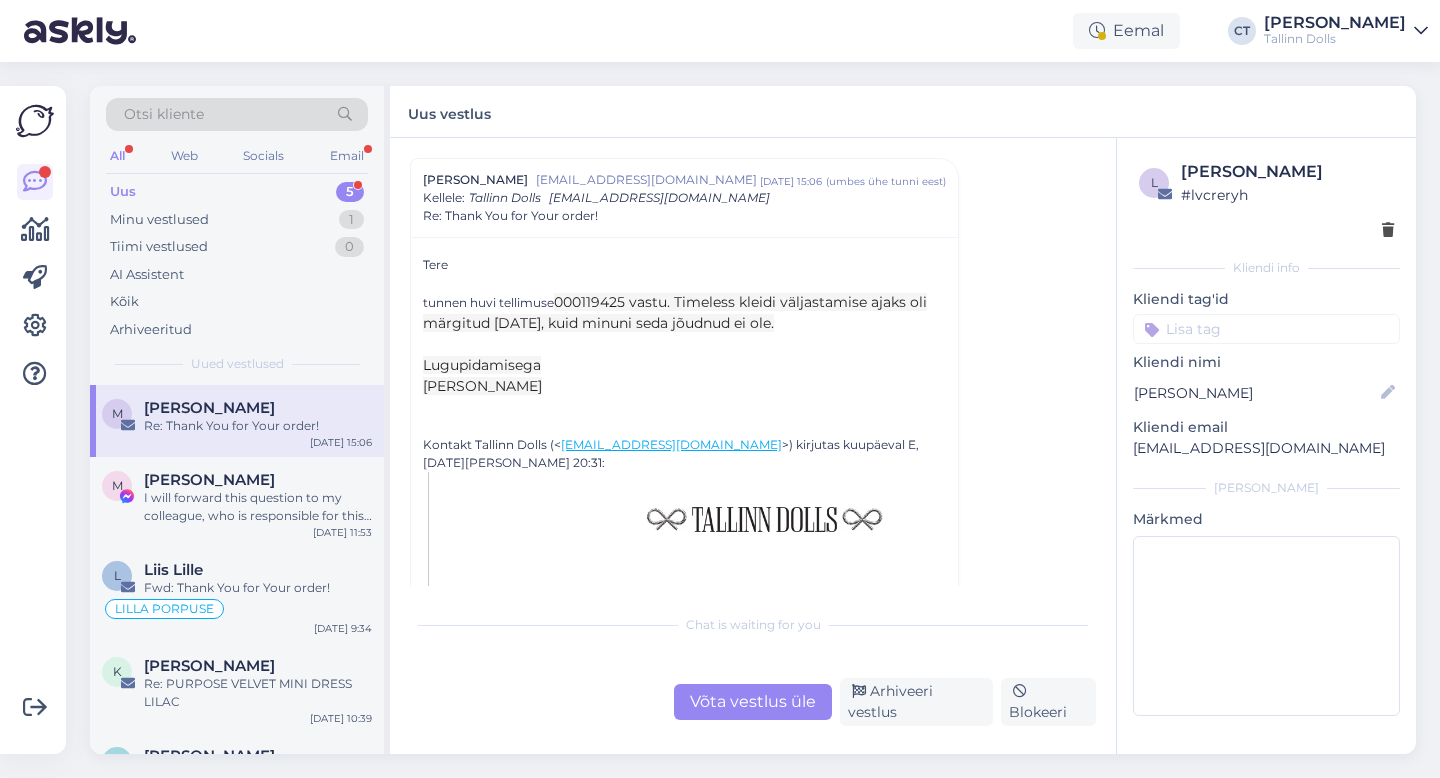 click on "Otsi kliente All Web Socials  Email Uus 5 Minu vestlused 1 Tiimi vestlused 0 AI Assistent Kõik Arhiveeritud Uued vestlused" at bounding box center (237, 235) 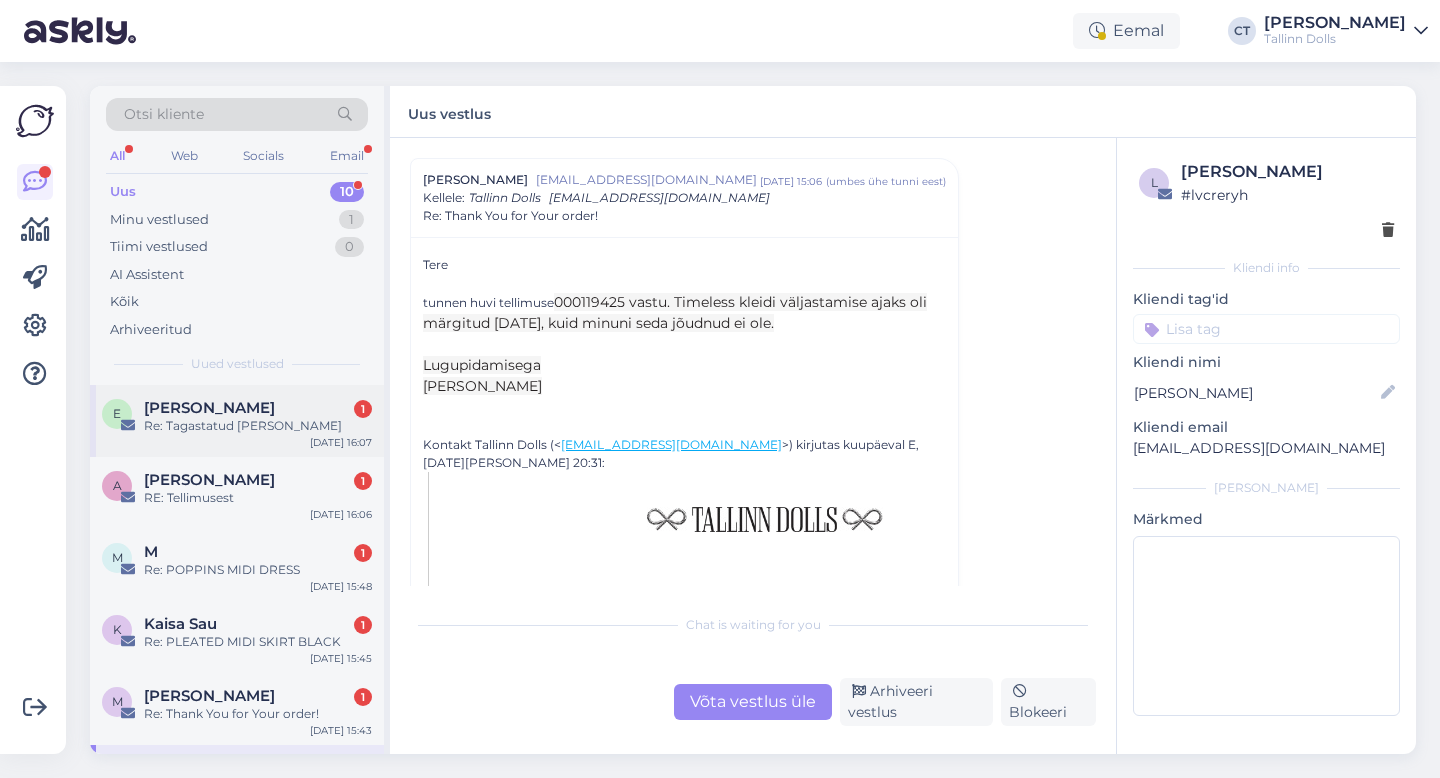 click on "[PERSON_NAME] 1" at bounding box center (258, 408) 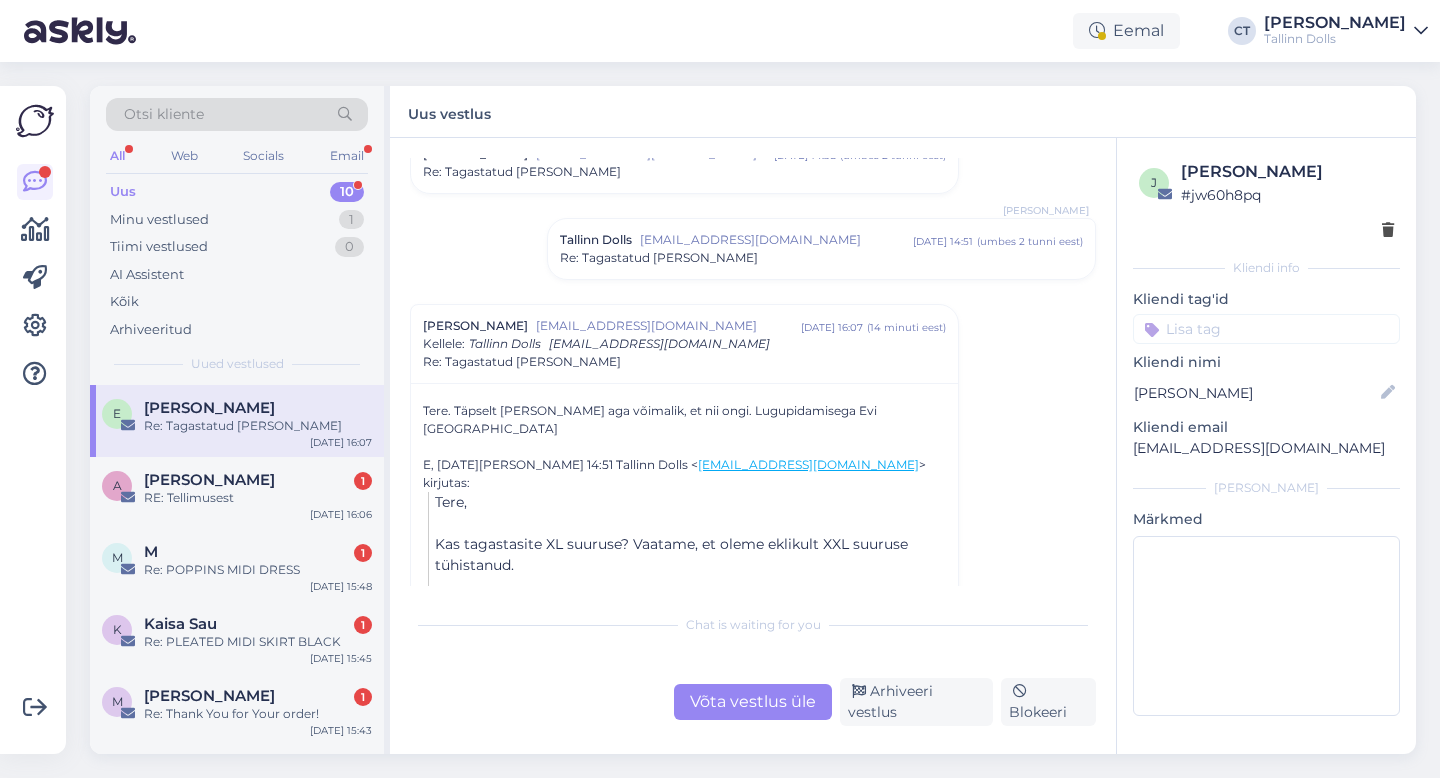 scroll, scrollTop: 287, scrollLeft: 0, axis: vertical 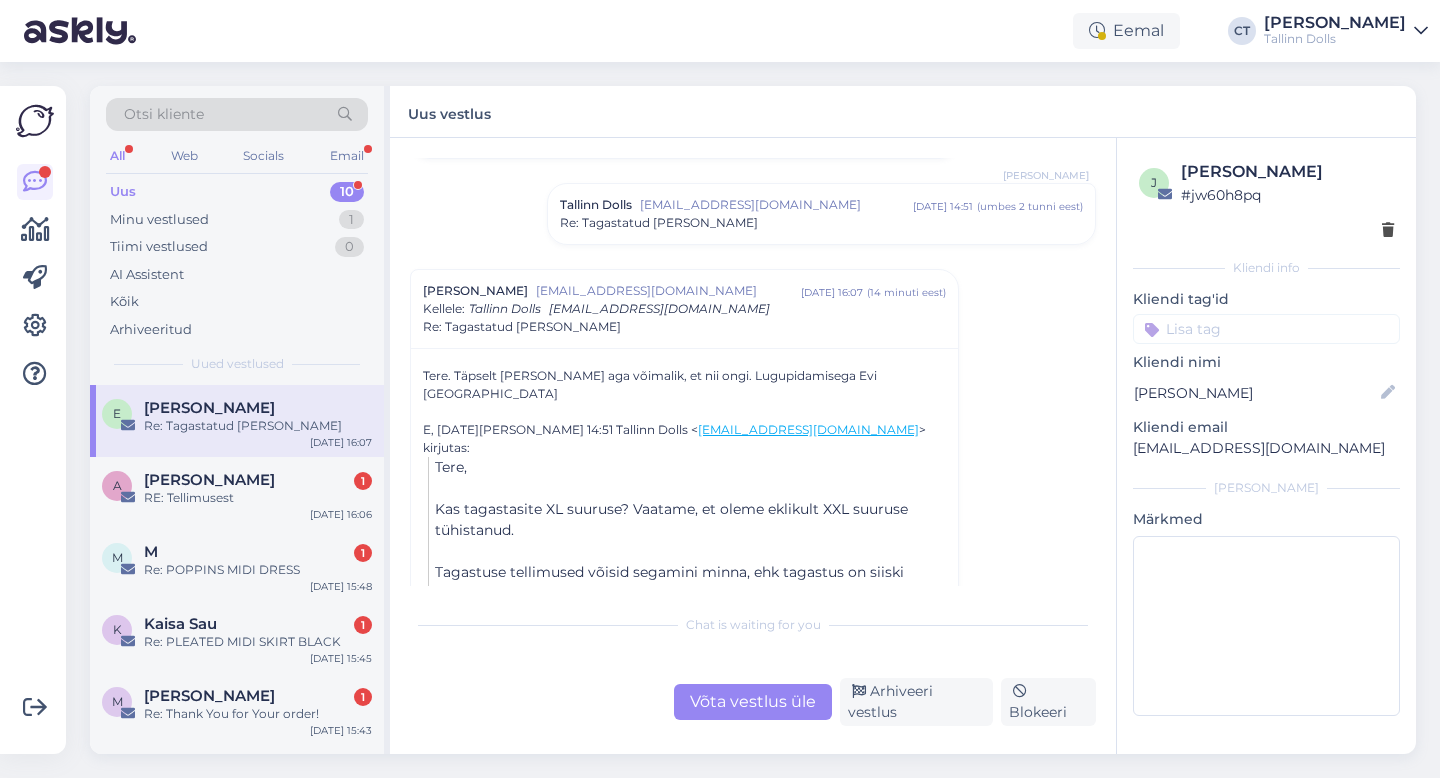 click on "Võta vestlus üle" at bounding box center [753, 702] 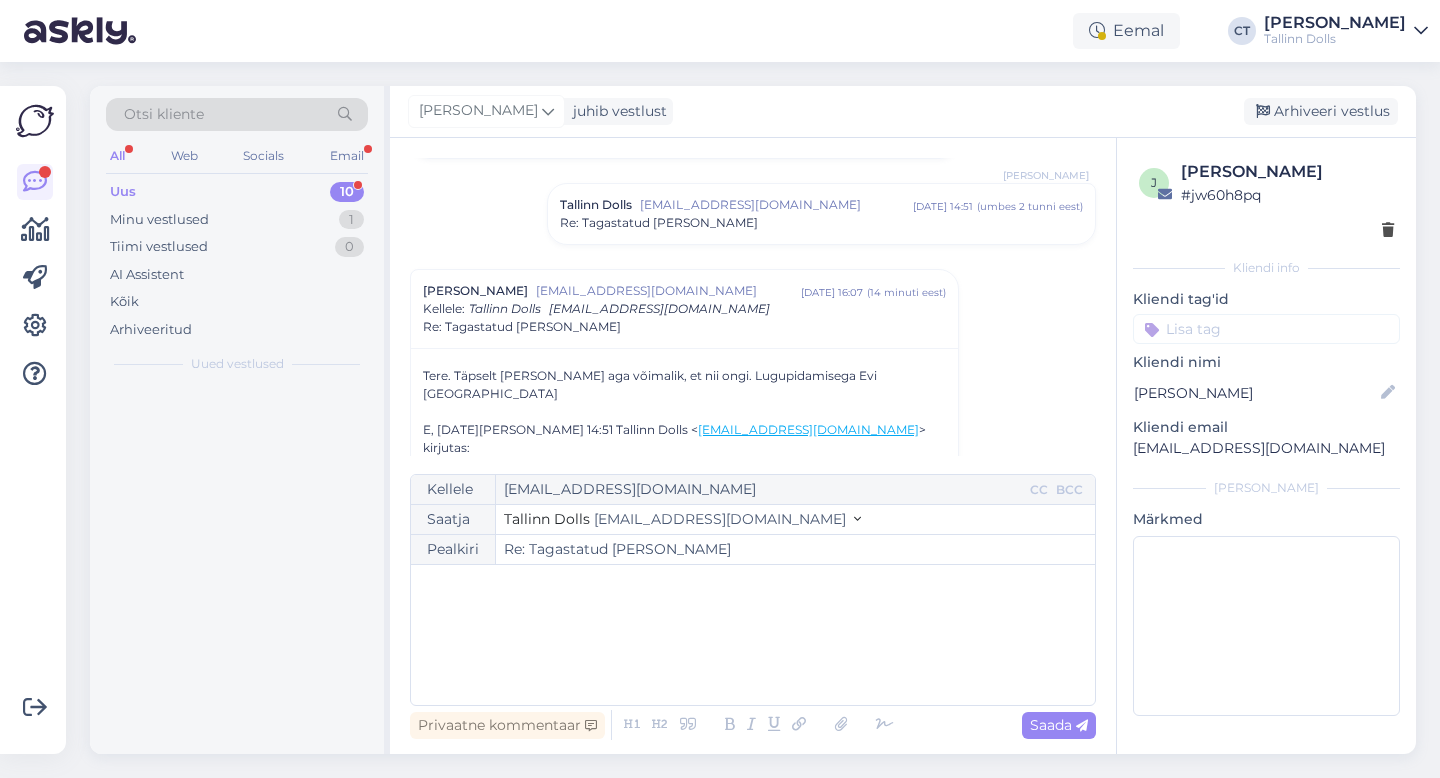 scroll, scrollTop: 398, scrollLeft: 0, axis: vertical 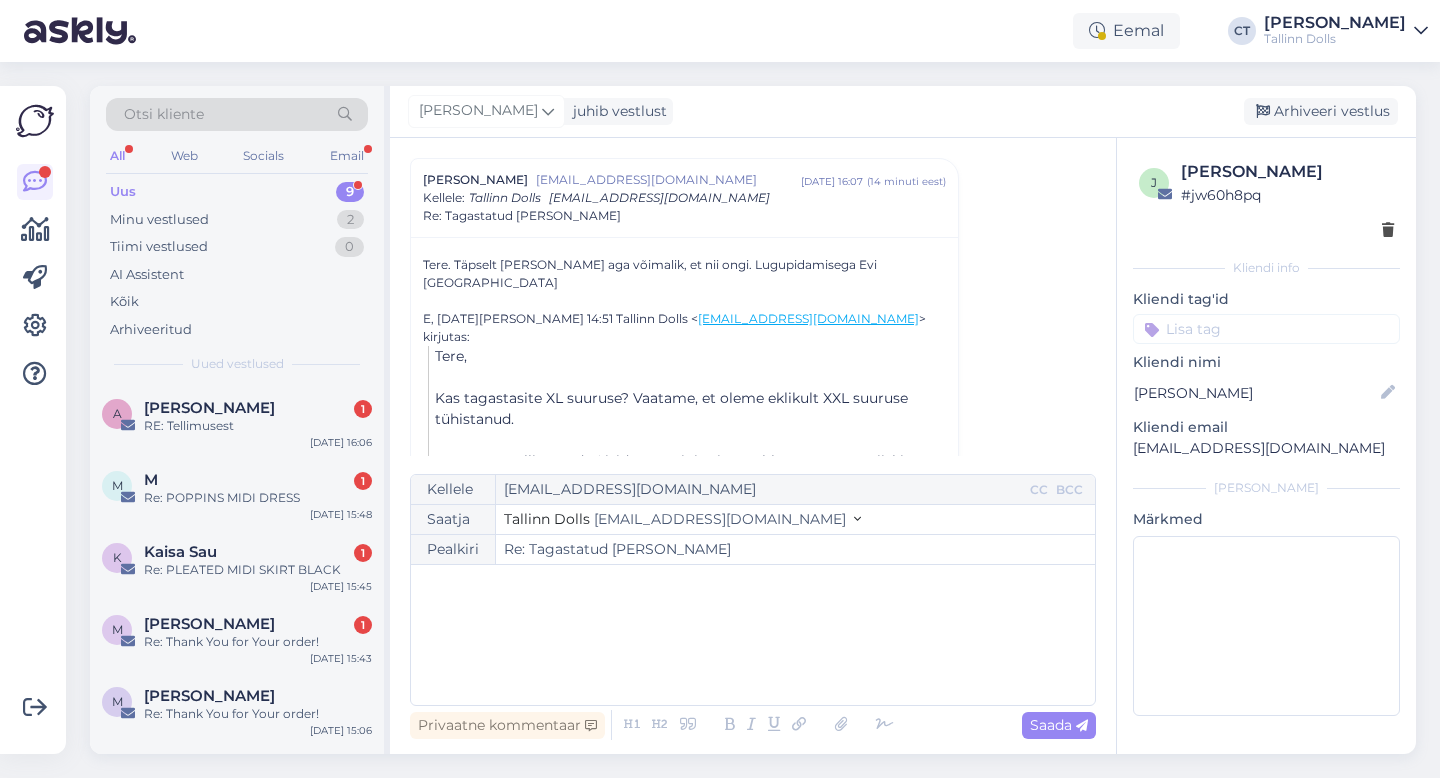 click on "﻿" at bounding box center [753, 635] 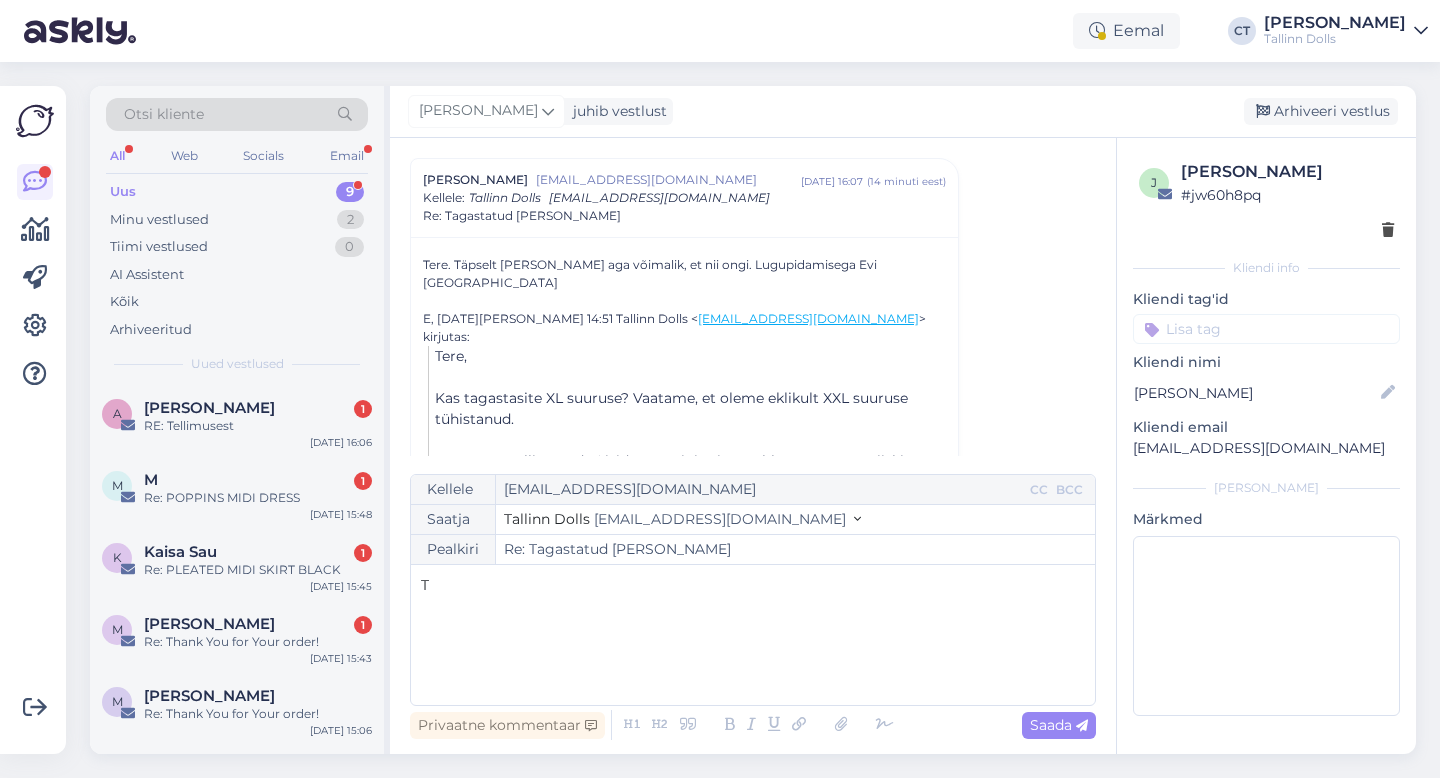 type 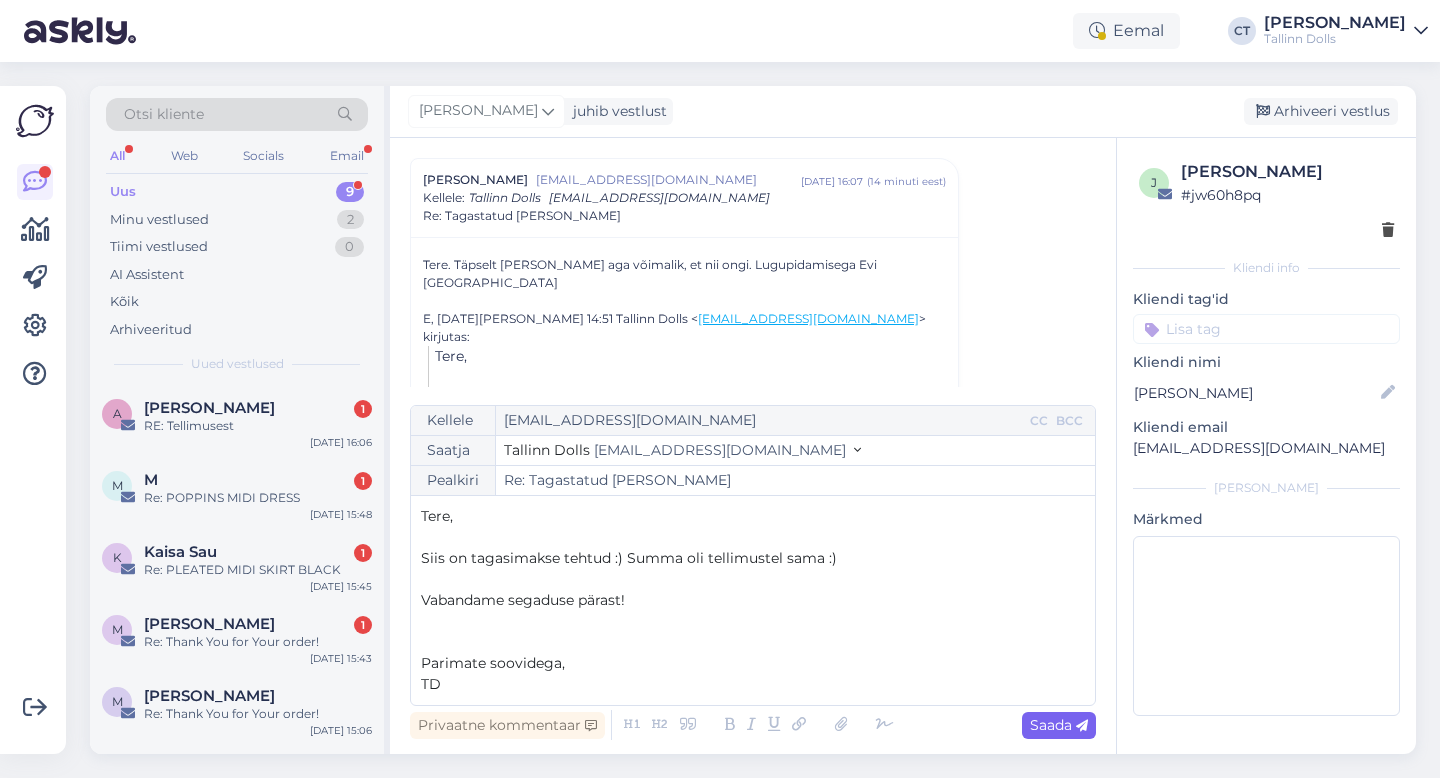 click on "Saada" at bounding box center (1059, 725) 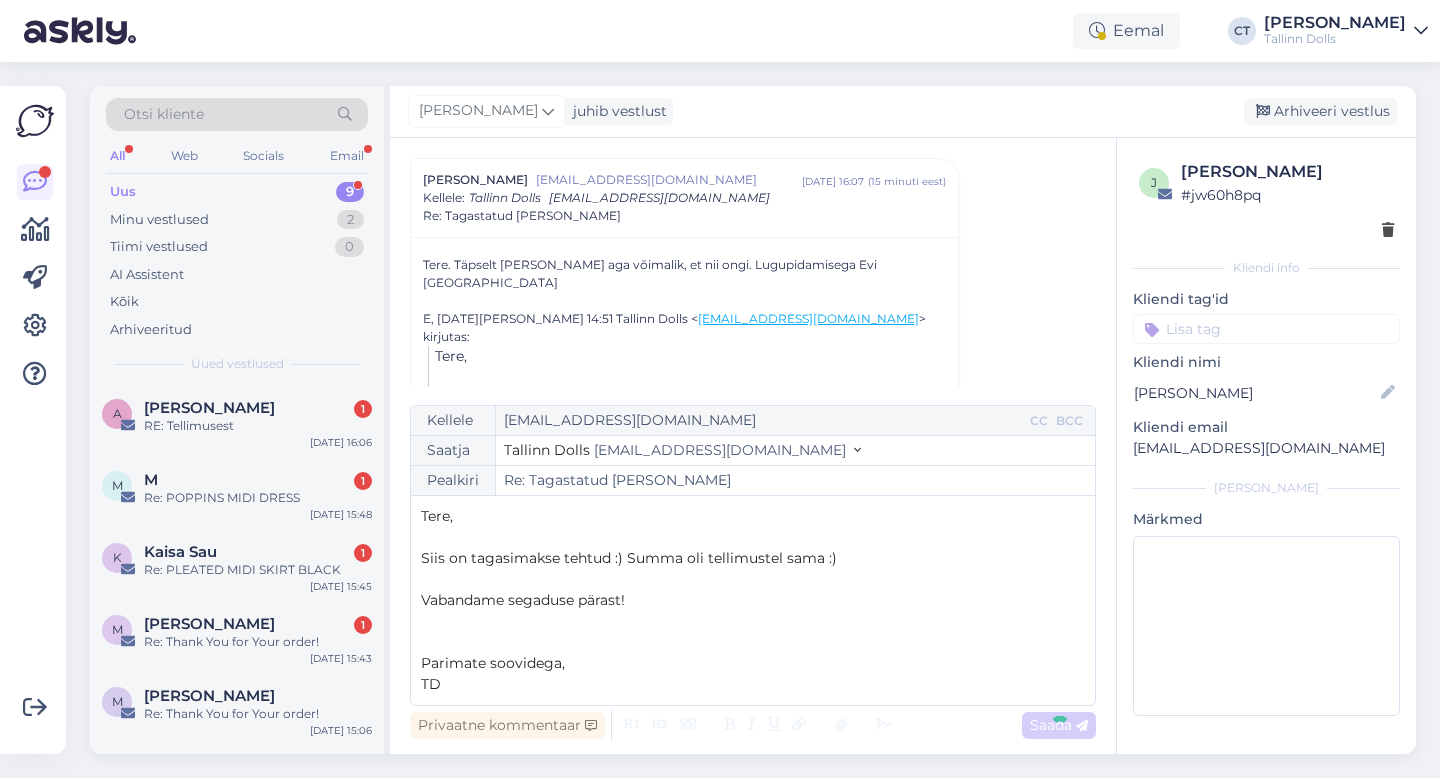 type on "Re: Re: Tagastatud [PERSON_NAME]" 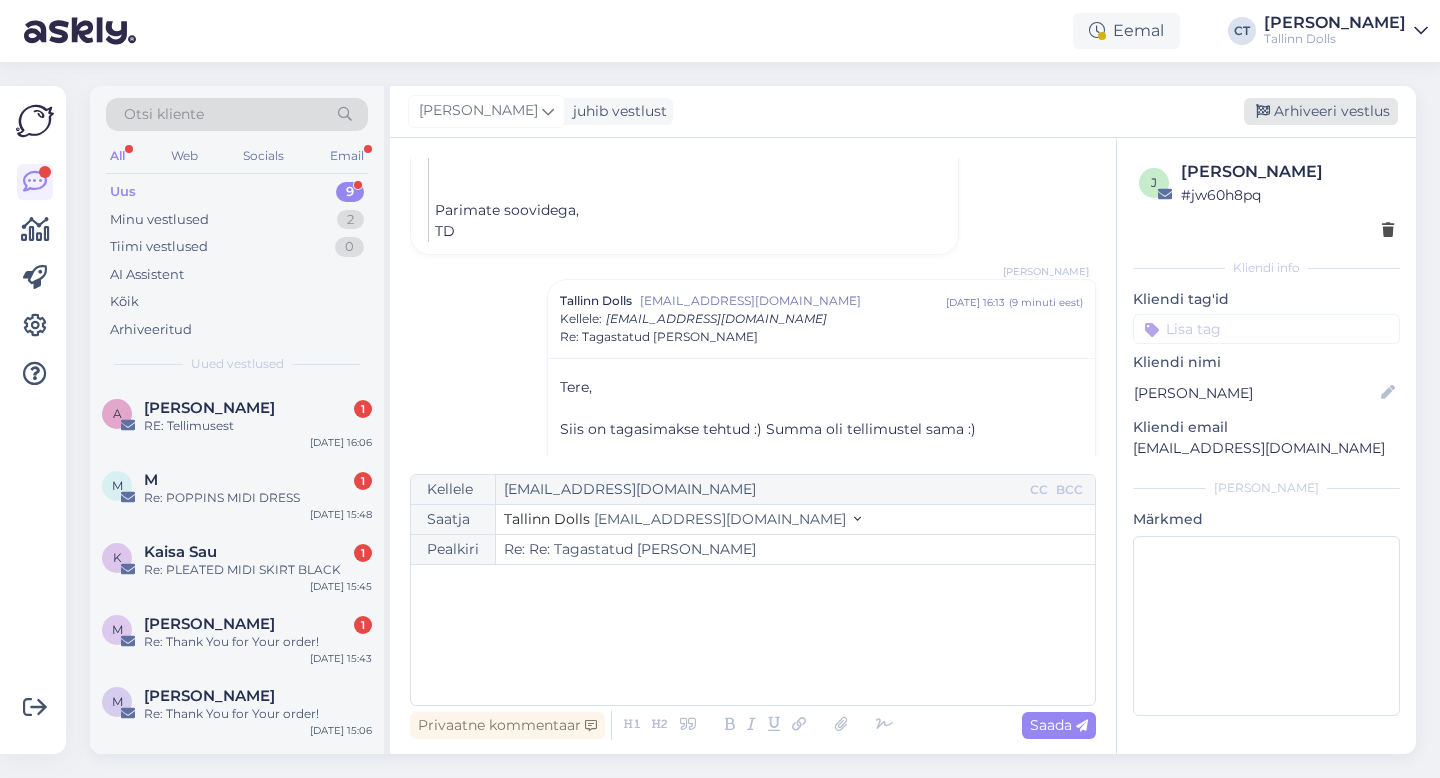 click on "Arhiveeri vestlus" at bounding box center [1321, 111] 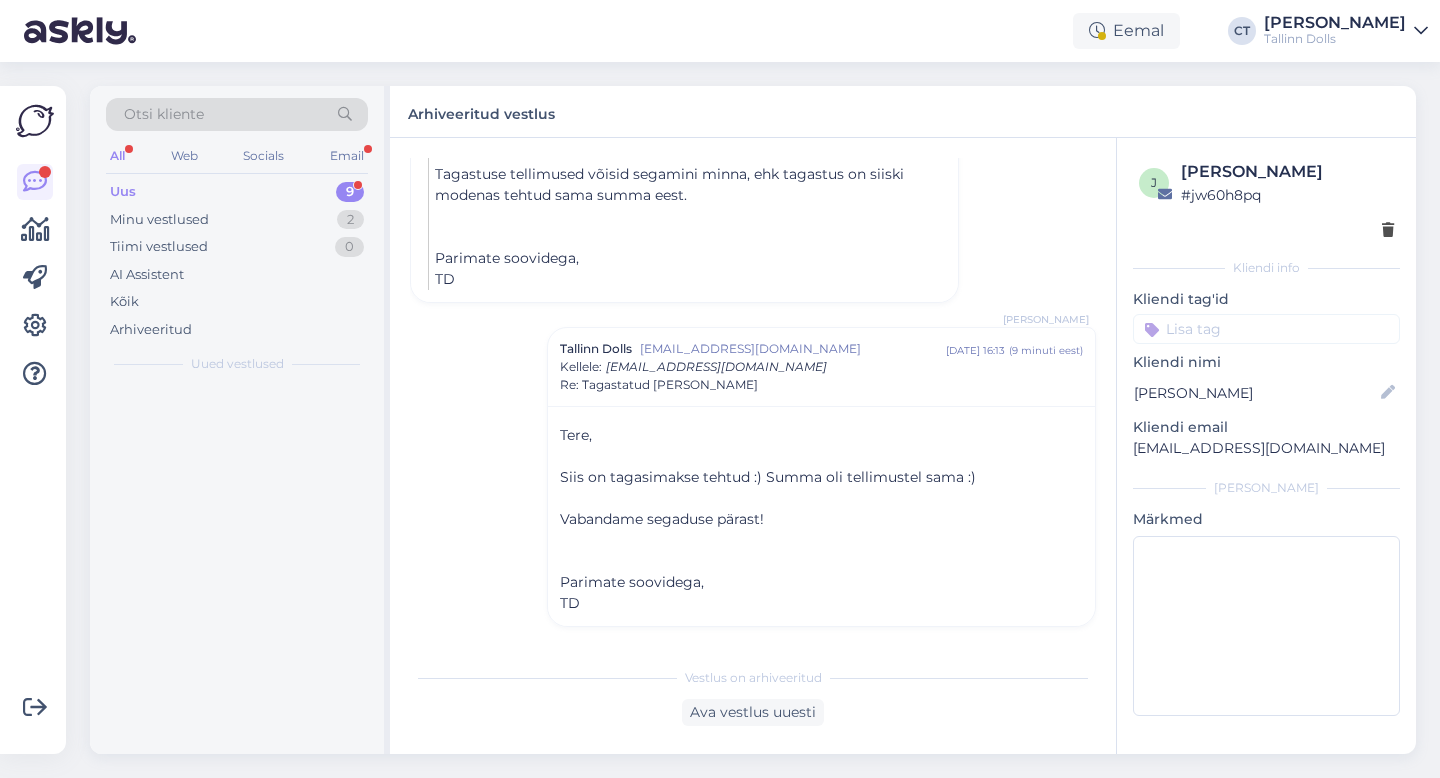 scroll, scrollTop: 649, scrollLeft: 0, axis: vertical 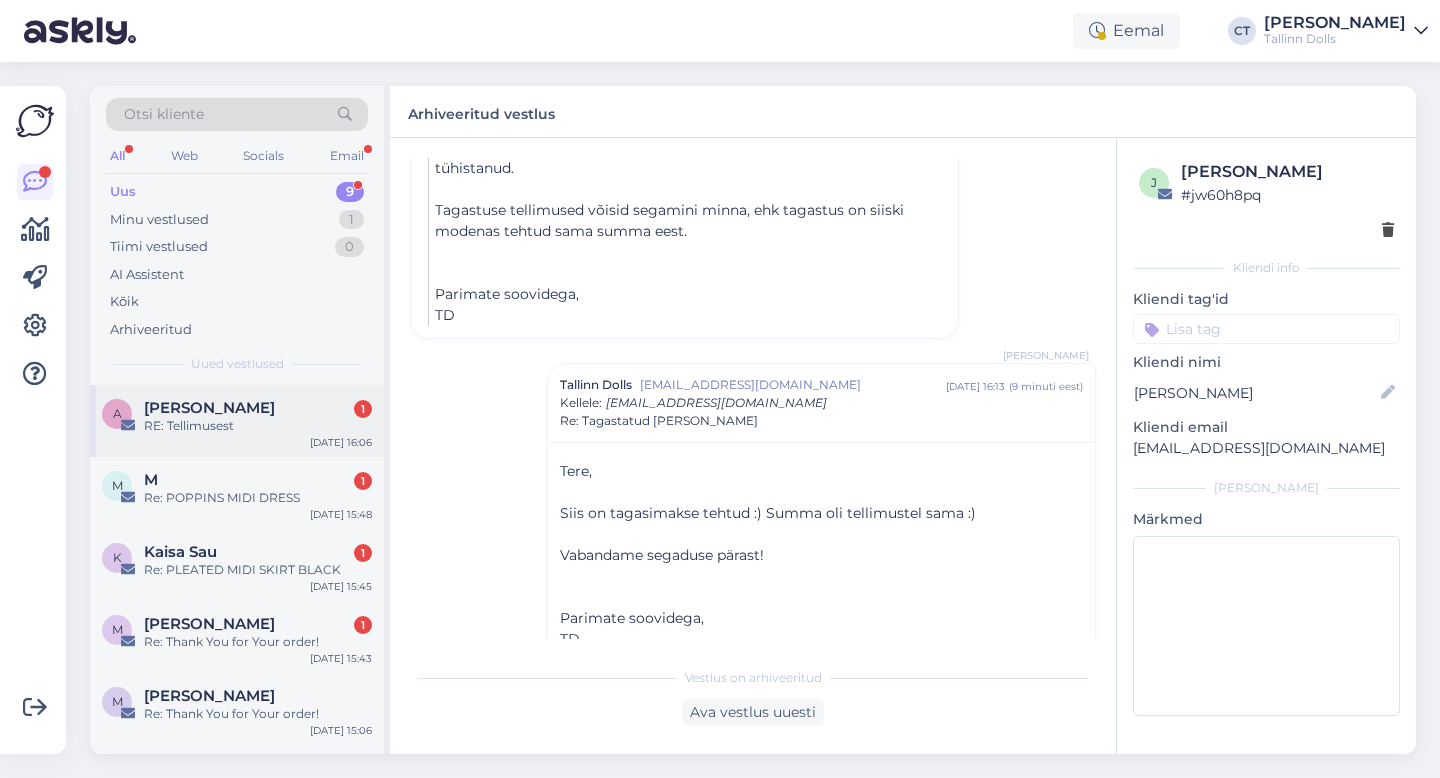 click on "A [PERSON_NAME] 1 RE: Tellimusest [DATE] 16:06" at bounding box center [237, 421] 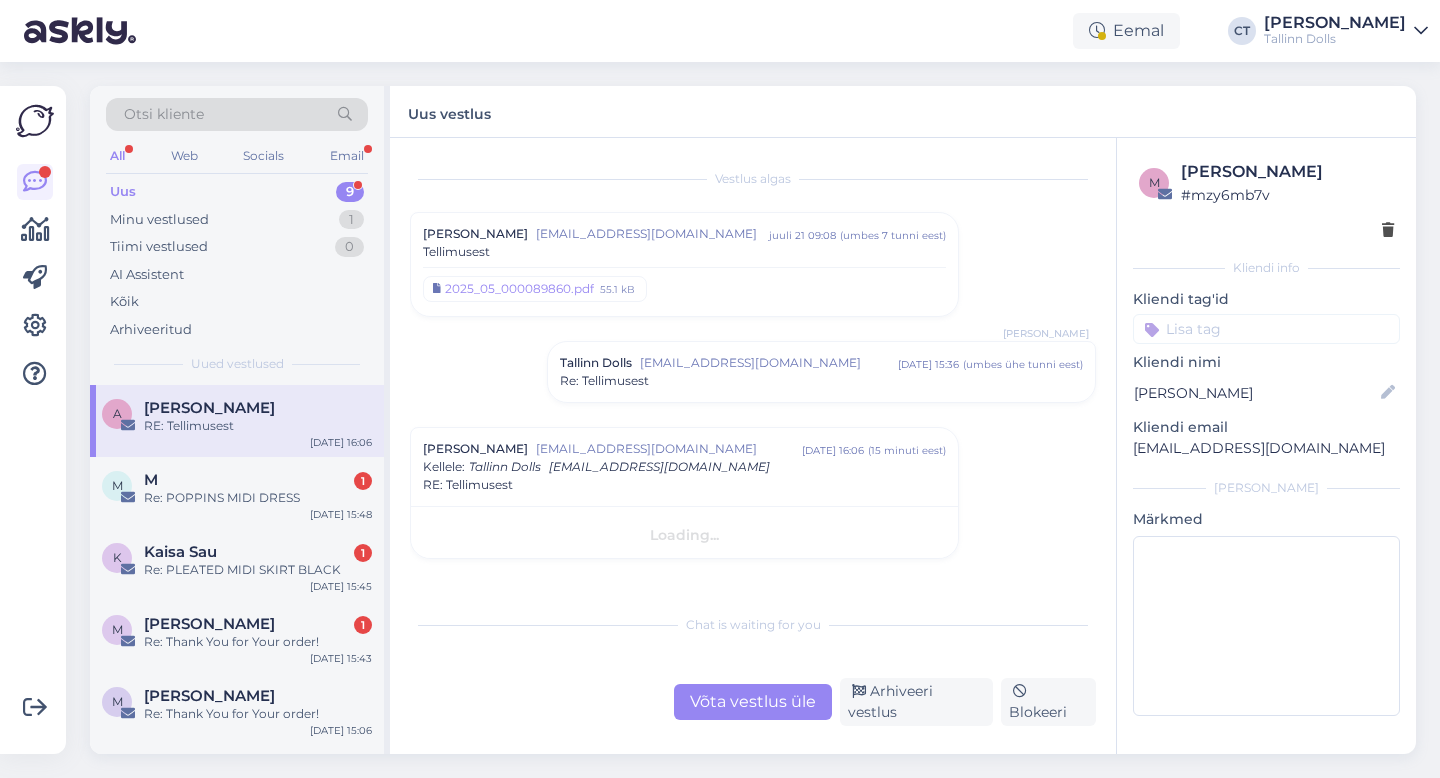 scroll, scrollTop: 0, scrollLeft: 0, axis: both 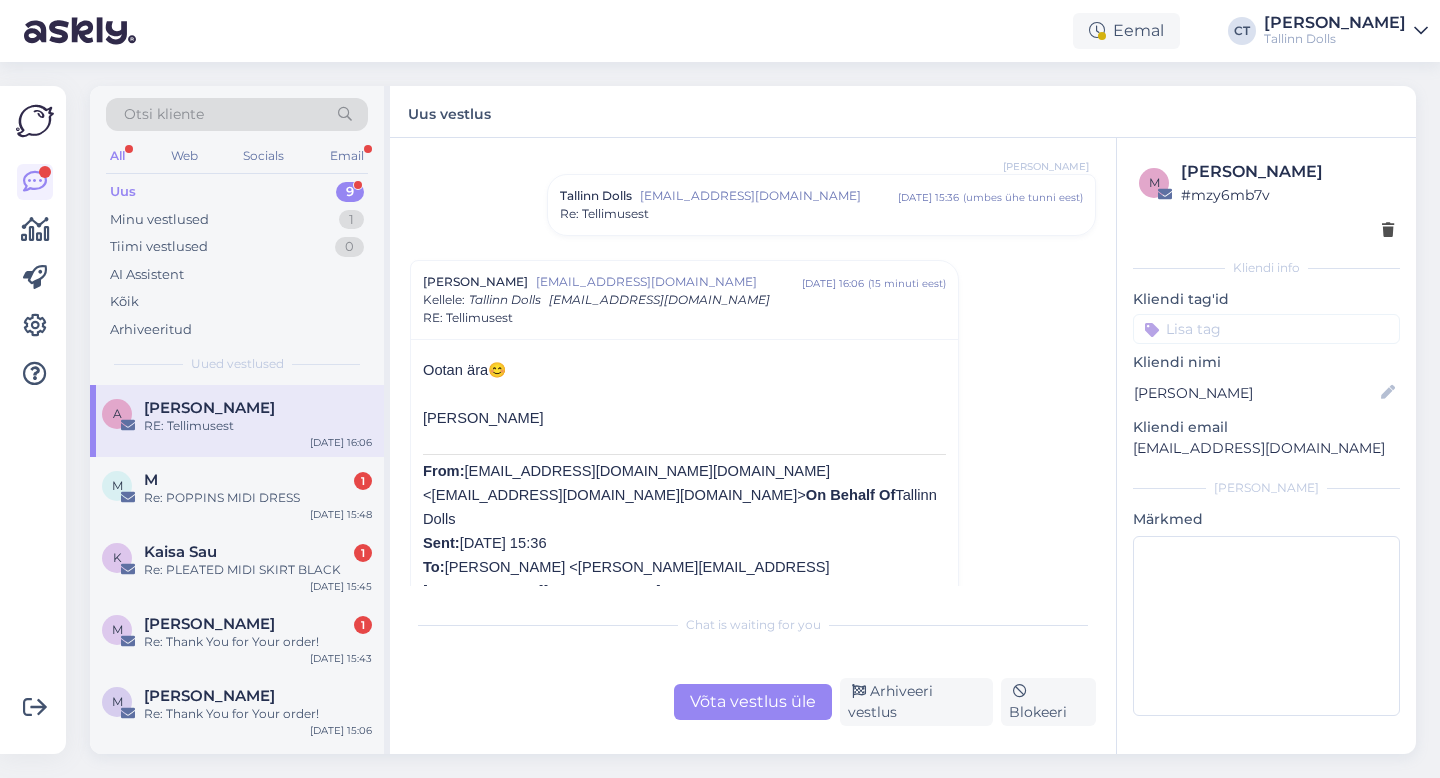 click on "Re: Tellimusest" at bounding box center [821, 214] 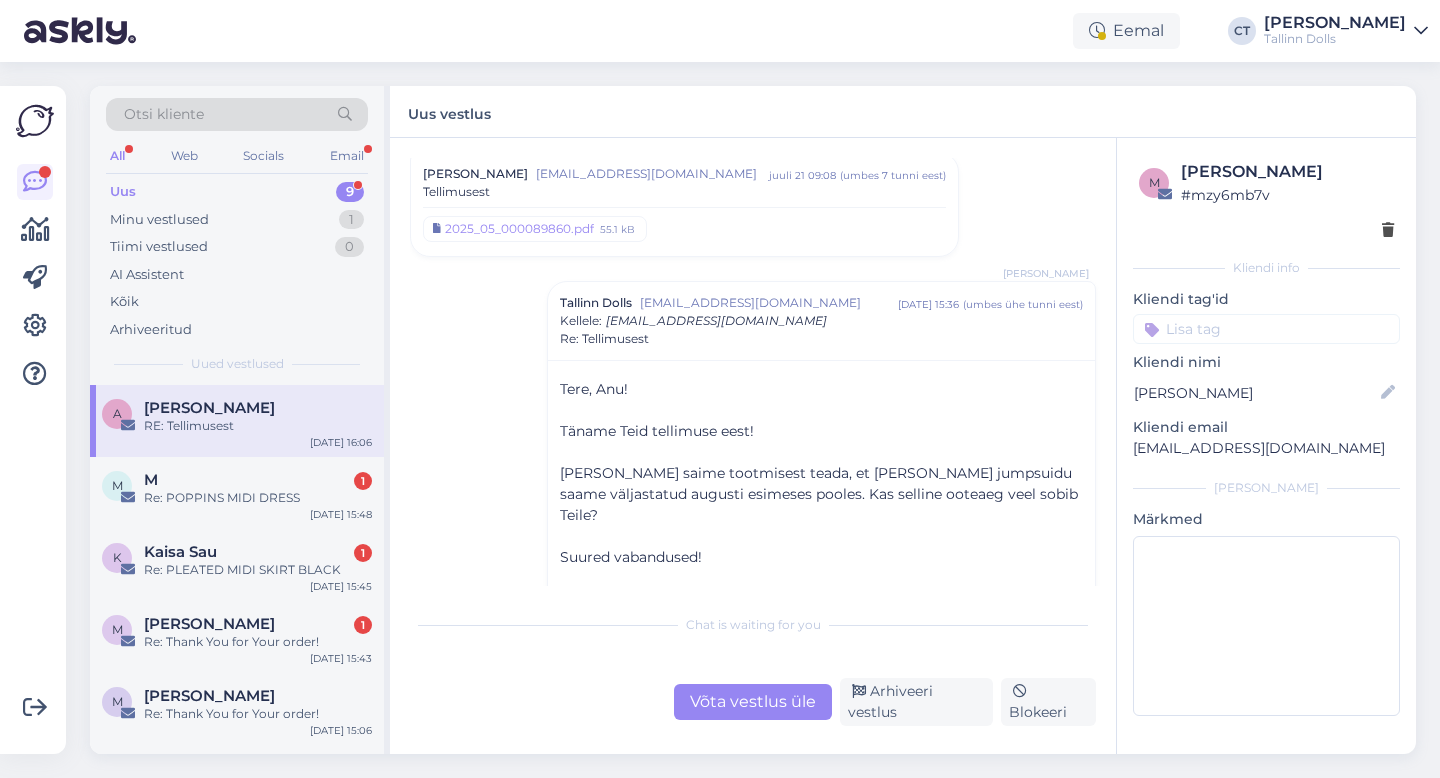 scroll, scrollTop: 216, scrollLeft: 0, axis: vertical 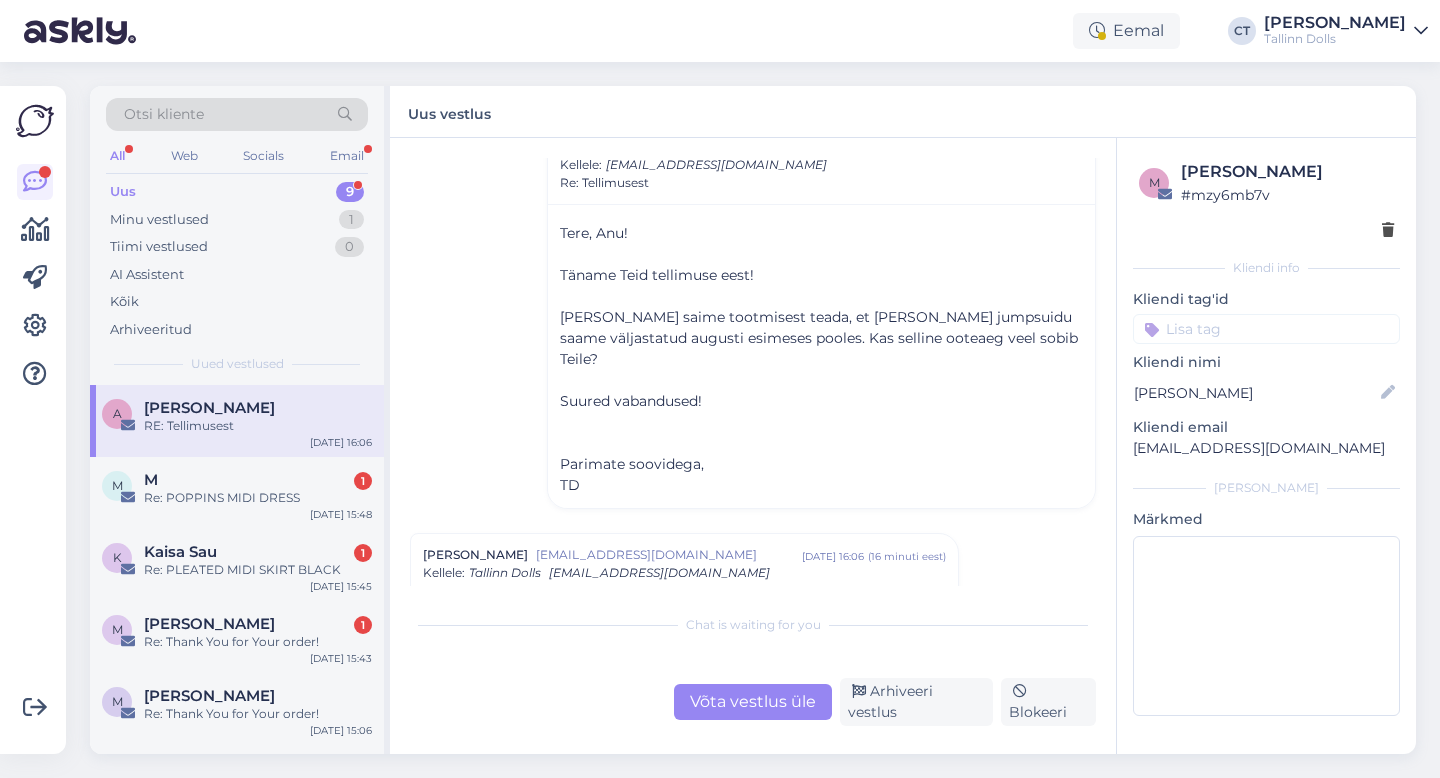 click on "Võta vestlus üle" at bounding box center [753, 702] 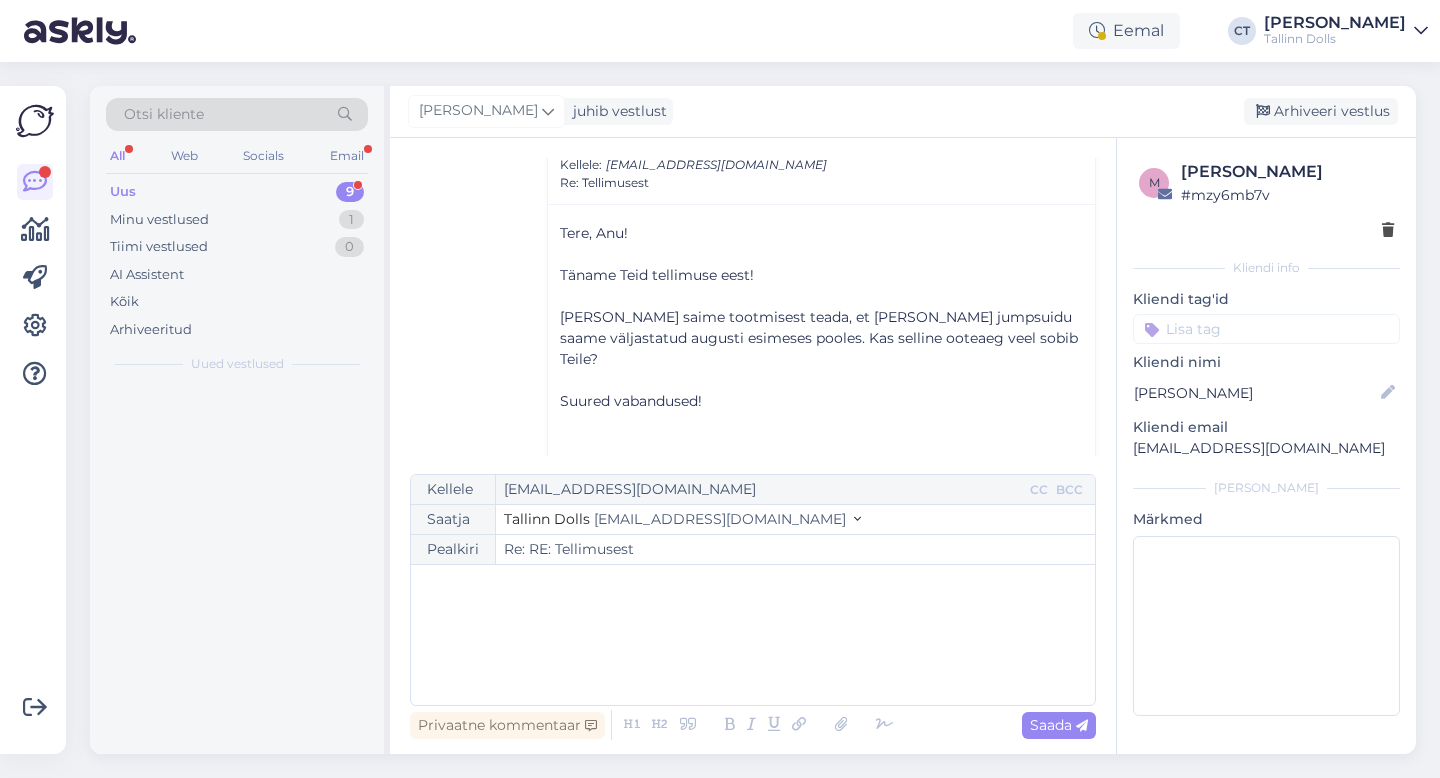 scroll, scrollTop: 570, scrollLeft: 0, axis: vertical 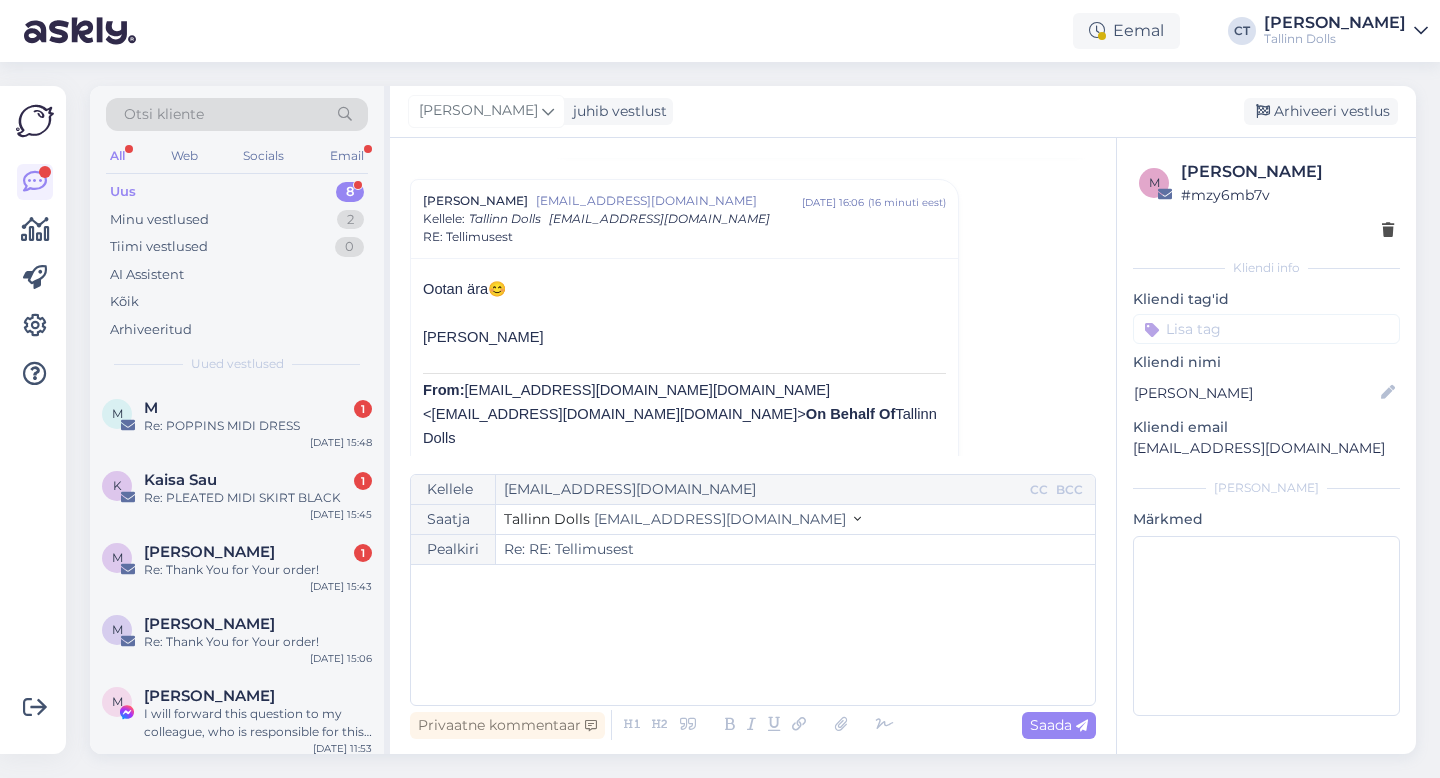 click on "﻿" at bounding box center [753, 635] 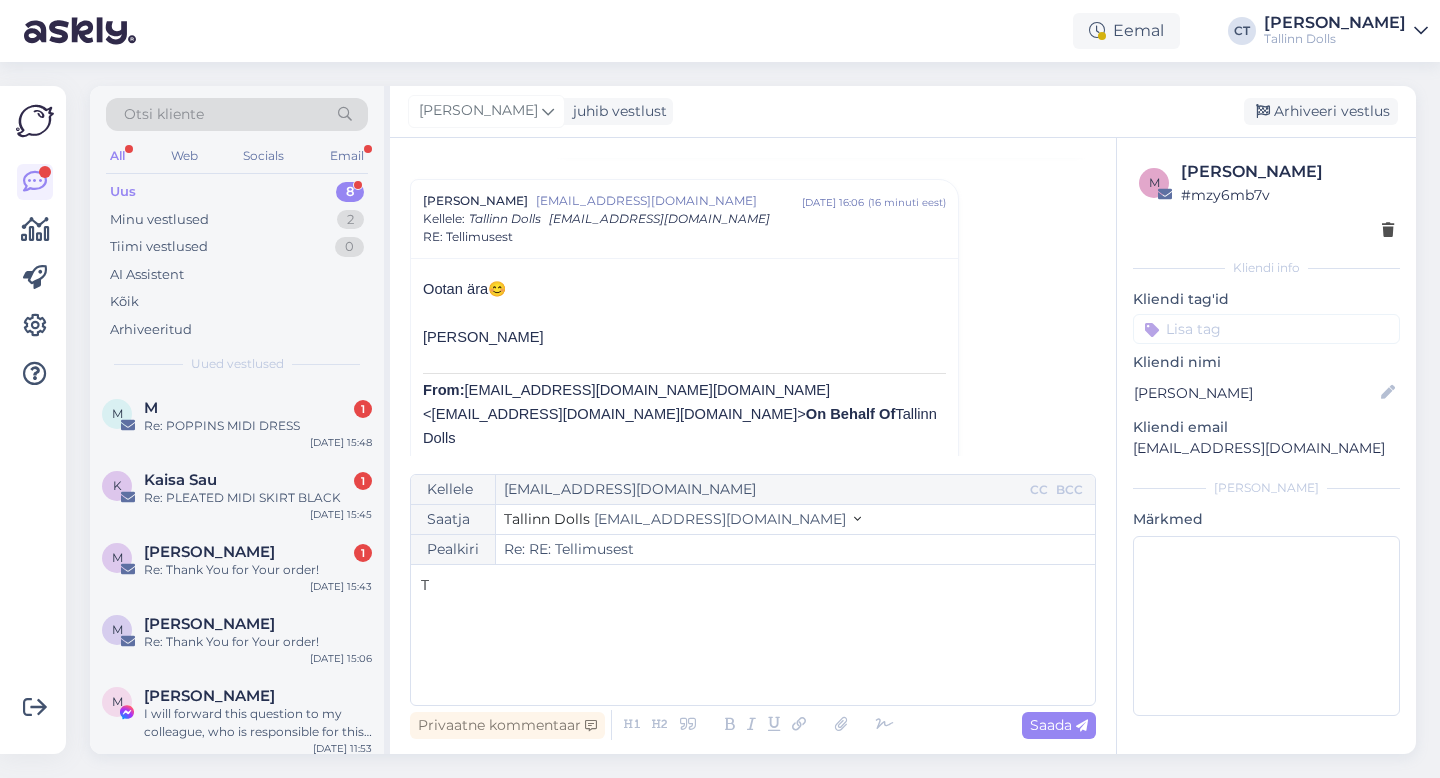type 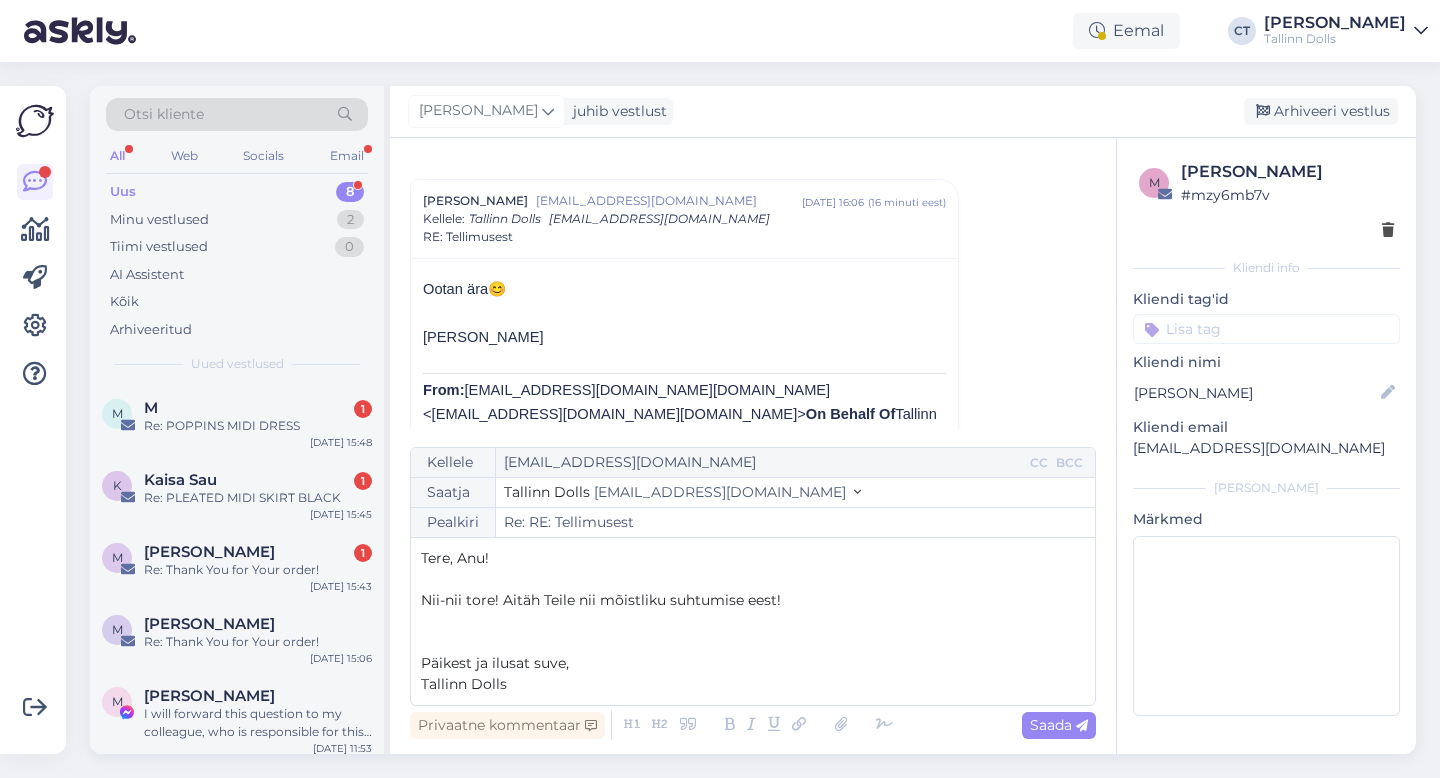 click on "Privaatne kommentaar Saada" at bounding box center (753, 725) 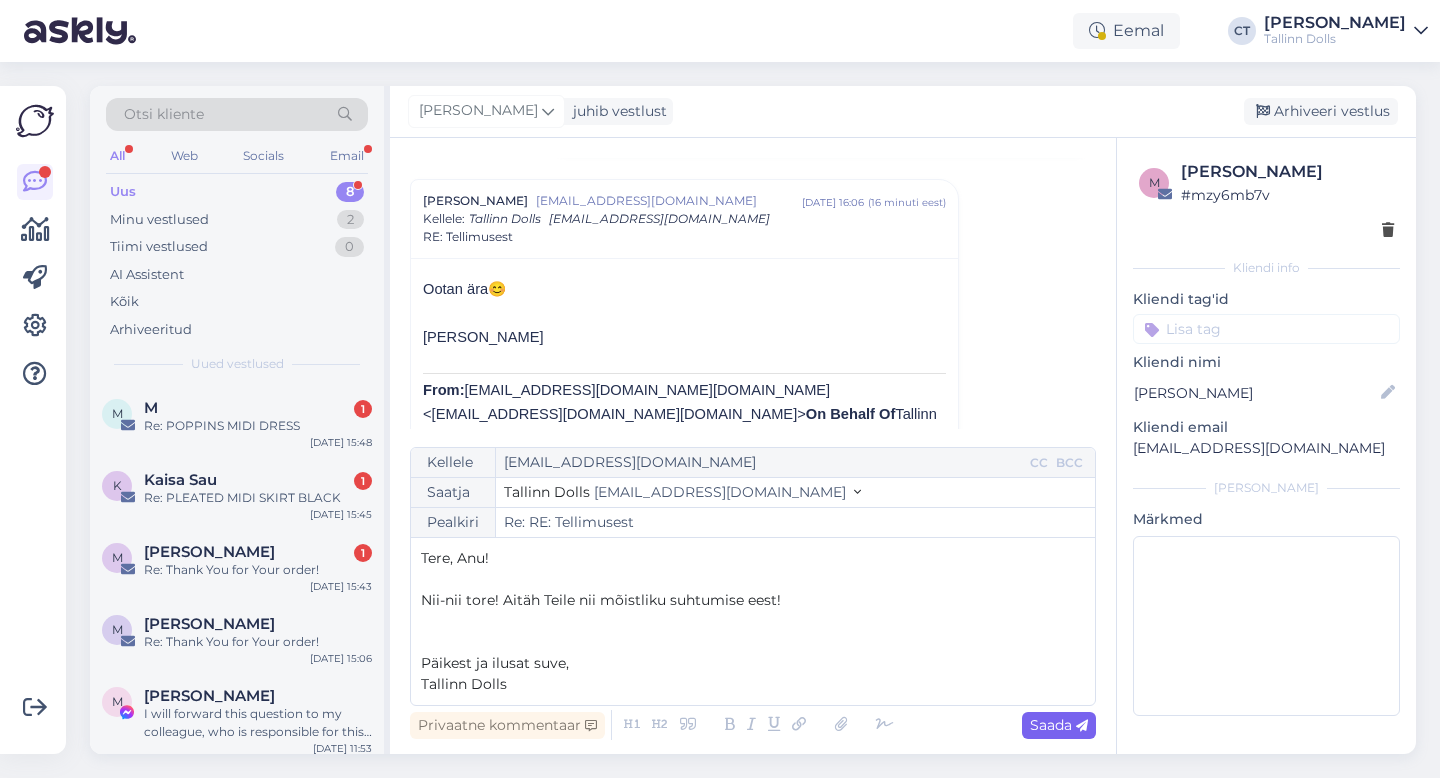click on "Saada" at bounding box center (1059, 725) 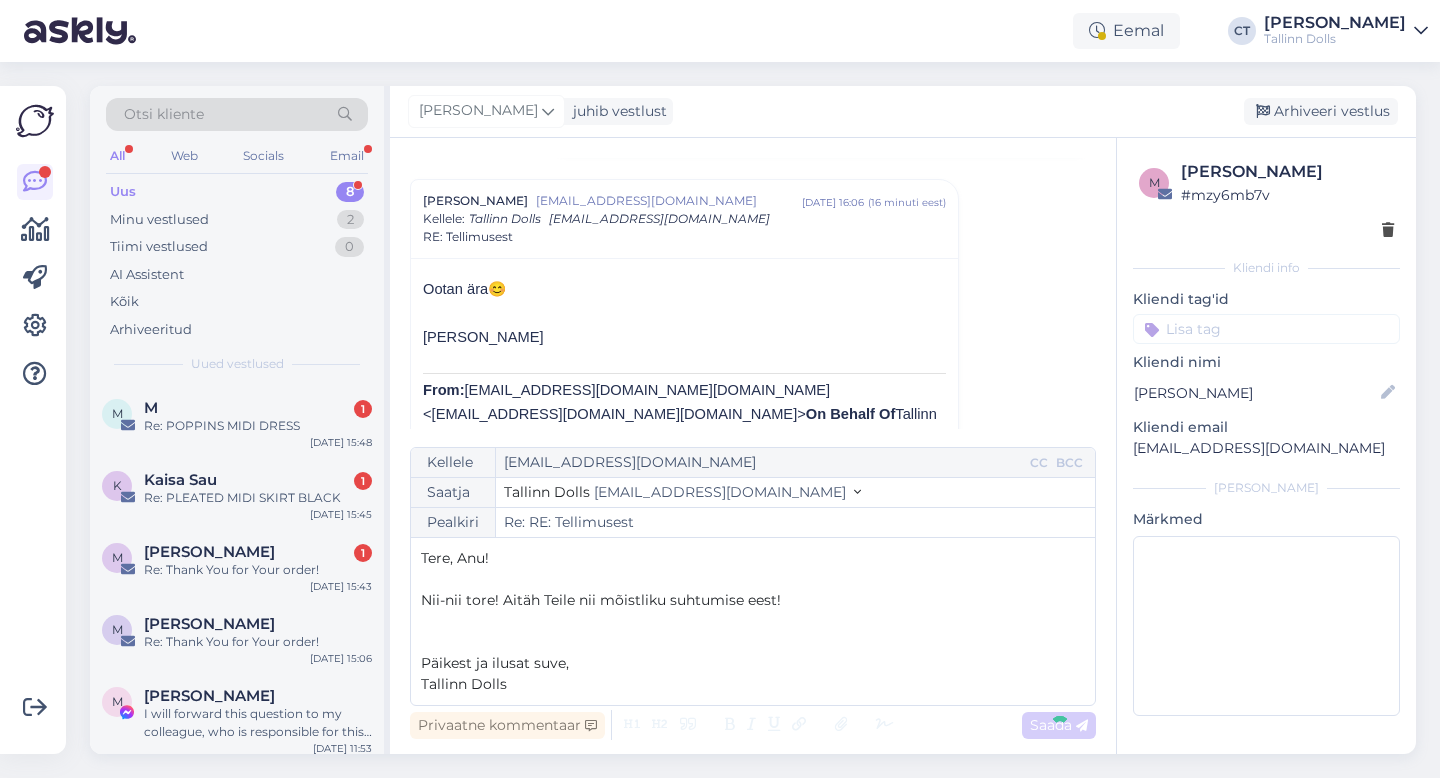type on "Re: Re: RE: Tellimusest" 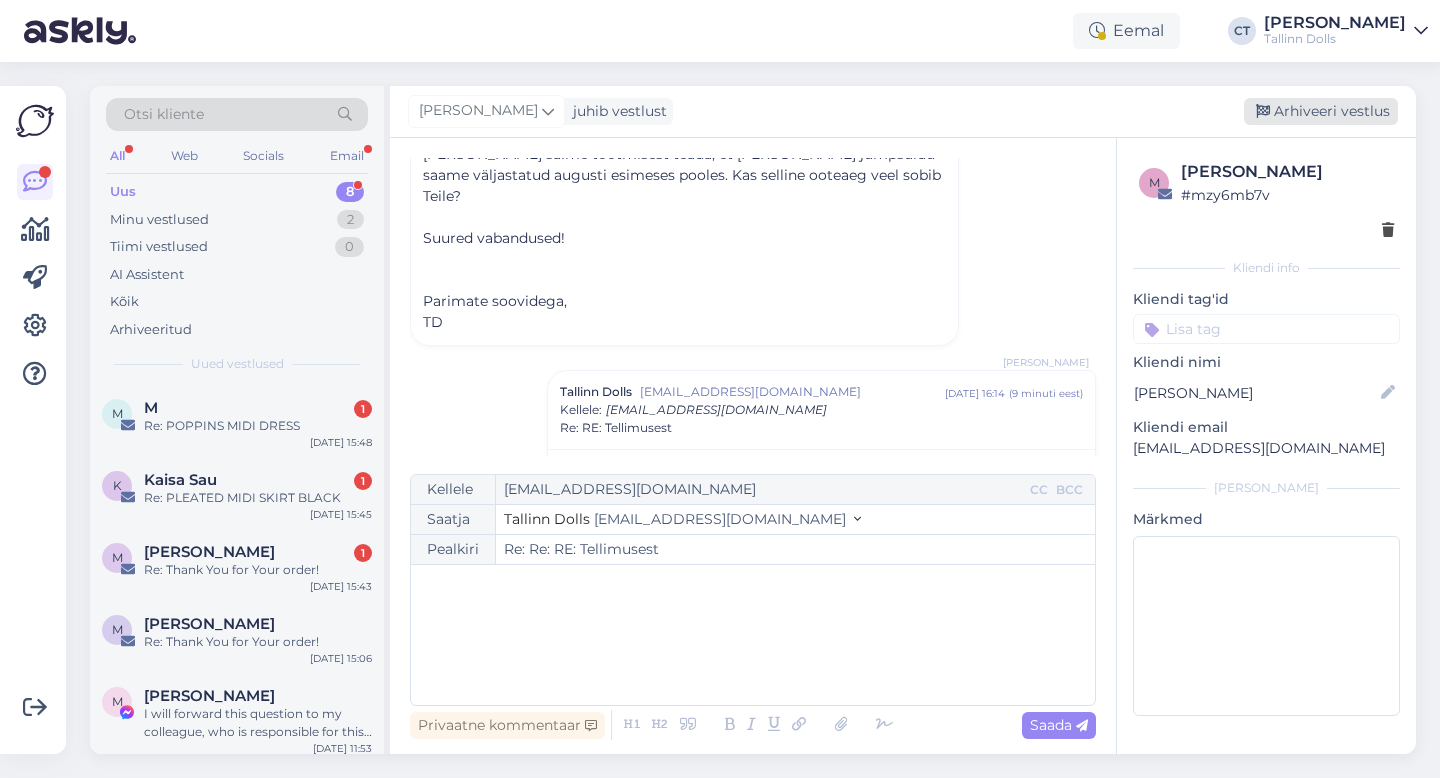 click on "Arhiveeri vestlus" at bounding box center (1321, 111) 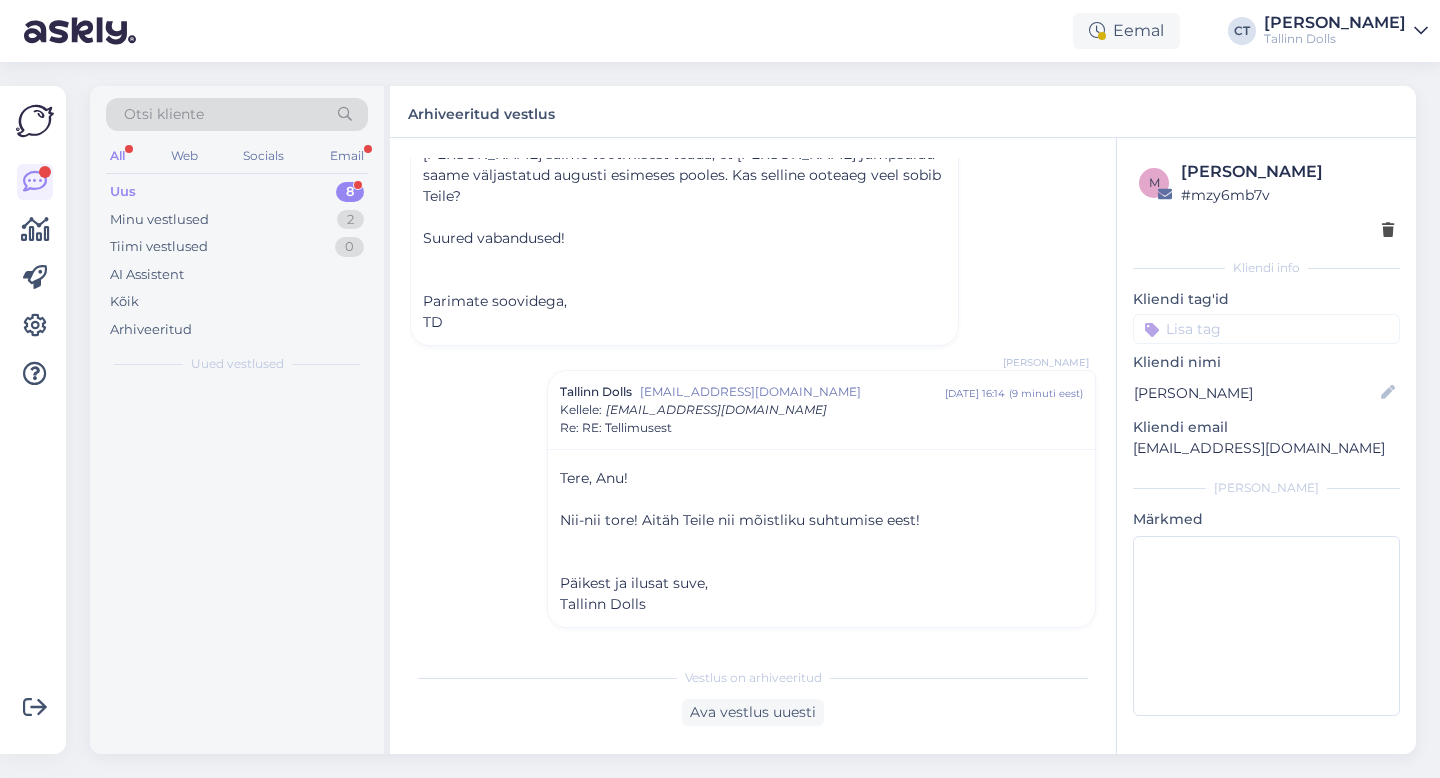 scroll, scrollTop: 996, scrollLeft: 0, axis: vertical 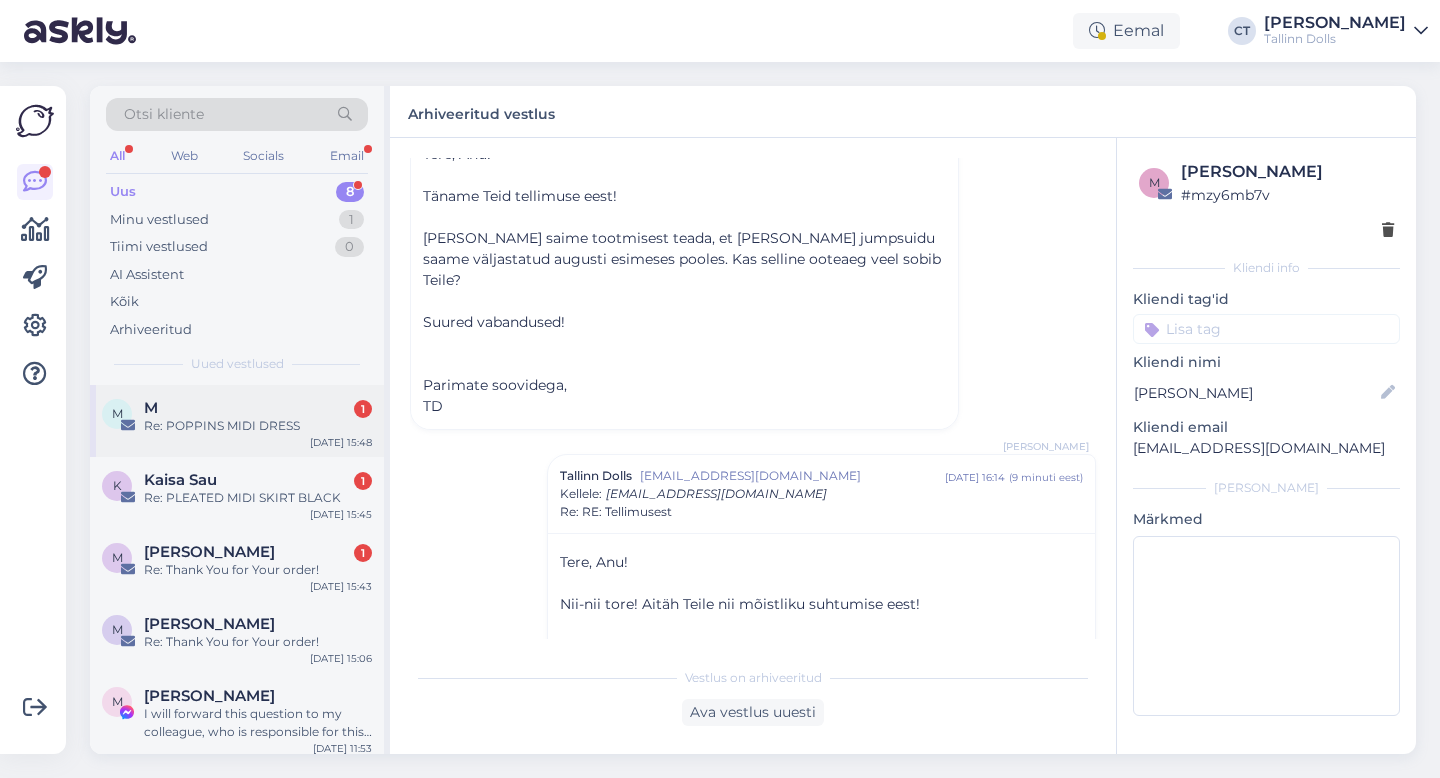 click on "Re: POPPINS MIDI DRESS" at bounding box center [258, 426] 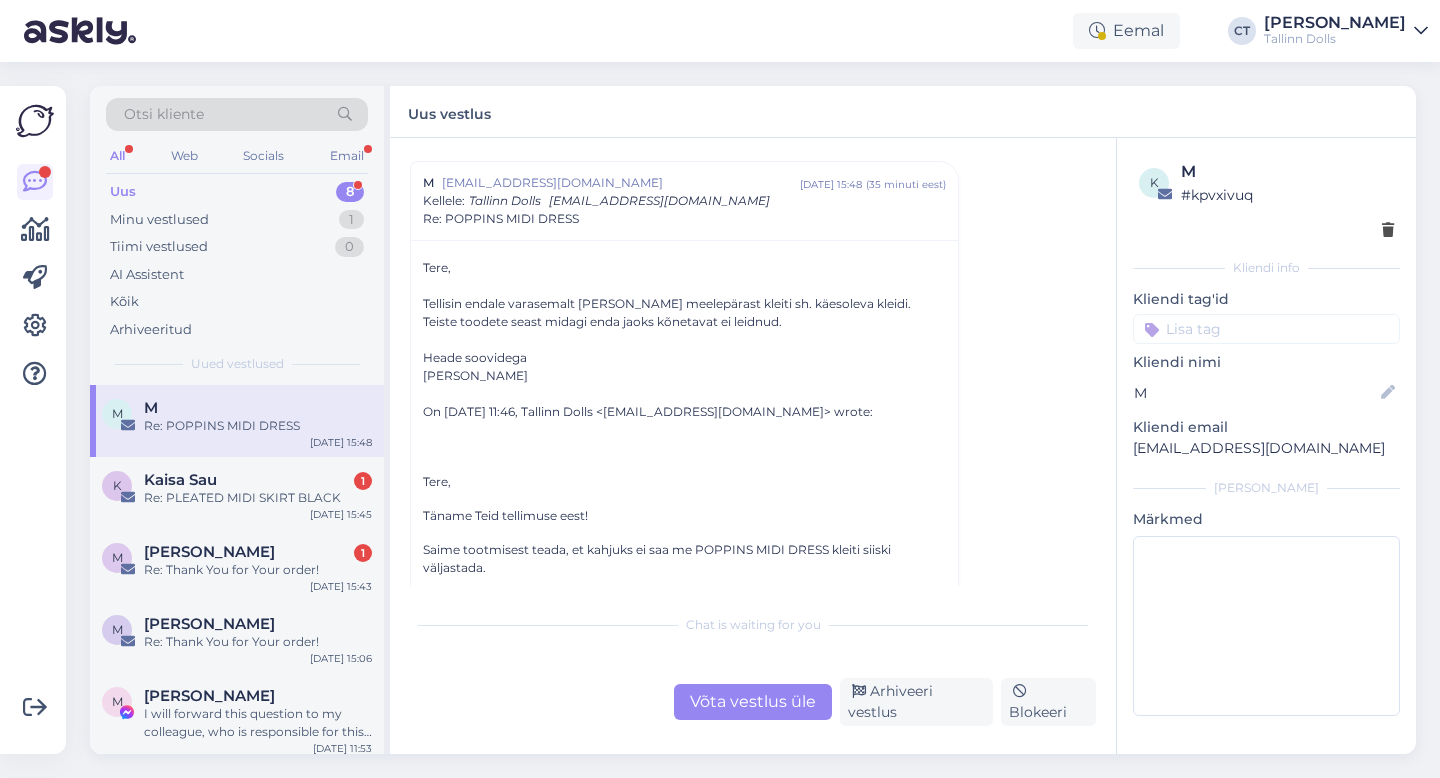 scroll, scrollTop: 58, scrollLeft: 0, axis: vertical 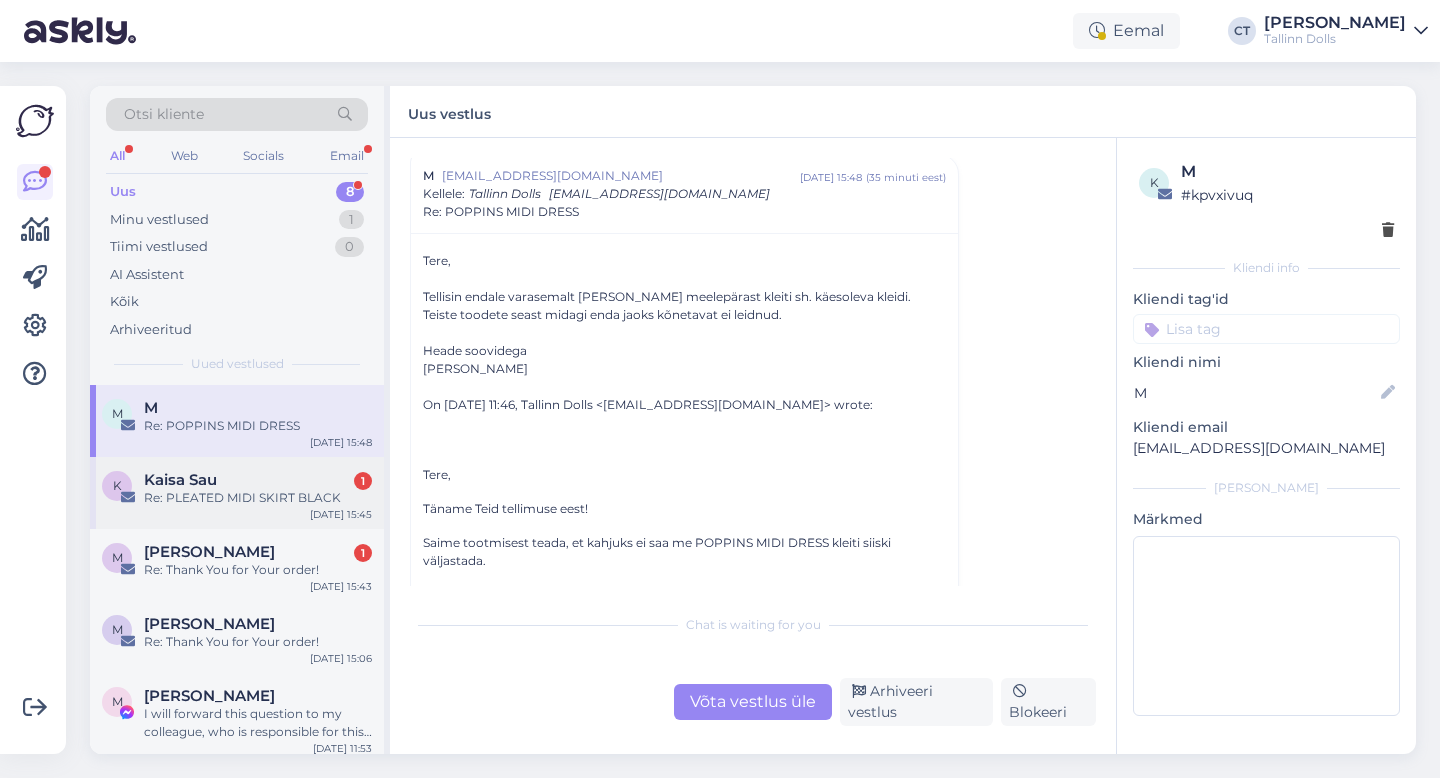 click on "[DATE] 15:45" at bounding box center [341, 514] 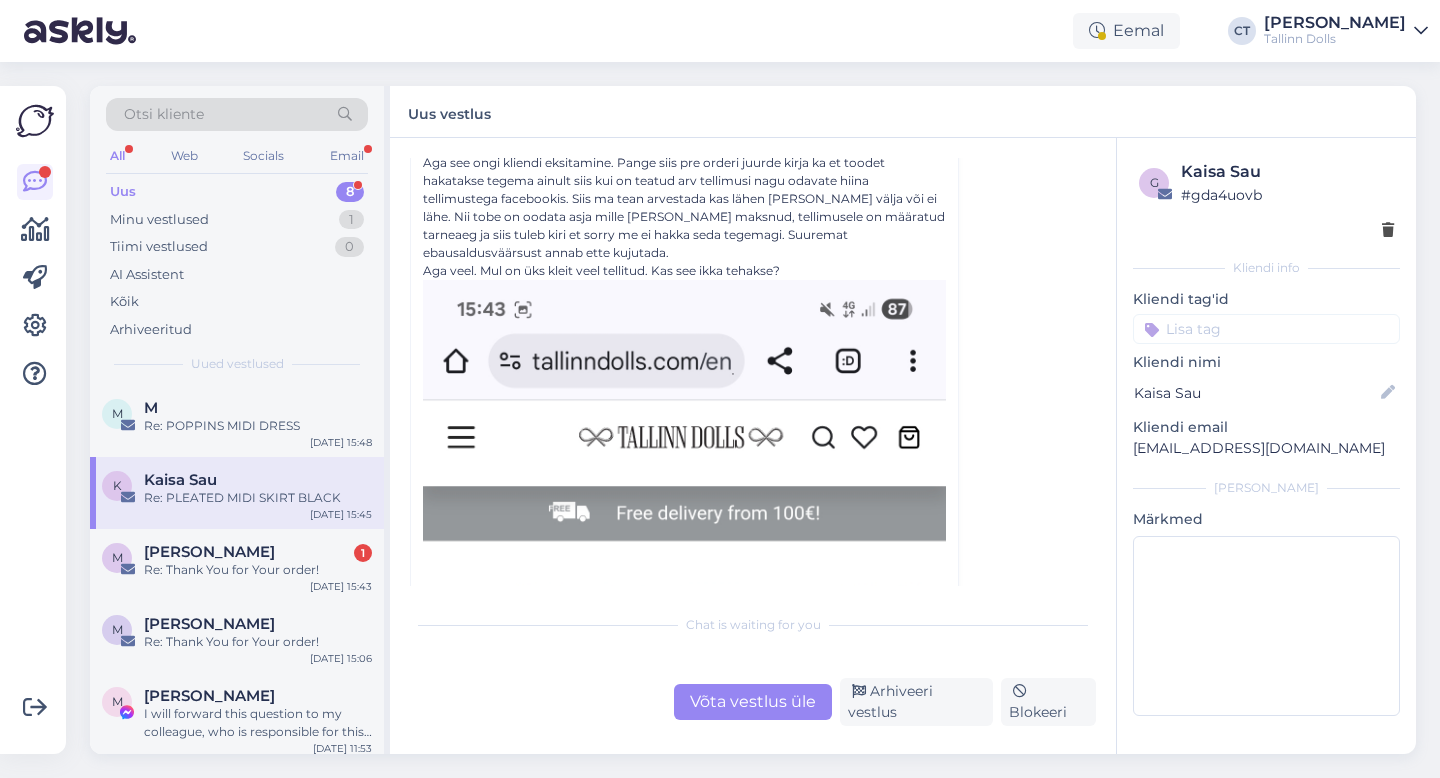scroll, scrollTop: 7338, scrollLeft: 0, axis: vertical 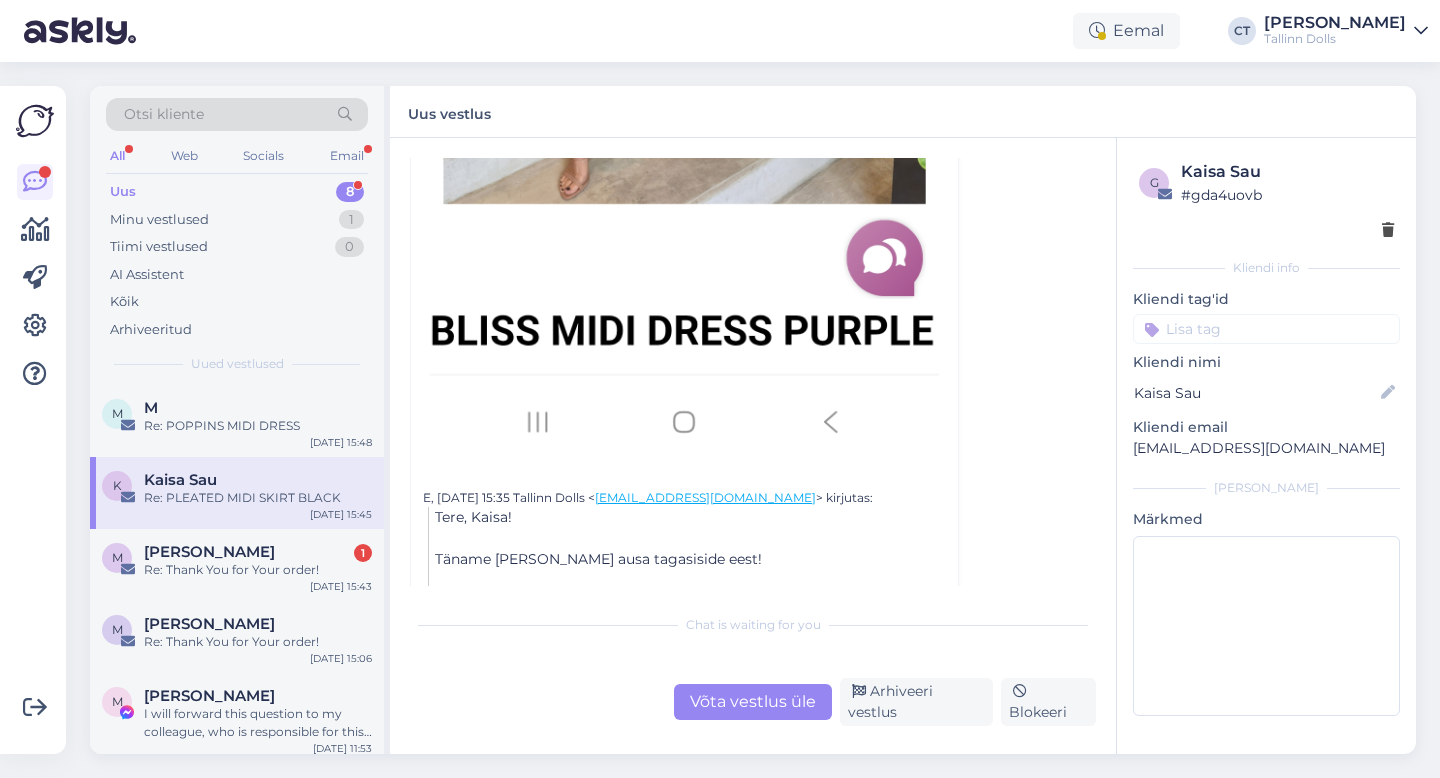 click on "Võta vestlus üle" at bounding box center (753, 702) 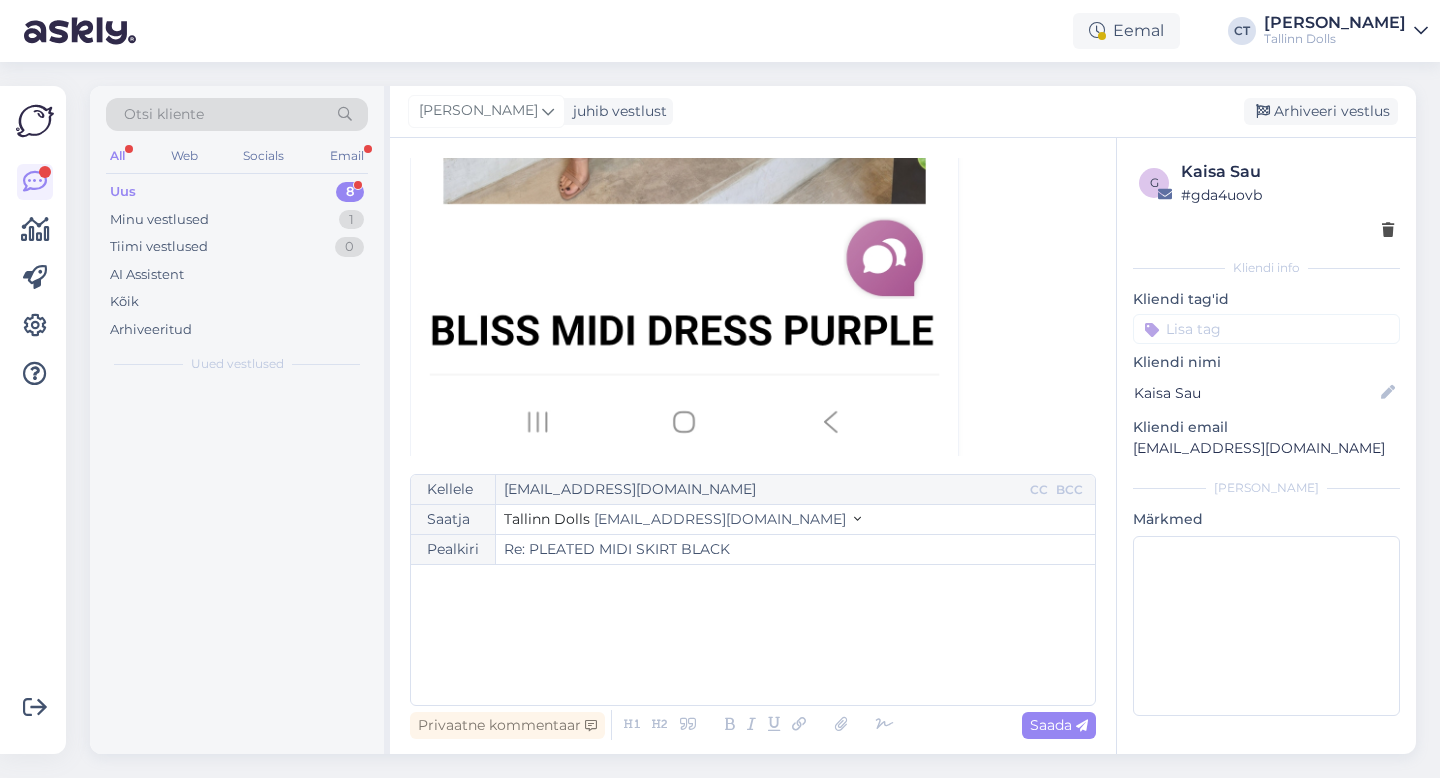 scroll, scrollTop: 7235, scrollLeft: 0, axis: vertical 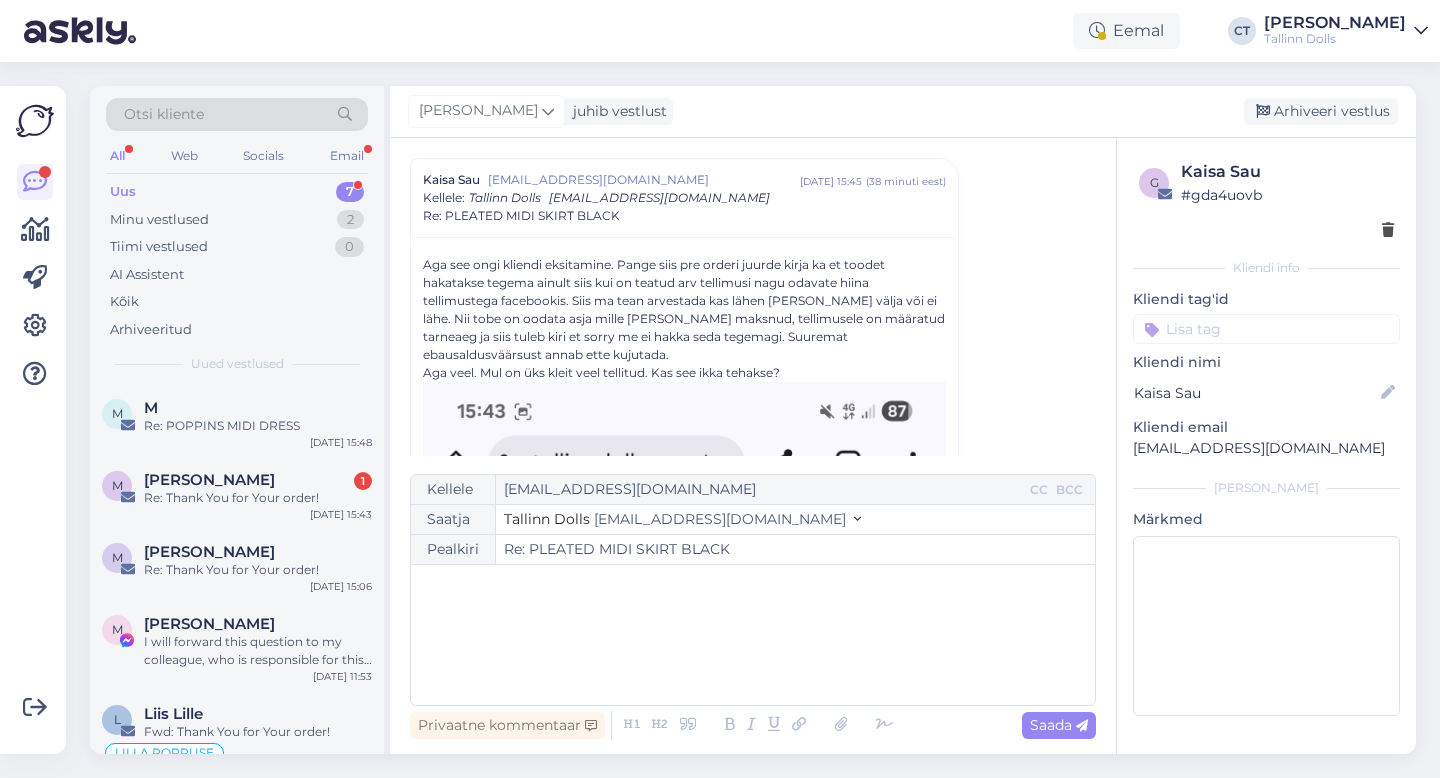 click on "﻿" at bounding box center [753, 635] 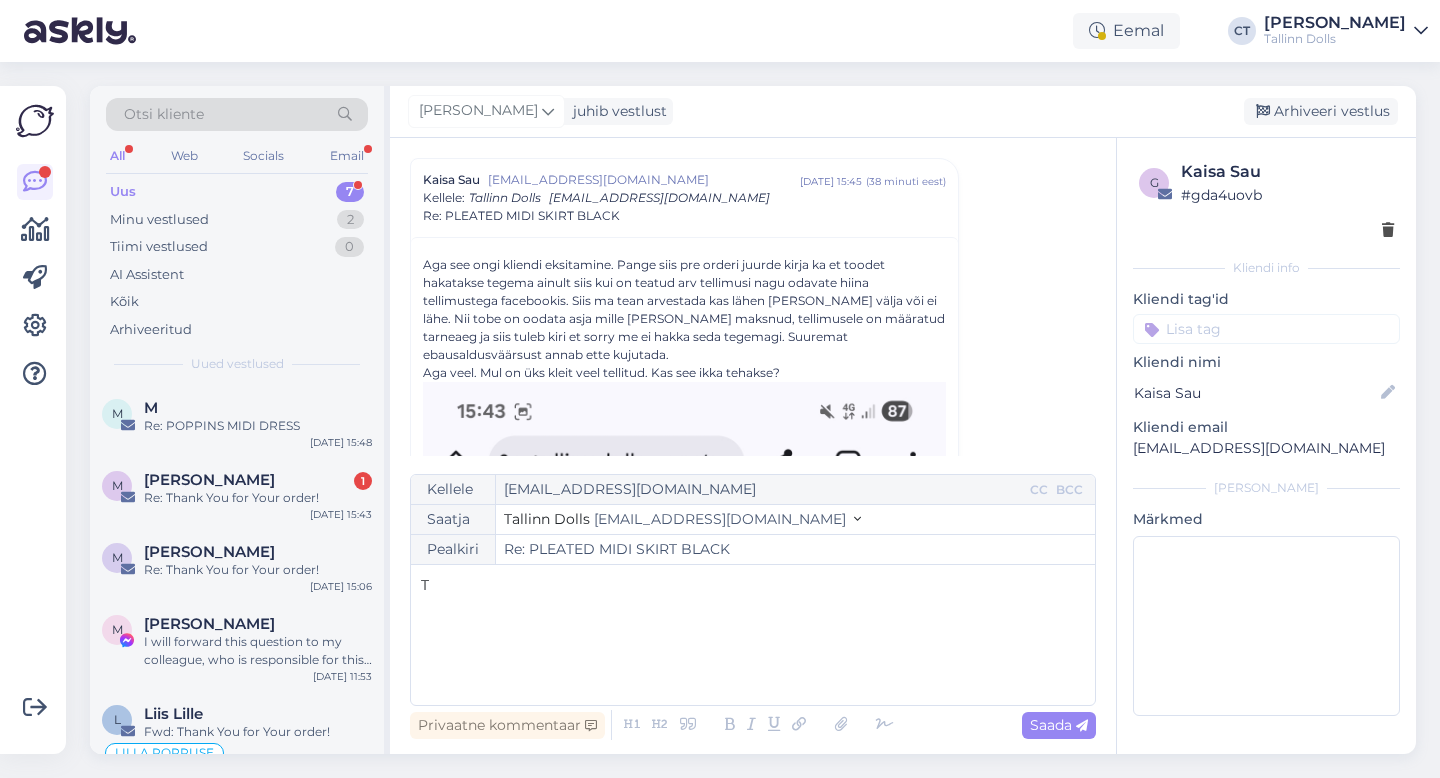 type 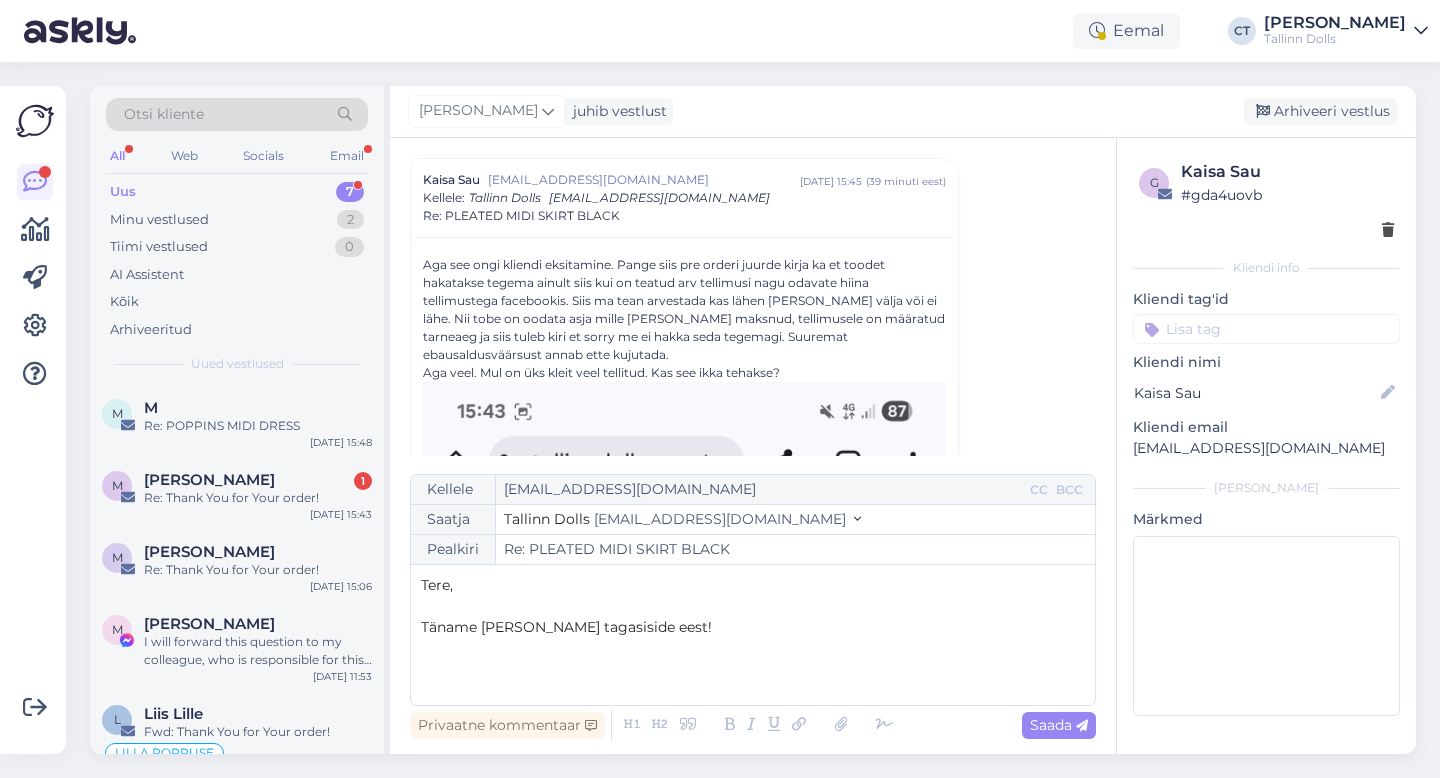 click on "﻿" at bounding box center (753, 648) 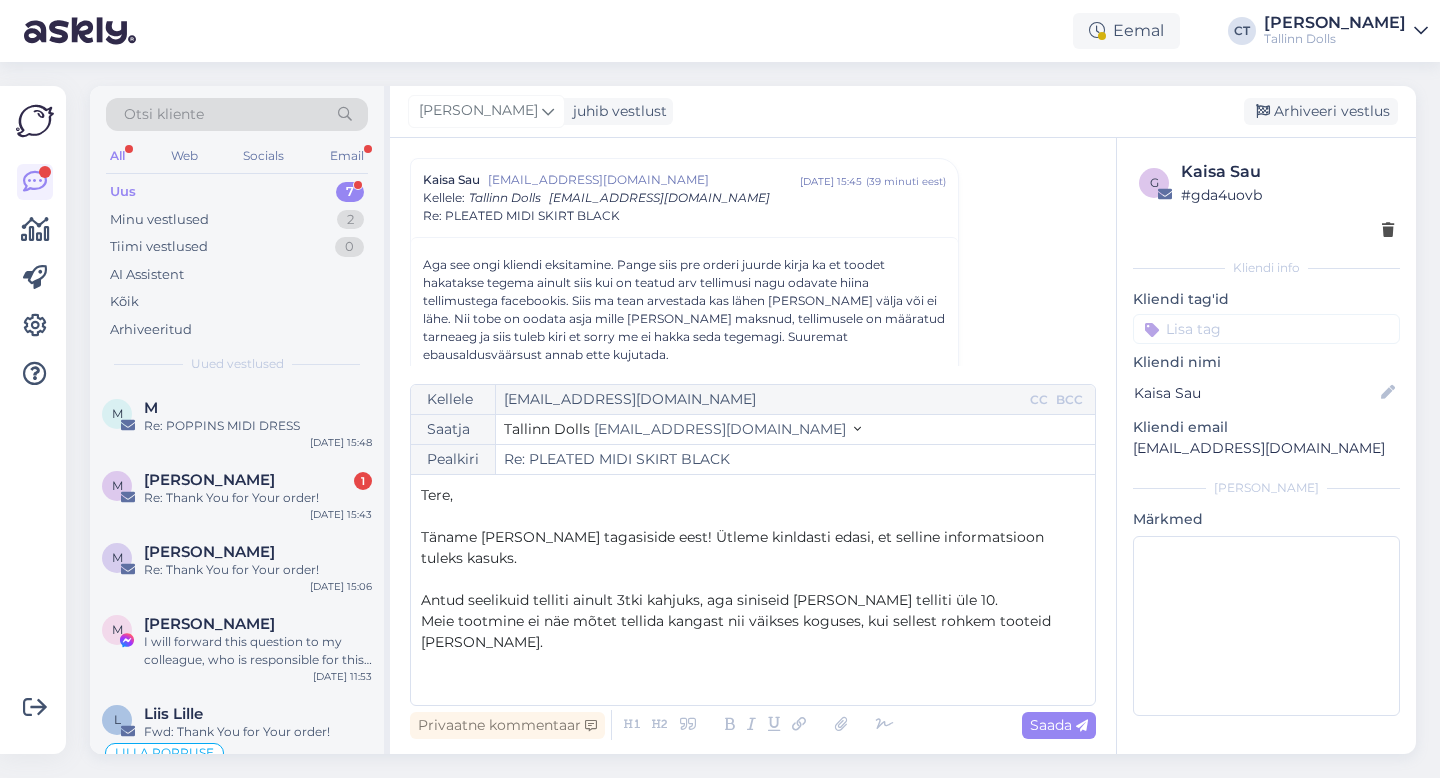 click on "Täname [PERSON_NAME] tagasiside eest! Ütleme kinldasti edasi, et selline informatsioon tuleks kasuks." at bounding box center [734, 547] 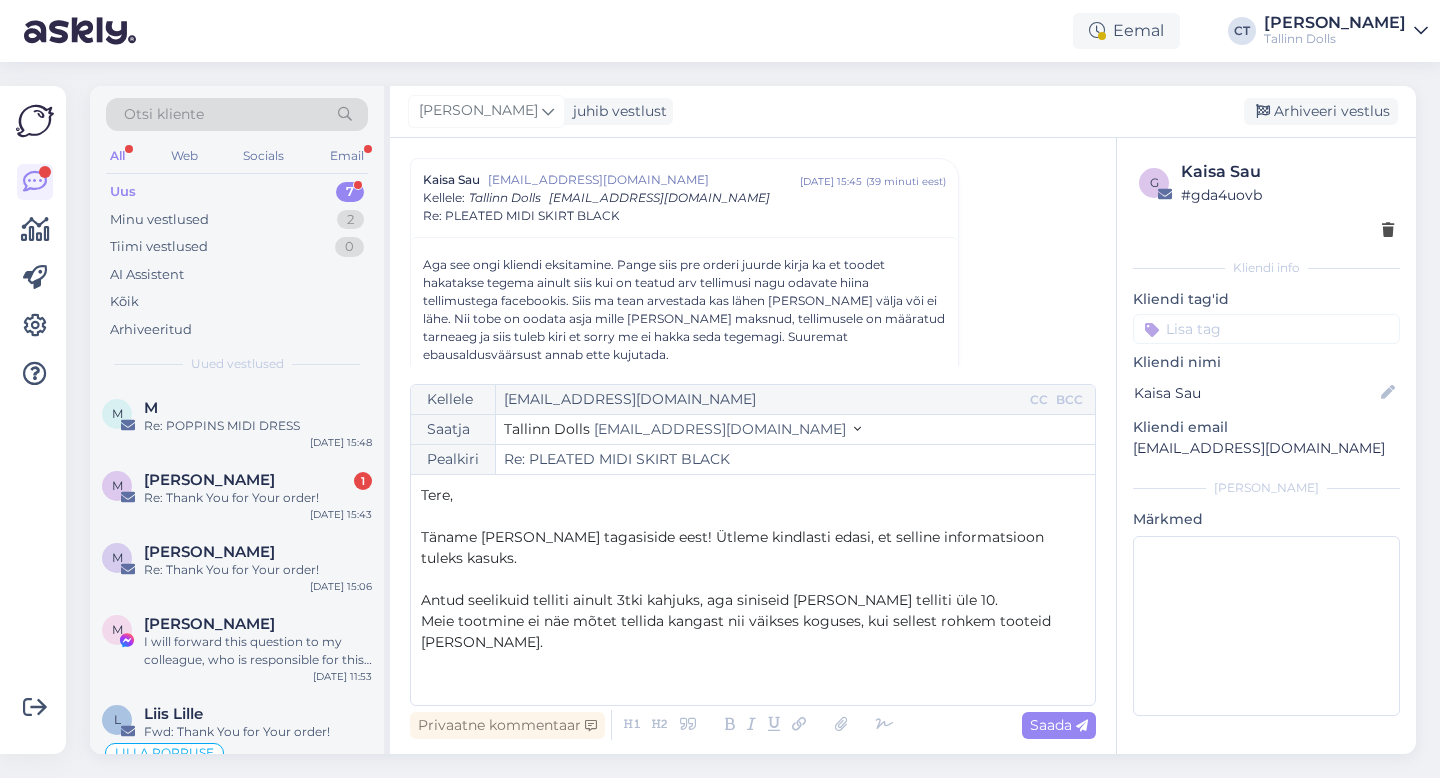 click on "Meie tootmine ei näe mõtet tellida kangast nii väikses koguses, kui sellest rohkem tooteid [PERSON_NAME]." at bounding box center [753, 632] 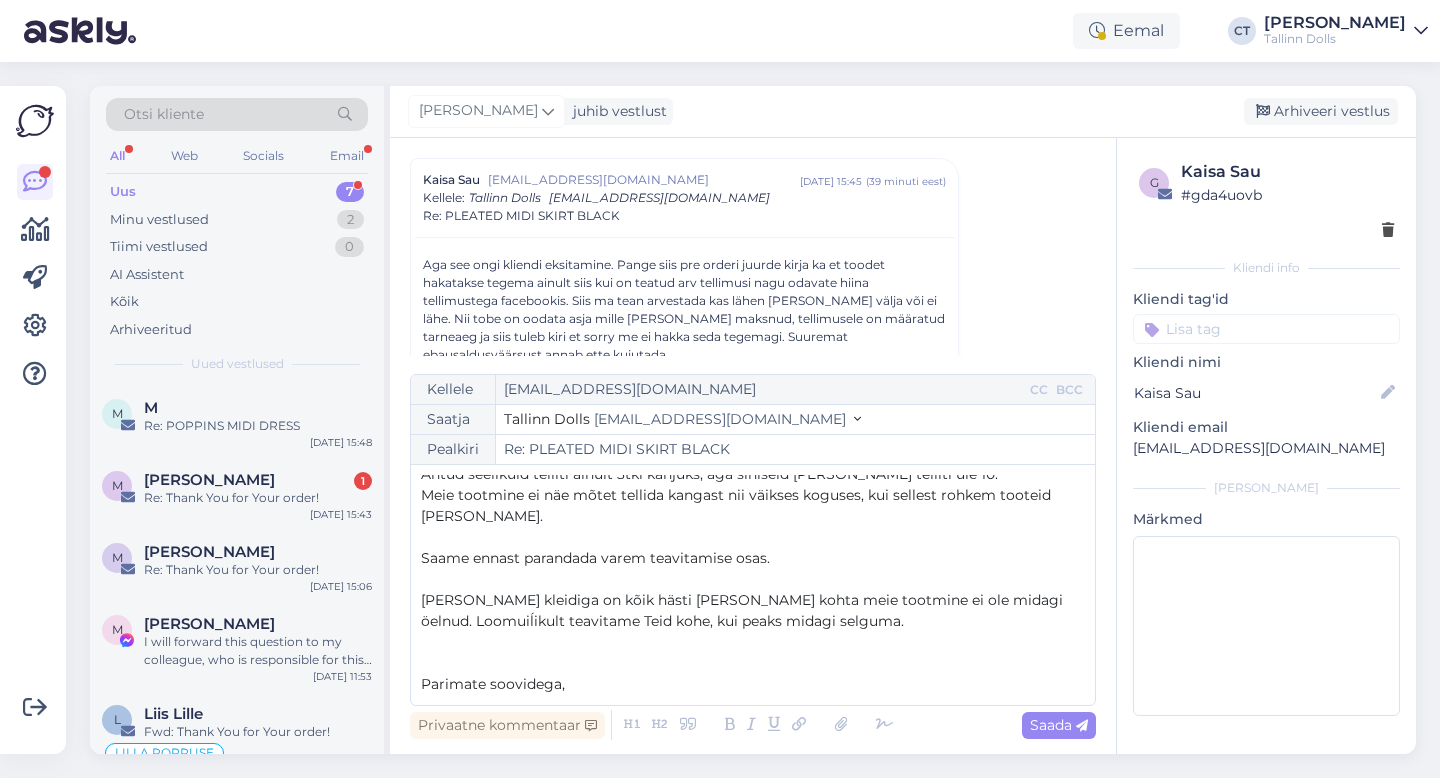 scroll, scrollTop: 0, scrollLeft: 0, axis: both 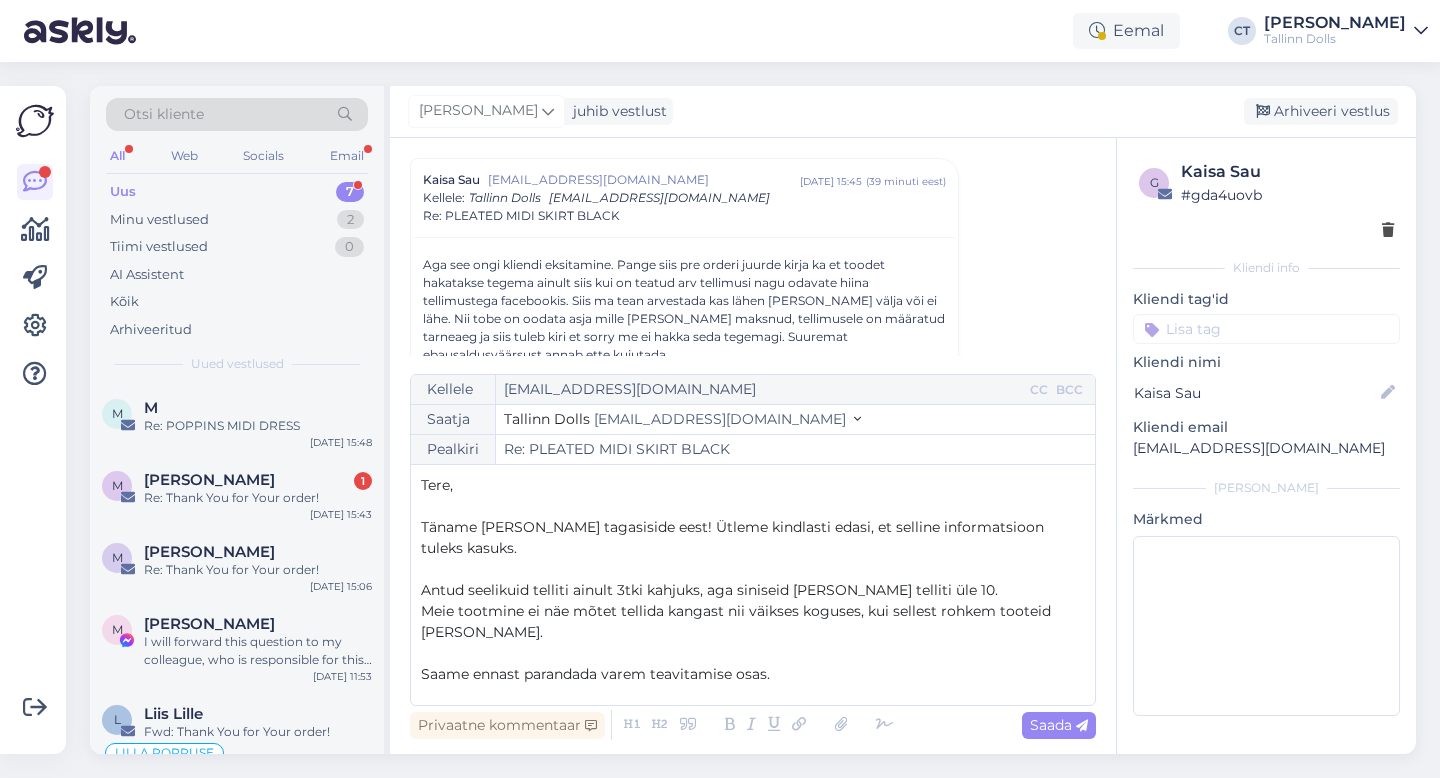 click on "Täname [PERSON_NAME] tagasiside eest! Ütleme kindlasti edasi, et selline informatsioon tuleks kasuks." at bounding box center [753, 538] 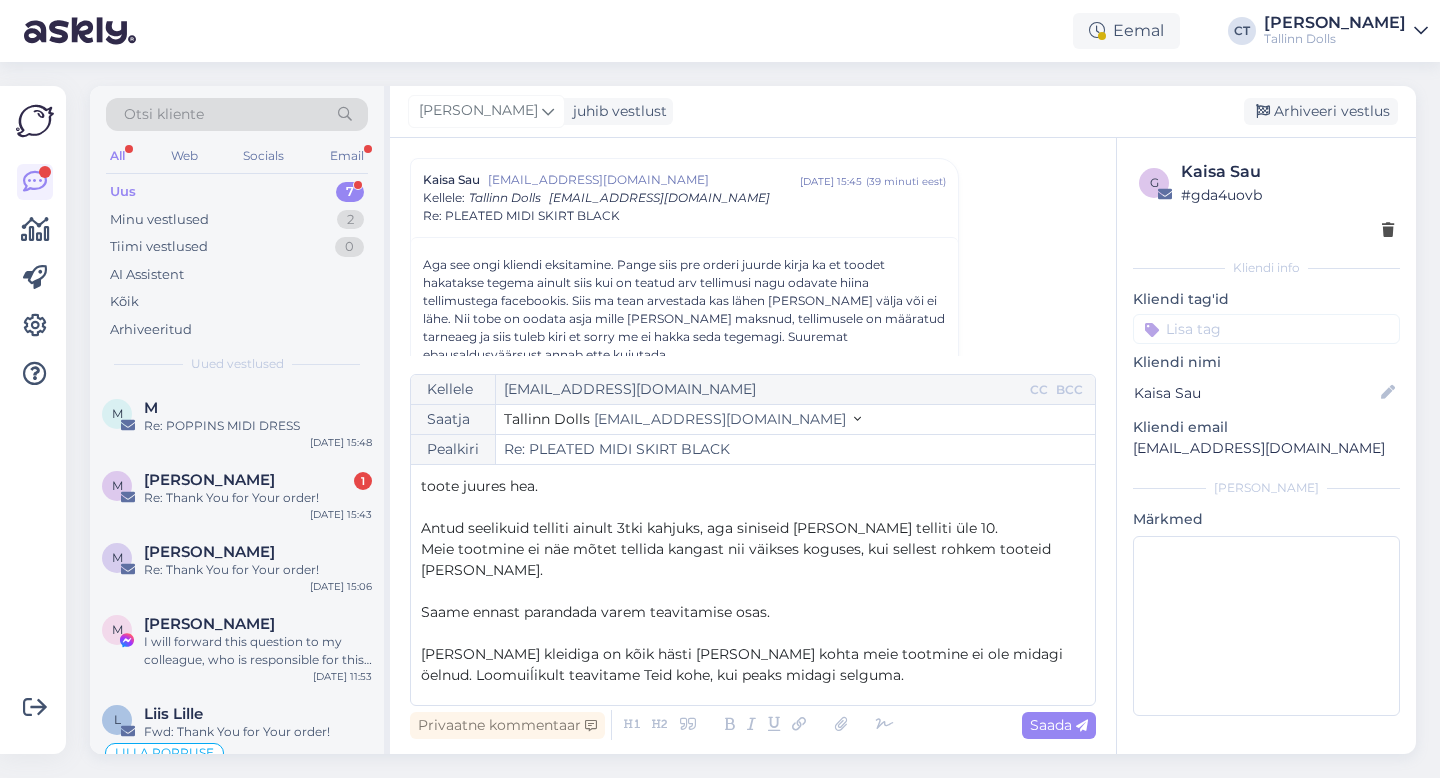 scroll, scrollTop: 0, scrollLeft: 0, axis: both 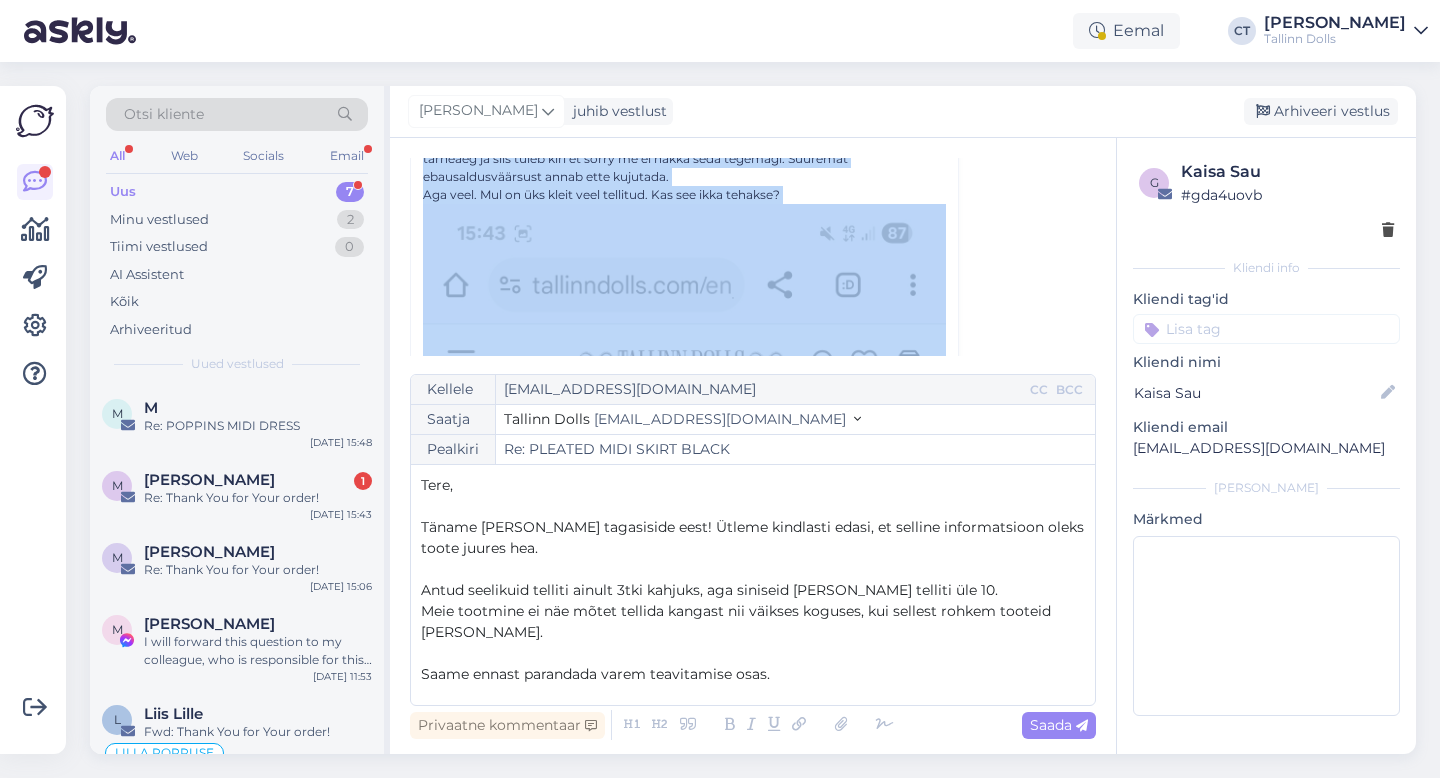 drag, startPoint x: 417, startPoint y: 265, endPoint x: 803, endPoint y: 194, distance: 392.47546 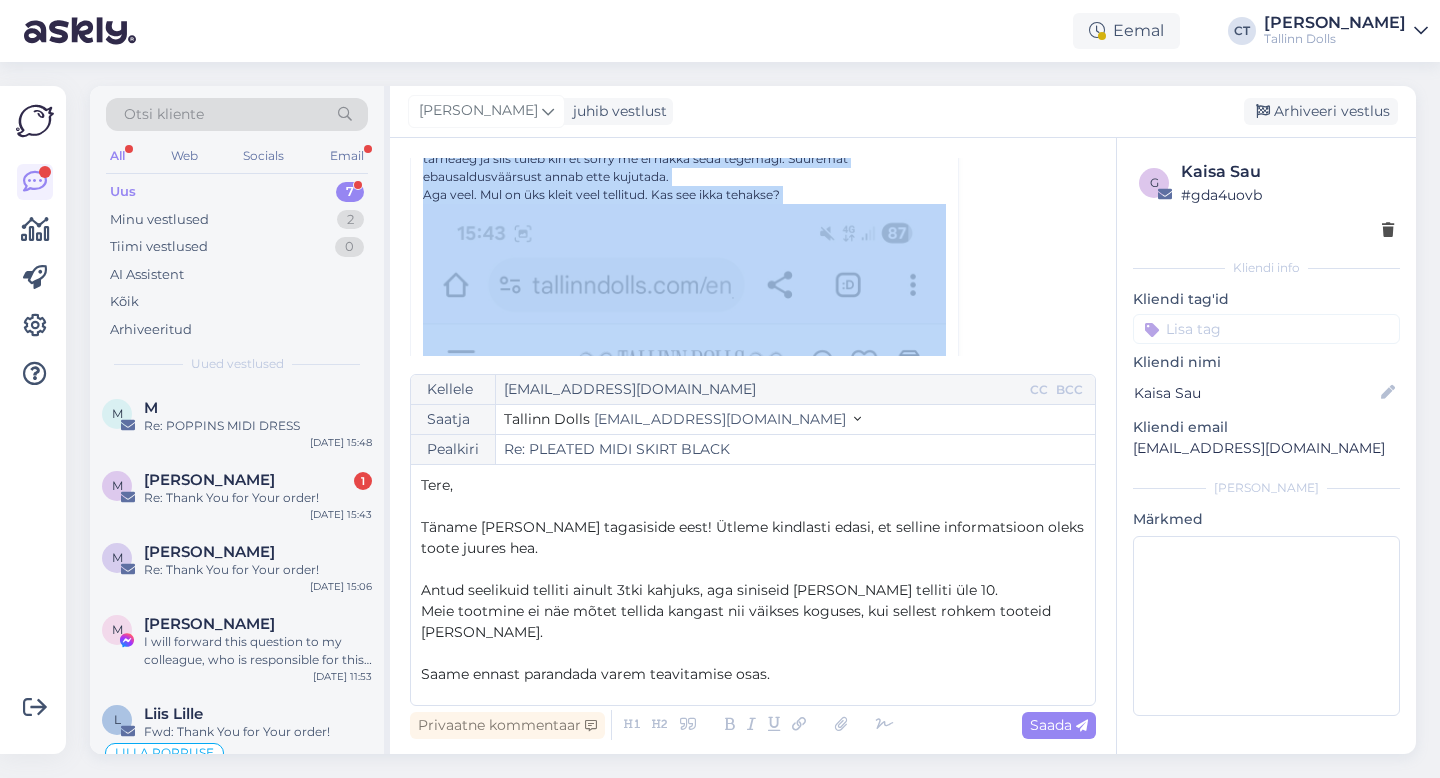 click on "Aga see ongi kliendi eksitamine. Pange siis pre orderi juurde kirja ka et toodet hakatakse tegema ainult siis kui on teatud arv tellimusi nagu odavate hiina tellimustega facebookis. Siis ma tean arvestada kas lähen [PERSON_NAME] välja või ei lähe. Nii tobe on oodata asja mille [PERSON_NAME] maksnud, tellimusele on määratud tarneaeg ja siis tuleb kiri et sorry me ei hakka seda tegemagi. Suuremat ebausaldusväärsust annab ette kujutada.  Aga veel. Mul on üks kleit veel tellitud. Kas see ikka tehakse?  E, [DATE] 15:35 Tallinn Dolls < [EMAIL_ADDRESS][DOMAIN_NAME] > kirjutas: Tere, Kaisa!  ﻿ Täname [PERSON_NAME] ausa tagasiside eest!  ﻿ Kahjuks ei saanud me tellimusi kokku ja kangast ei tellinud. Kõige rohkem telliti siniseid [PERSON_NAME] ehk need paneme tootmisesse.  Tõesti vabandame ja anname endast parima, et varem sellistest olukordades kliente teavitada!  ﻿ Tootel lõppes Pre-Orderi müük ära ja ekslikult jäi toode ka veebipoodi üles. Eemaldasime toote veebipoest.  ﻿ ﻿ Parimate soovidega," at bounding box center (684, 903) 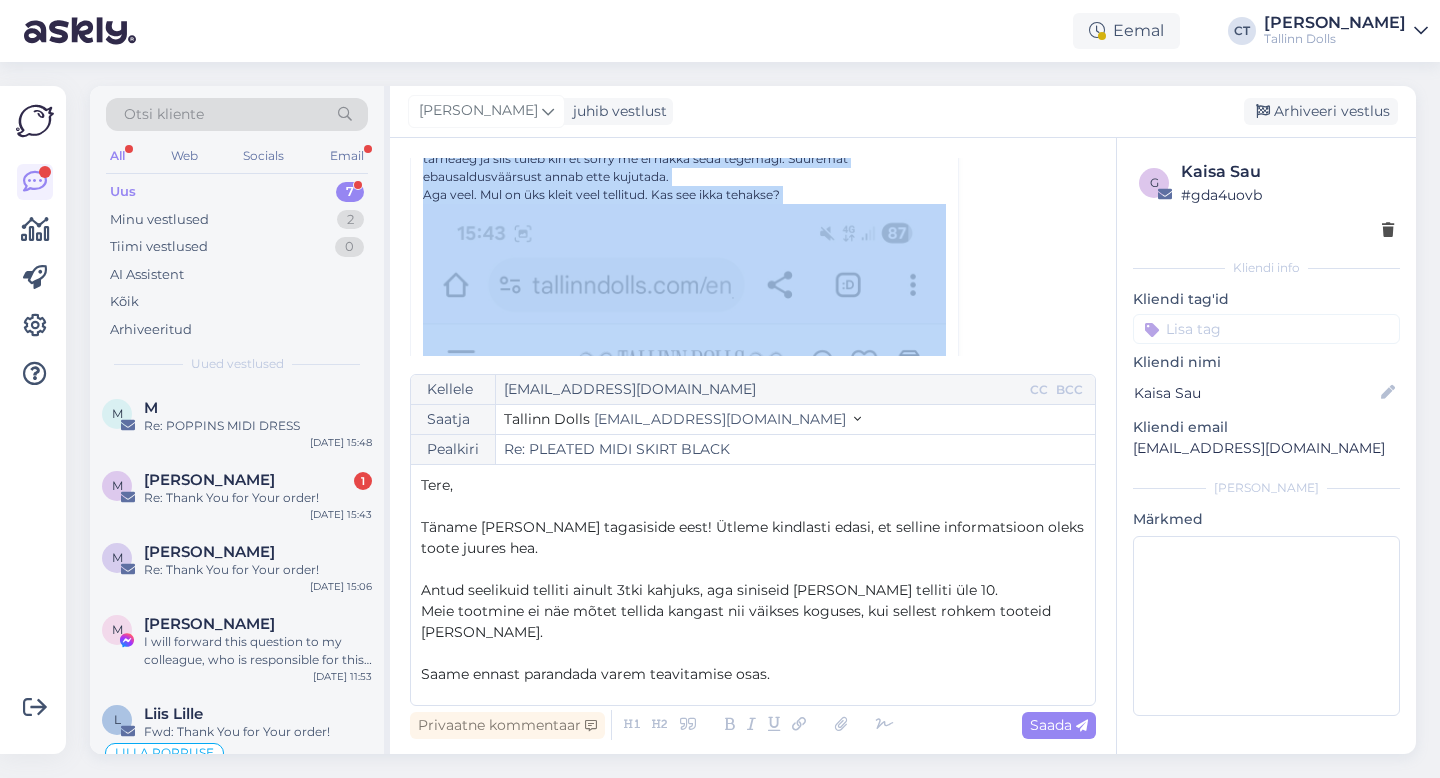 copy on "Aga see ongi kliendi eksitamine. Pange siis pre orderi juurde kirja ka et toodet hakatakse tegema ainult siis kui on teatud arv tellimusi nagu odavate hiina tellimustega facebookis. Siis ma tean arvestada kas lähen [PERSON_NAME] välja või ei lähe. Nii tobe on oodata asja mille [PERSON_NAME] maksnud, tellimusele on määratud tarneaeg ja siis tuleb kiri et sorry me ei hakka seda tegemagi. Suuremat ebausaldusväärsust annab ette kujutada.  Aga veel. Mul on üks kleit veel tellitud. Kas see ikka tehakse?" 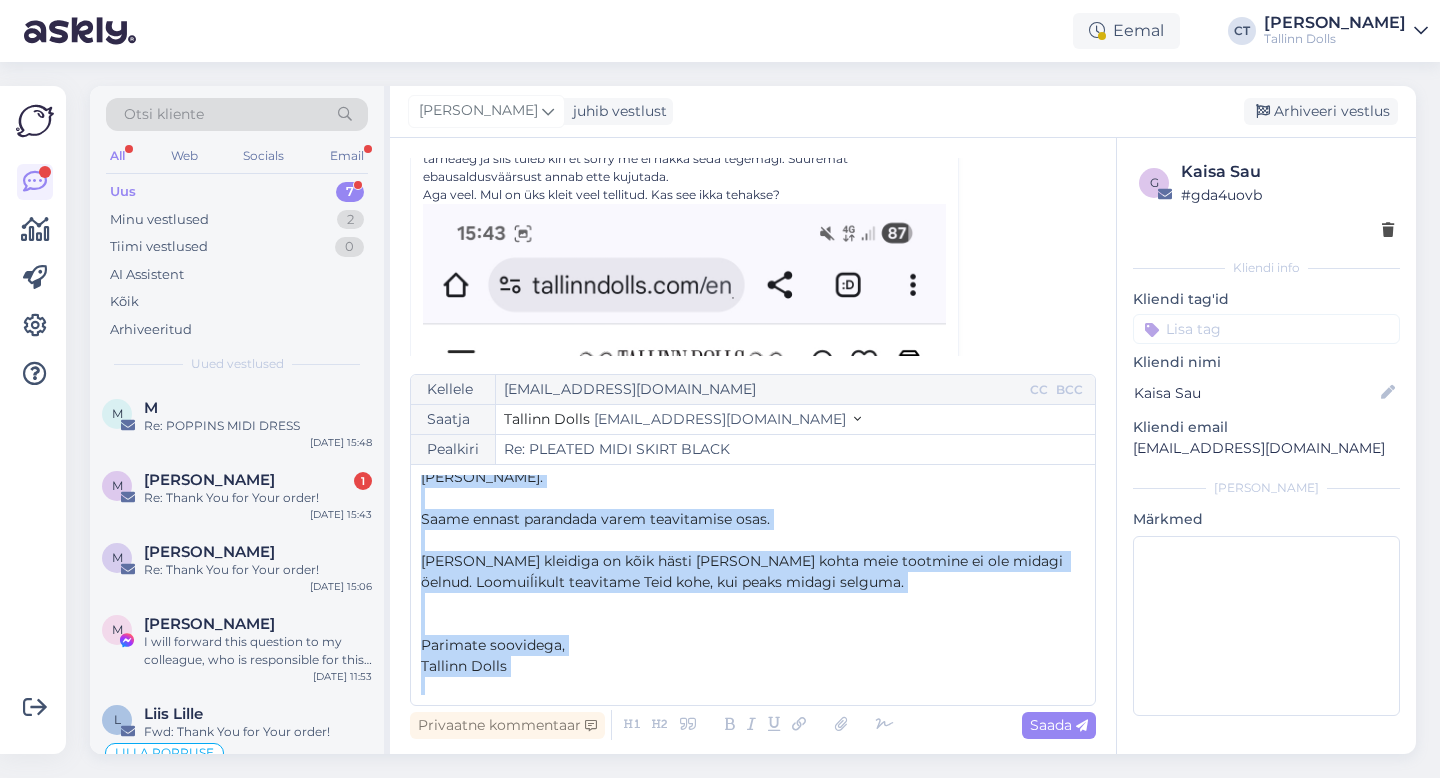 scroll, scrollTop: 179, scrollLeft: 0, axis: vertical 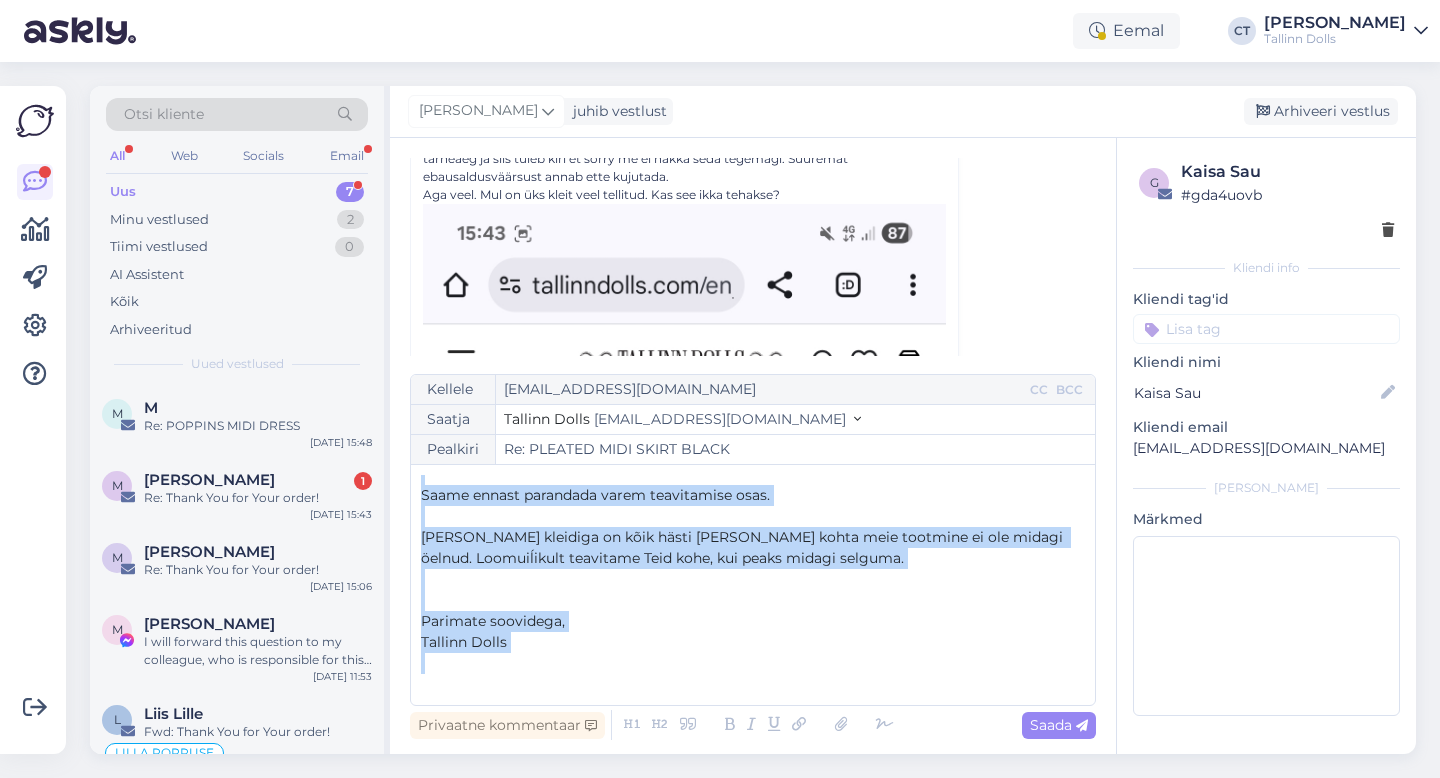 drag, startPoint x: 418, startPoint y: 521, endPoint x: 812, endPoint y: 685, distance: 426.76926 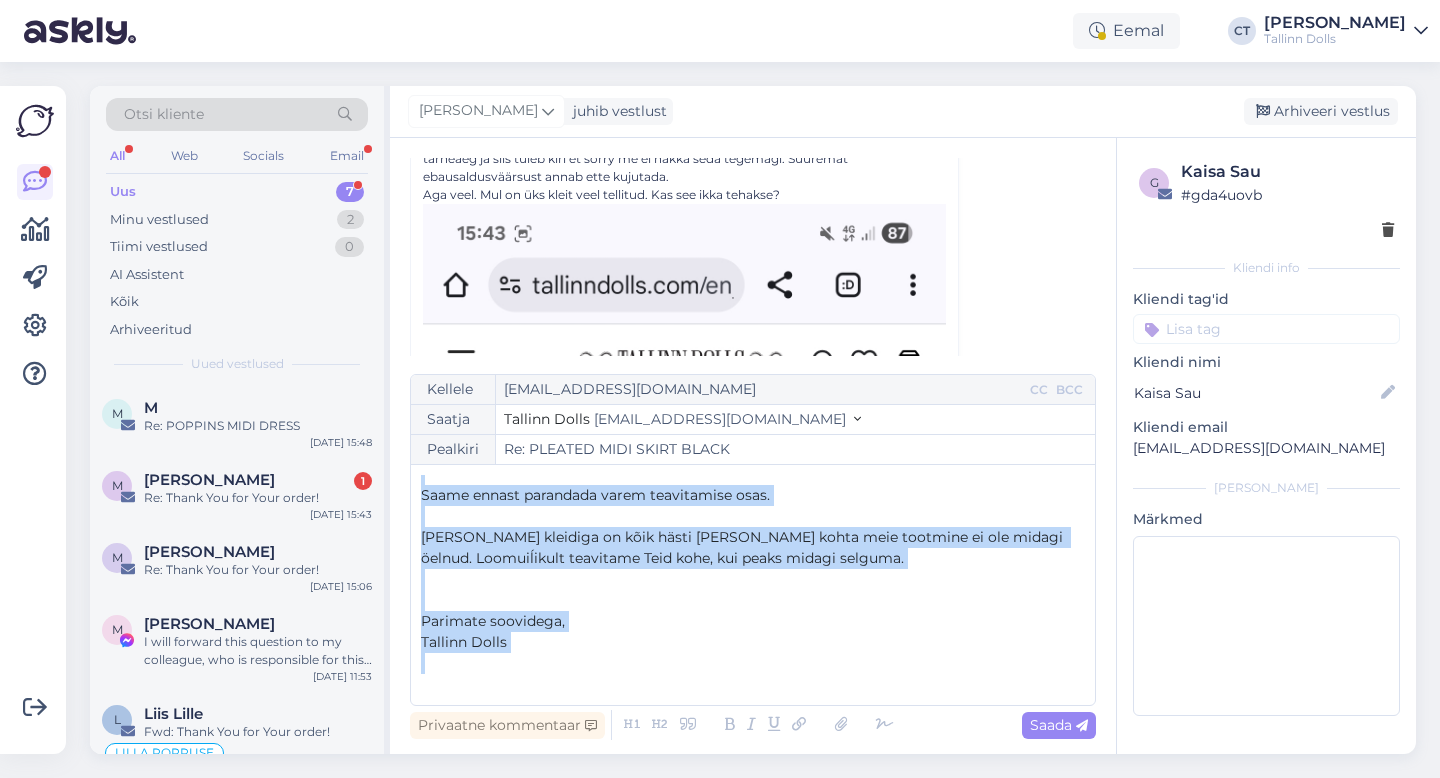 click on "Kellele [EMAIL_ADDRESS][DOMAIN_NAME] CC BCC Saatja Tallinn Dolls   [EMAIL_ADDRESS][DOMAIN_NAME] Pealkiri Re: PLEATED MIDI SKIRT BLACK Tere,  ﻿ Täname Teid tagasiside eest! Ütleme kindlasti edasi, et selline informatsioon oleks toote juures hea.  ﻿ Antud seelikuid telliti ainult 3tki kahjuks, aga siniseid [PERSON_NAME] telliti üle 10.  Meie tootmine ei näe mõtet tellida kangast nii väikses koguses, kui sellest rohkem tooteid [PERSON_NAME].  ﻿ [PERSON_NAME] ennast parandada varem teavitamise osas.  ﻿ [PERSON_NAME] kleidiga on kõik hästi [PERSON_NAME] kohta meie tootmine ei ole midagi öelnud. Loomuiĺikult teavitame Teid kohe, kui peaks midagi selguma.  ﻿ ﻿ Parimate soovidega, Tallinn Dolls  ﻿ ﻿" at bounding box center [753, 540] 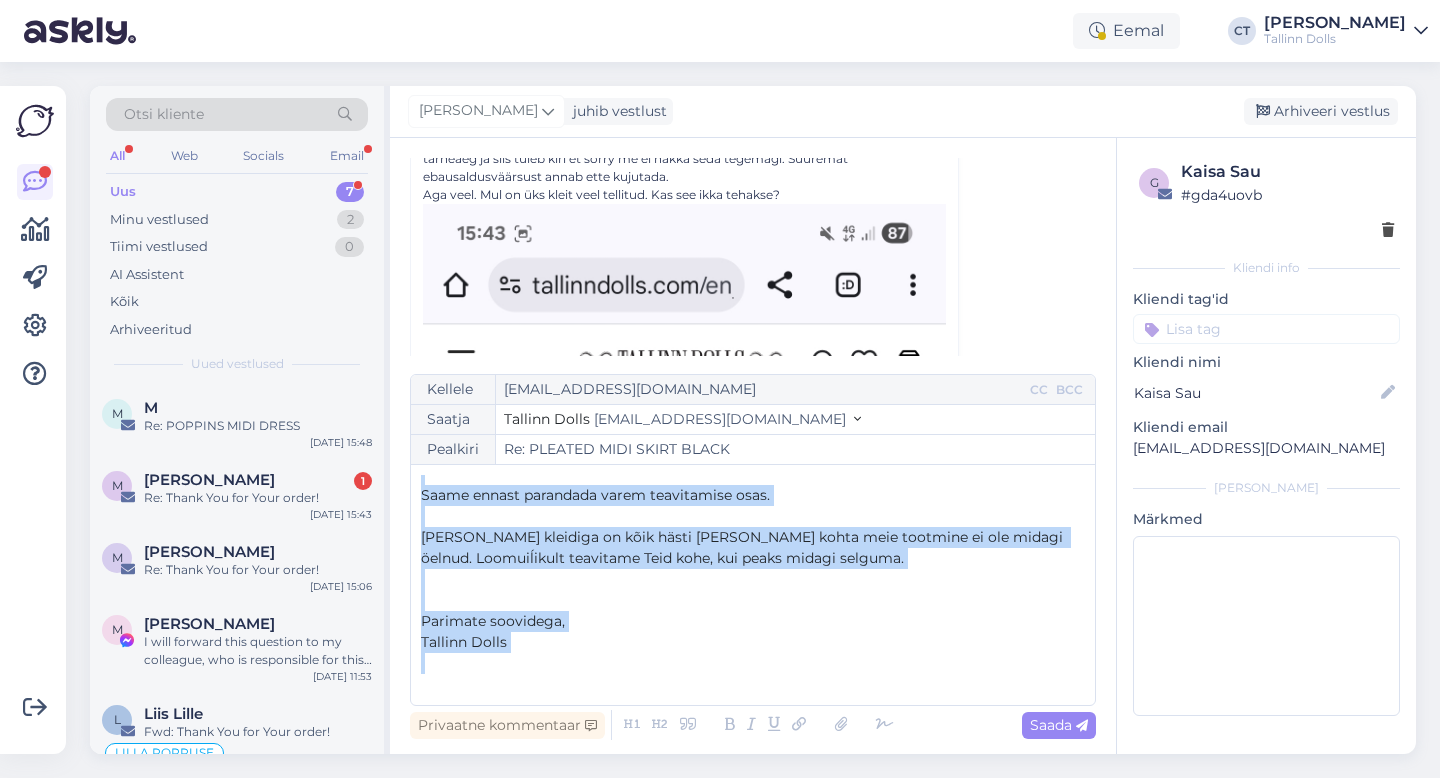 scroll, scrollTop: 0, scrollLeft: 0, axis: both 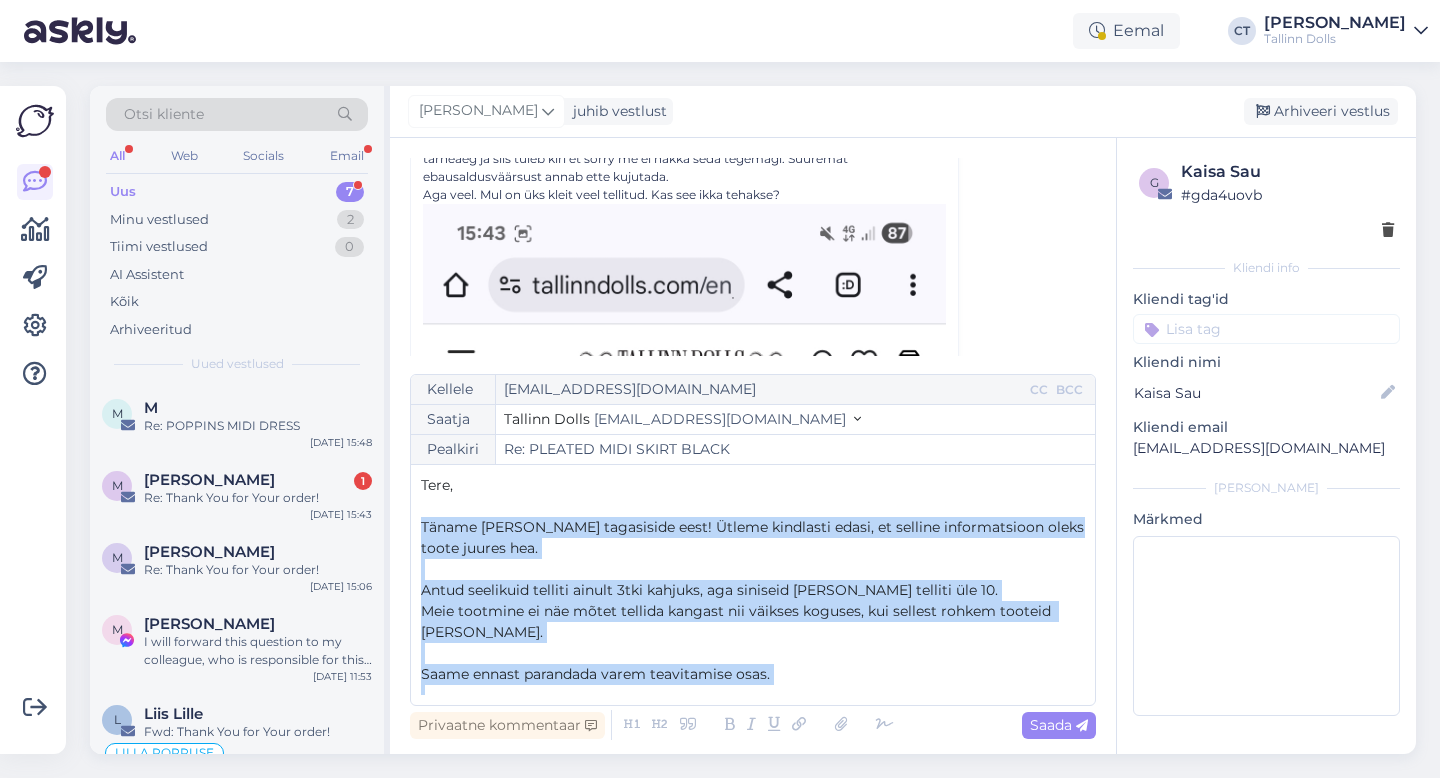 click on "﻿" at bounding box center (753, 569) 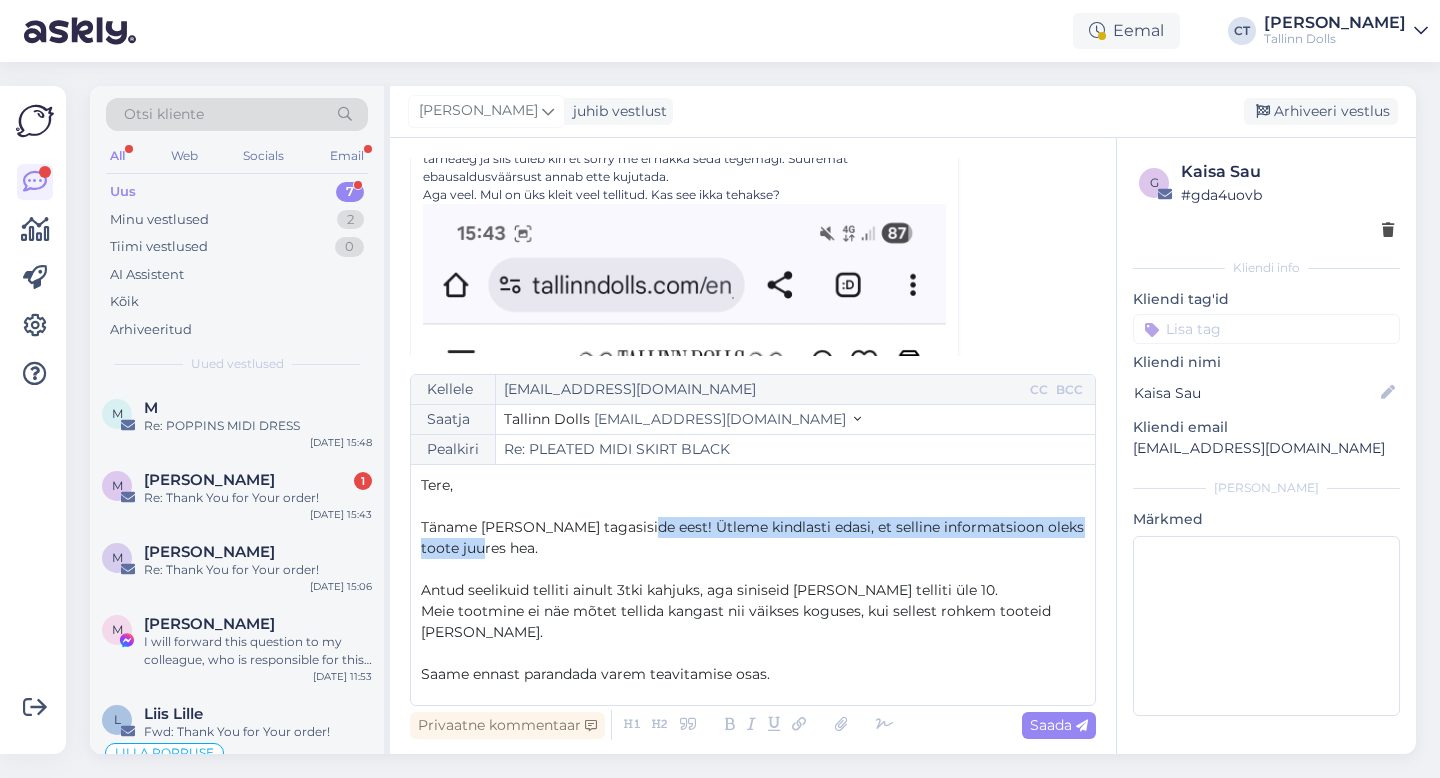 drag, startPoint x: 580, startPoint y: 558, endPoint x: 627, endPoint y: 524, distance: 58.00862 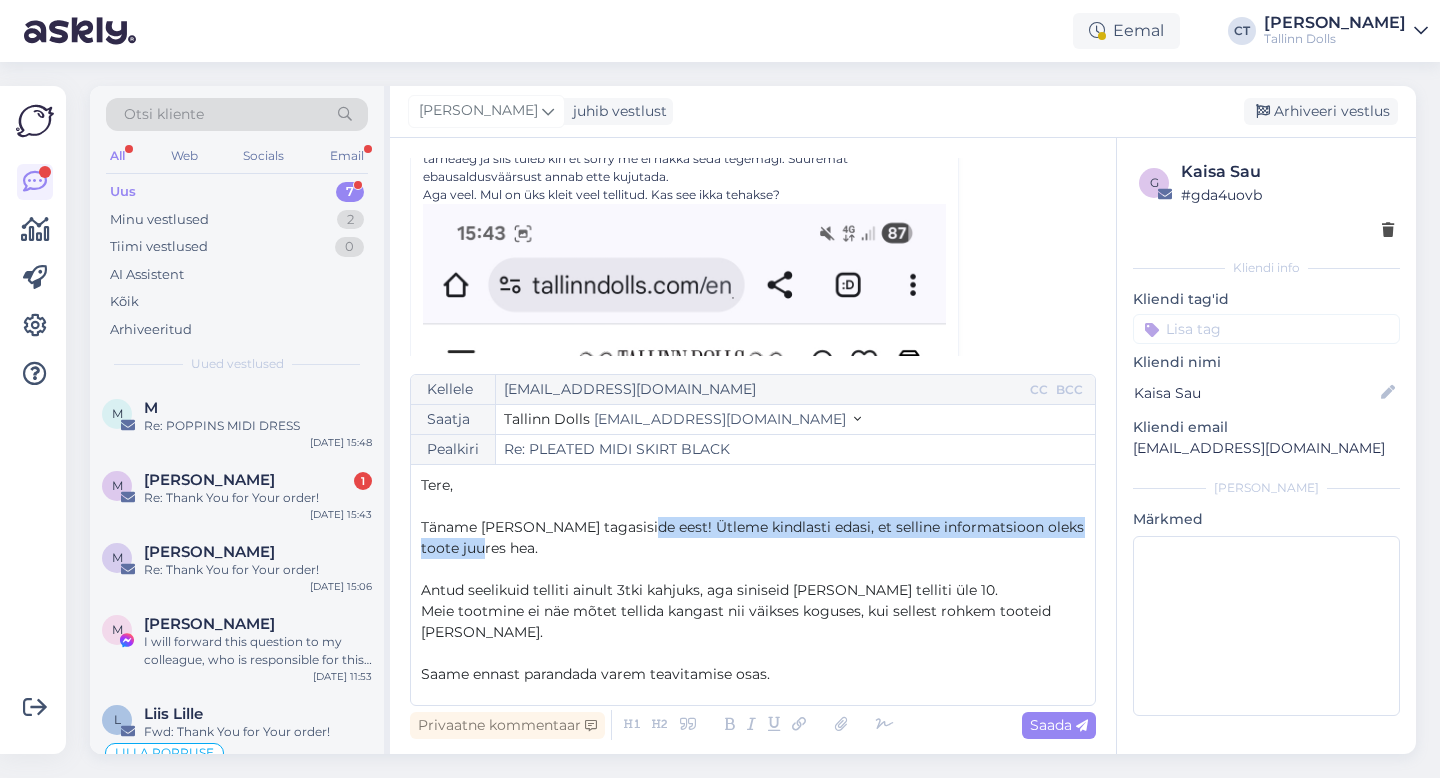 click on "Tere,  ﻿ Täname [PERSON_NAME] tagasiside eest! Ütleme kindlasti edasi, et selline informatsioon oleks toote juures hea.  ﻿ Antud seelikuid telliti ainult 3tki kahjuks, aga siniseid [PERSON_NAME] telliti üle 10.  Meie tootmine ei näe mõtet tellida kangast nii väikses koguses, kui sellest rohkem tooteid [PERSON_NAME].  ﻿ [PERSON_NAME] ennast parandada varem teavitamise osas.  ﻿ [PERSON_NAME] kleidiga on kõik hästi [PERSON_NAME] kohta meie tootmine ei ole midagi öelnud. Loomuiĺikult teavitame Teid kohe, kui peaks midagi selguma.  ﻿ ﻿ Parimate soovidega, Tallinn Dolls  ﻿ ﻿" at bounding box center [753, 585] 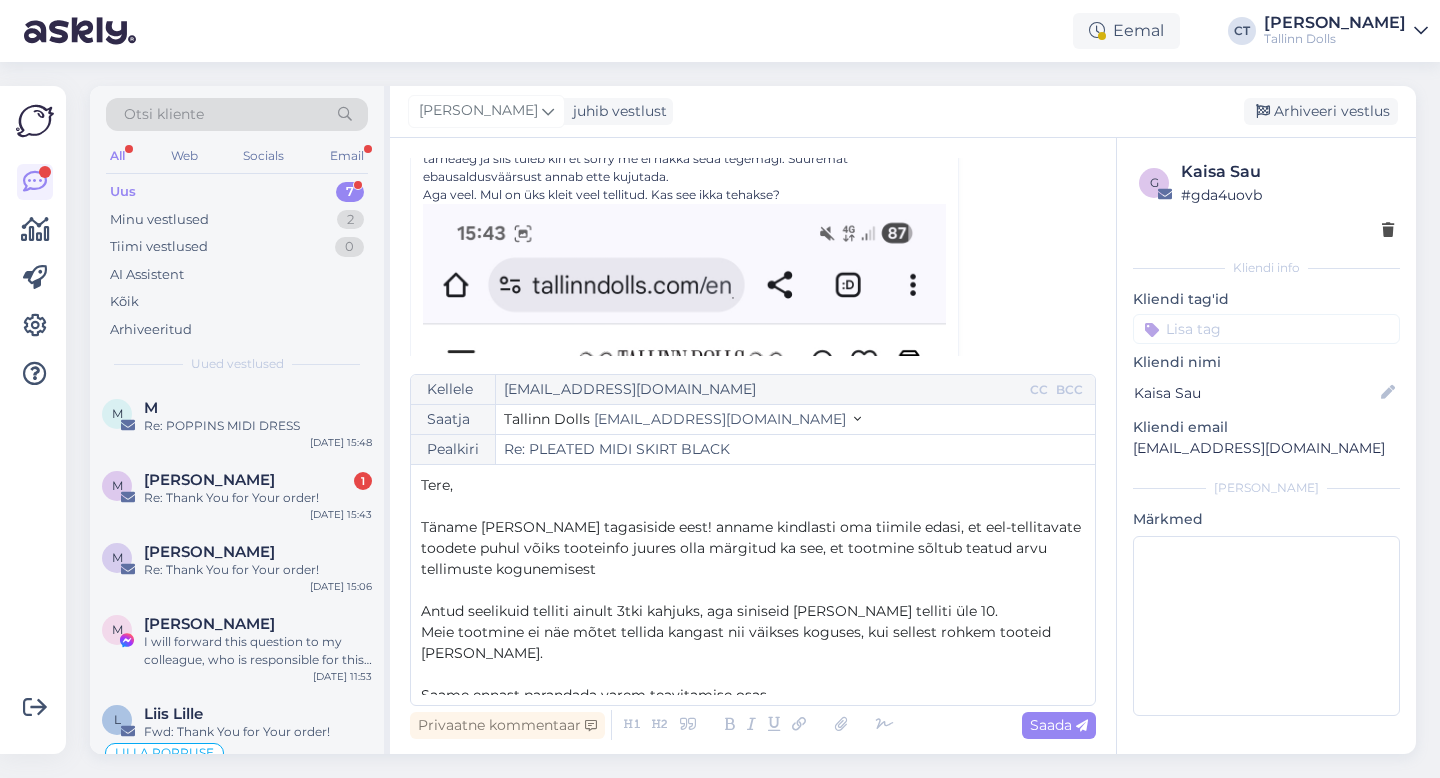 click on "Täname [PERSON_NAME] tagasiside eest! anname kindlasti oma tiimile edasi, et eel-tellitavate toodete puhul võiks tooteinfo juures olla märgitud ka see, et tootmine sõltub teatud arvu tellimuste kogunemisest" at bounding box center (753, 548) 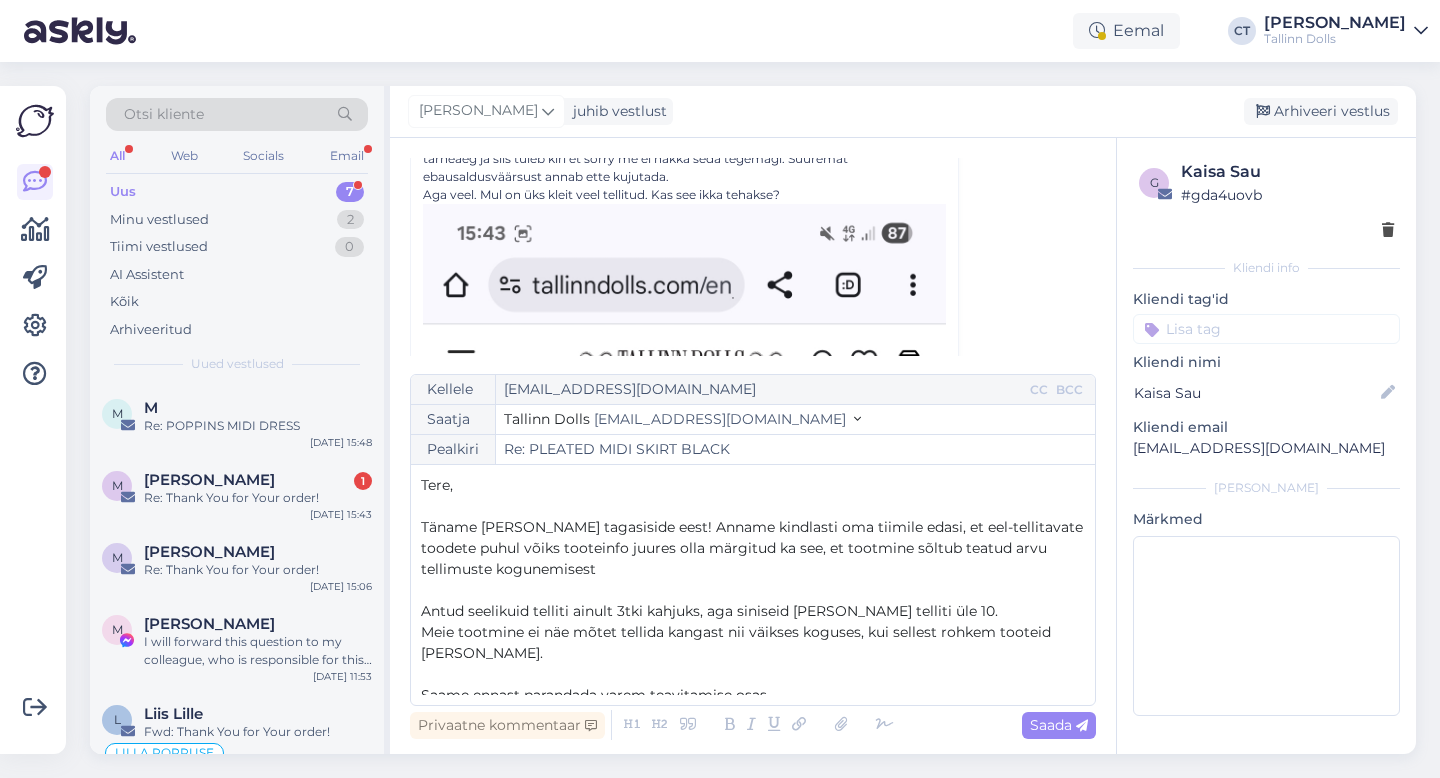 click on "Täname [PERSON_NAME] tagasiside eest! Anname kindlasti oma tiimile edasi, et eel-tellitavate toodete puhul võiks tooteinfo juures olla märgitud ka see, et tootmine sõltub teatud arvu tellimuste kogunemisest" at bounding box center (754, 548) 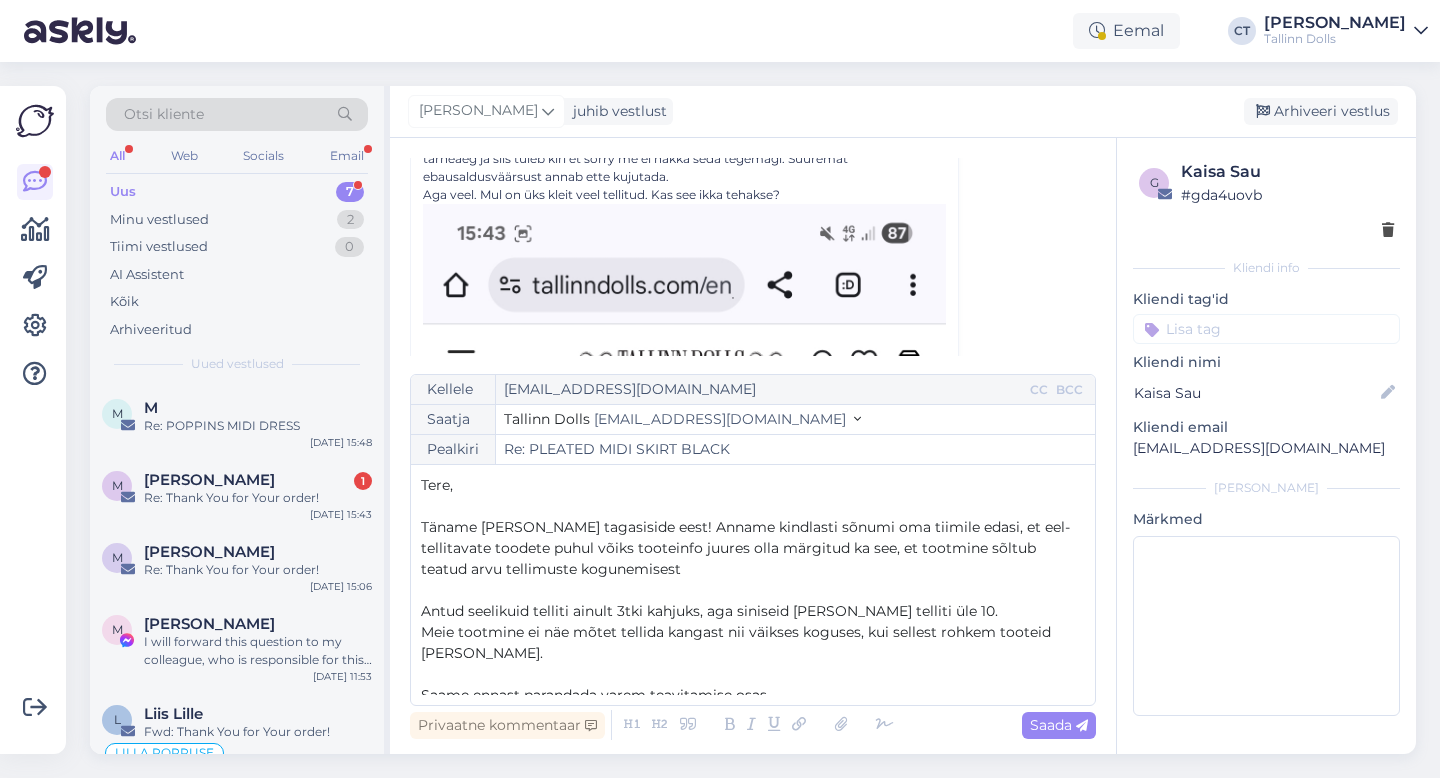 scroll, scrollTop: 71, scrollLeft: 0, axis: vertical 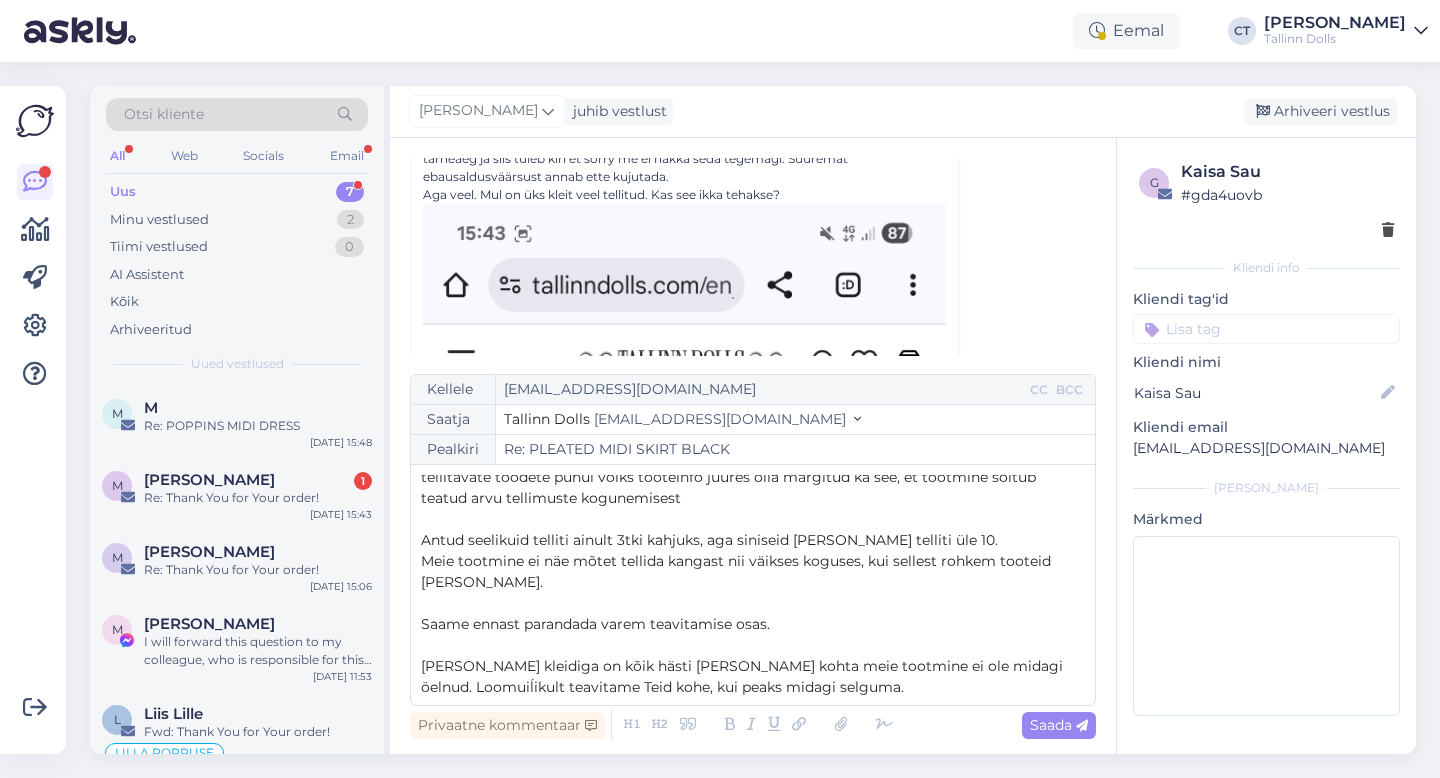 click on "Meie tootmine ei näe mõtet tellida kangast nii väikses koguses, kui sellest rohkem tooteid [PERSON_NAME]." at bounding box center [753, 572] 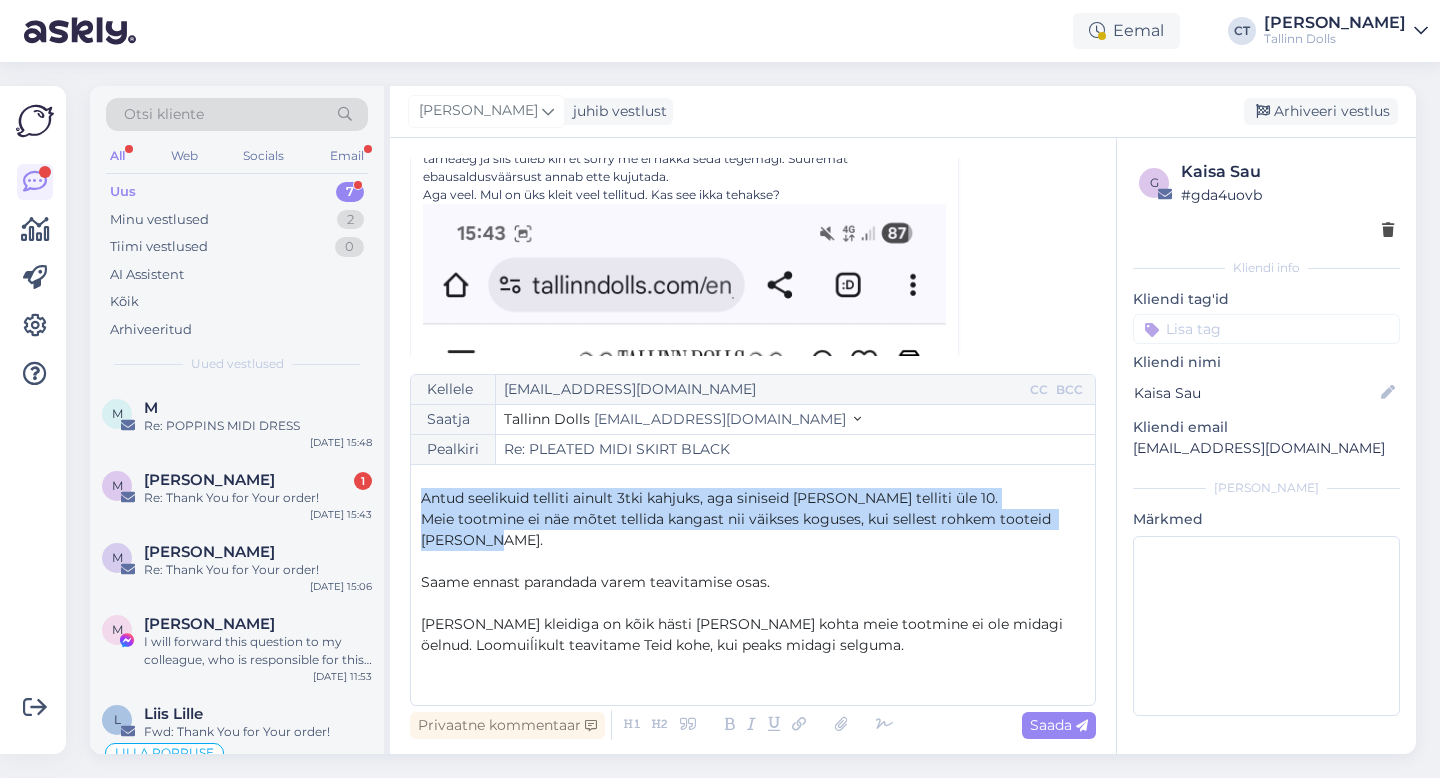 drag, startPoint x: 484, startPoint y: 540, endPoint x: 418, endPoint y: 496, distance: 79.32213 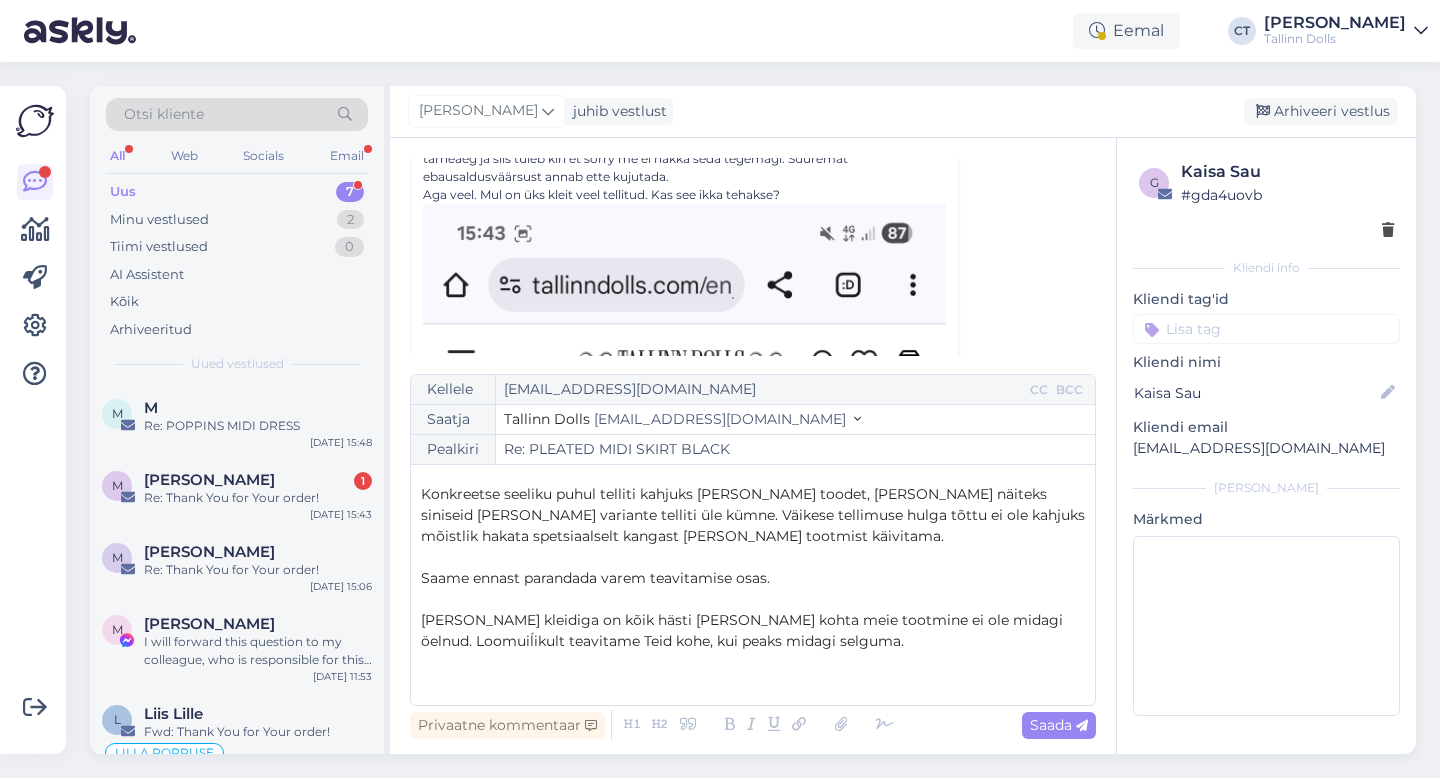 scroll, scrollTop: 120, scrollLeft: 0, axis: vertical 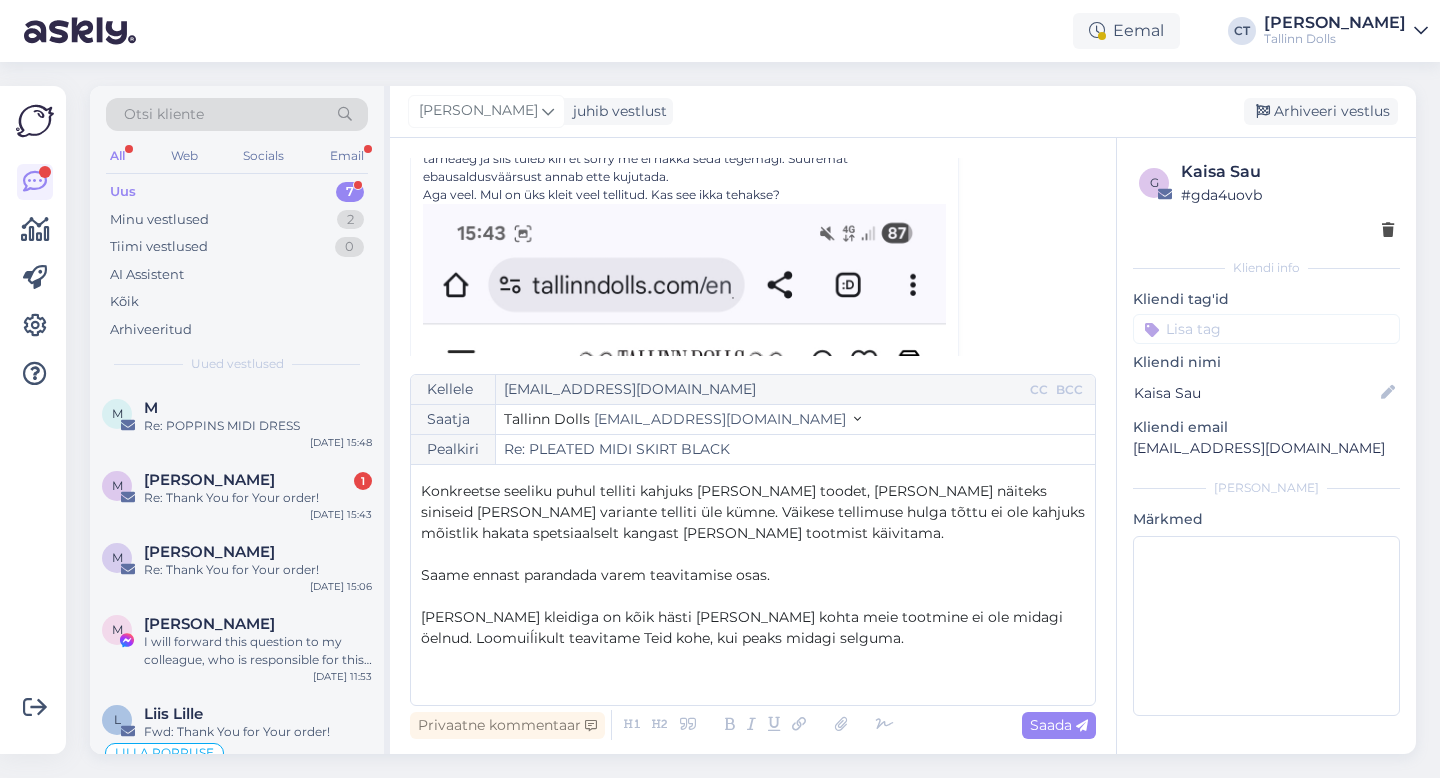 click on "Konkreetse seeliku puhul telliti kahjuks [PERSON_NAME] toodet, [PERSON_NAME] näiteks siniseid [PERSON_NAME] variante telliti üle kümne. Väikese tellimuse hulga tõttu ei ole kahjuks mõistlik hakata spetsiaalselt kangast [PERSON_NAME] tootmist käivitama." at bounding box center (753, 512) 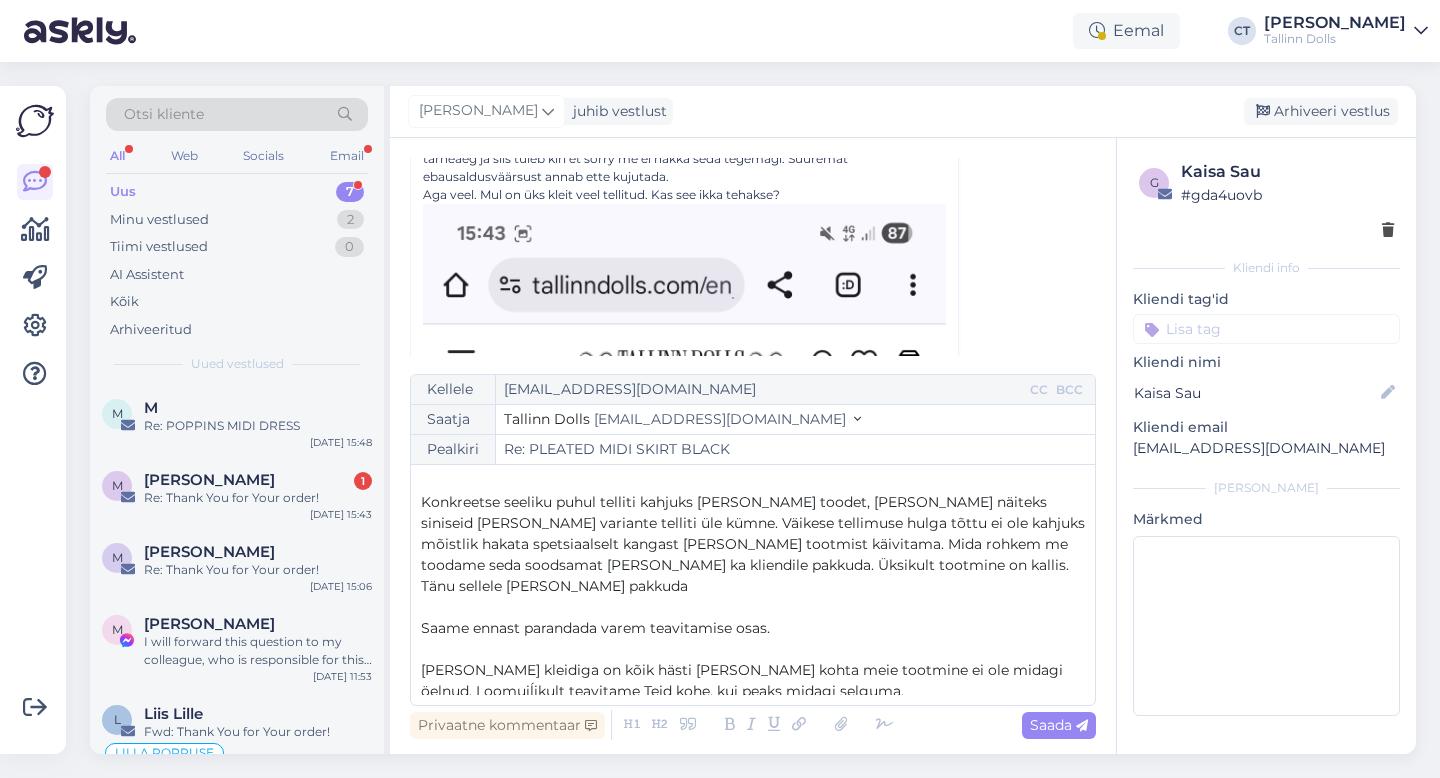 scroll, scrollTop: 110, scrollLeft: 0, axis: vertical 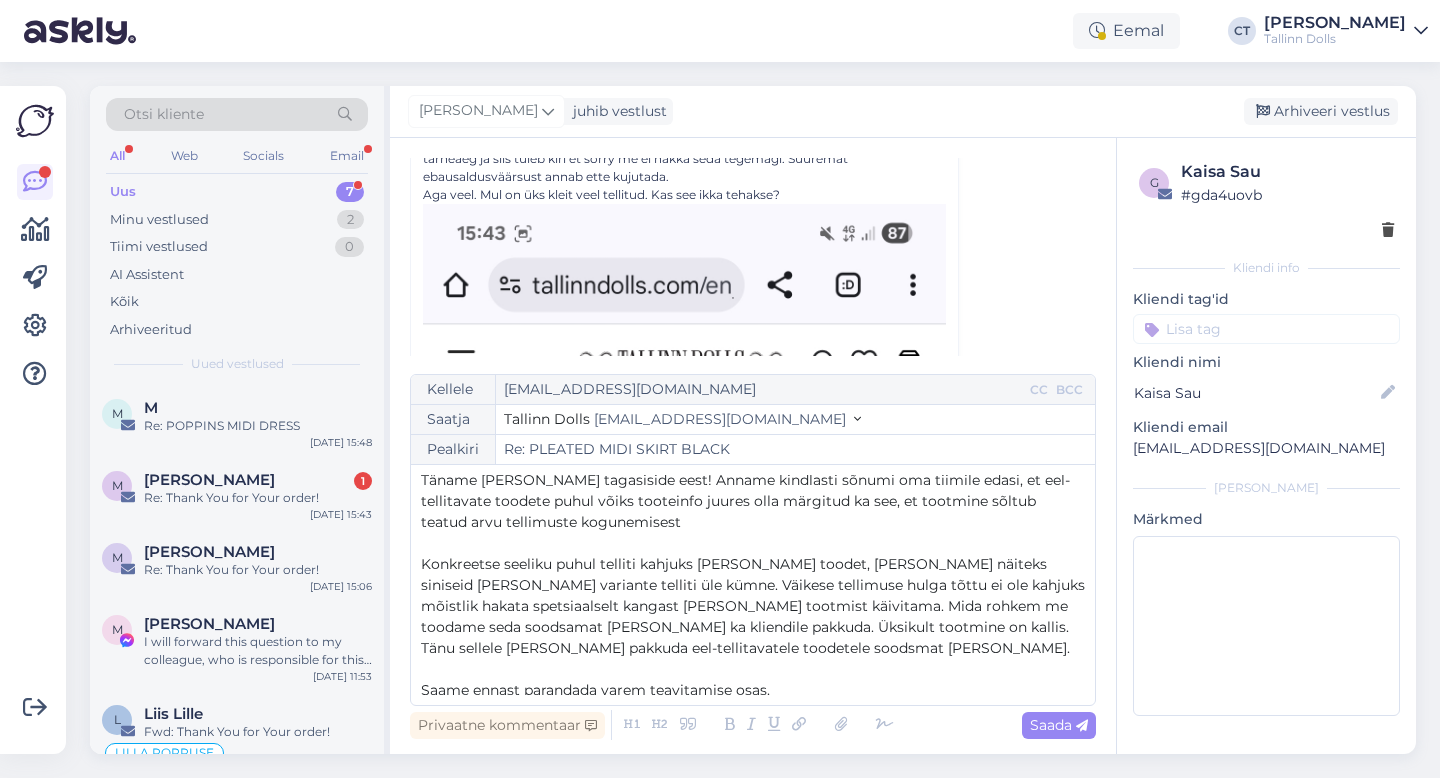 click on "Täname [PERSON_NAME] tagasiside eest! Anname kindlasti sõnumi oma tiimile edasi, et eel-tellitavate toodete puhul võiks tooteinfo juures olla märgitud ka see, et tootmine sõltub teatud arvu tellimuste kogunemisest" at bounding box center (753, 501) 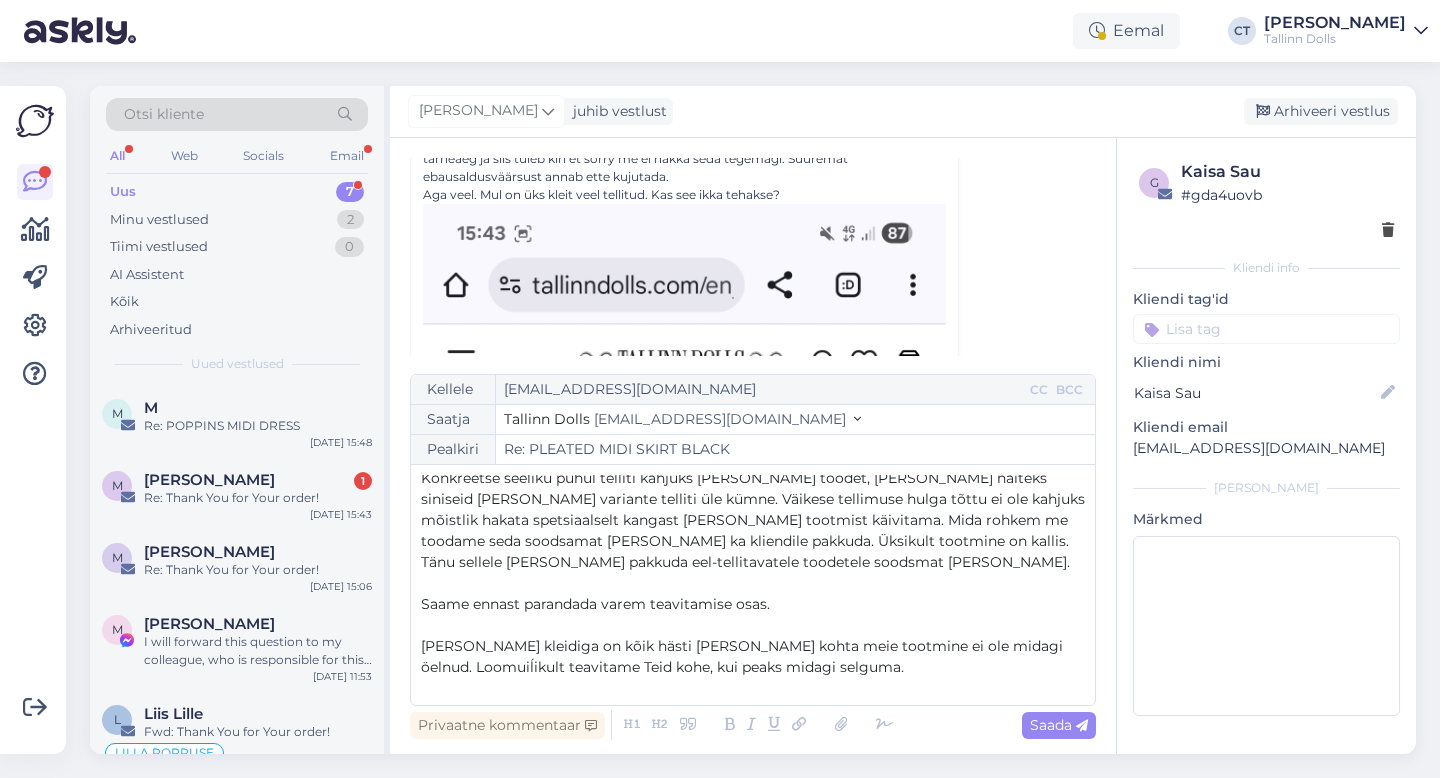 scroll, scrollTop: 159, scrollLeft: 0, axis: vertical 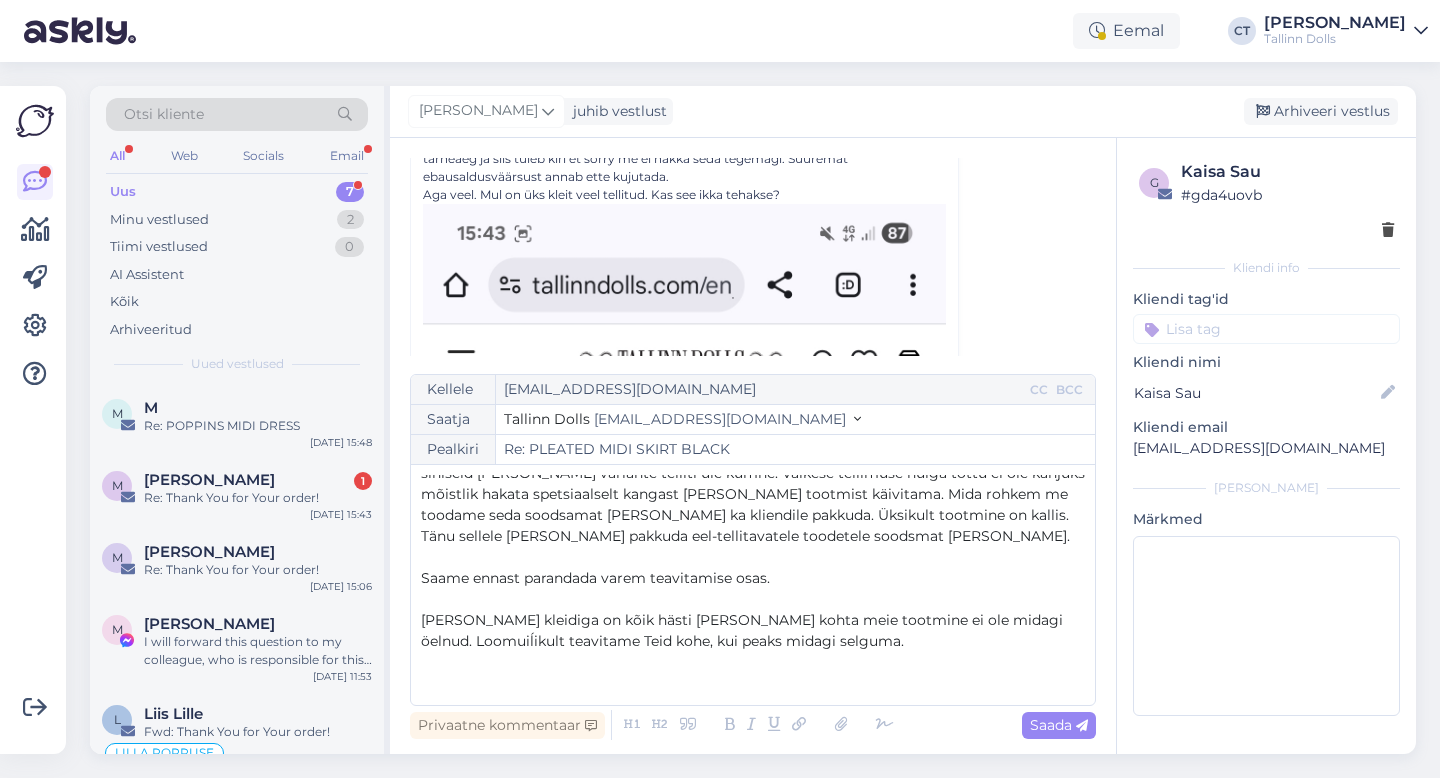 click on "Konkreetse seeliku puhul telliti kahjuks [PERSON_NAME] toodet, [PERSON_NAME] näiteks siniseid [PERSON_NAME] variante telliti üle kümne. Väikese tellimuse hulga tõttu ei ole kahjuks mõistlik hakata spetsiaalselt kangast [PERSON_NAME] tootmist käivitama. Mida rohkem me toodame seda soodsamat [PERSON_NAME] ka kliendile pakkuda. Üksikult tootmine on kallis. Tänu sellele [PERSON_NAME] pakkuda eel-tellitavatele toodetele soodsmat [PERSON_NAME]." at bounding box center [753, 494] 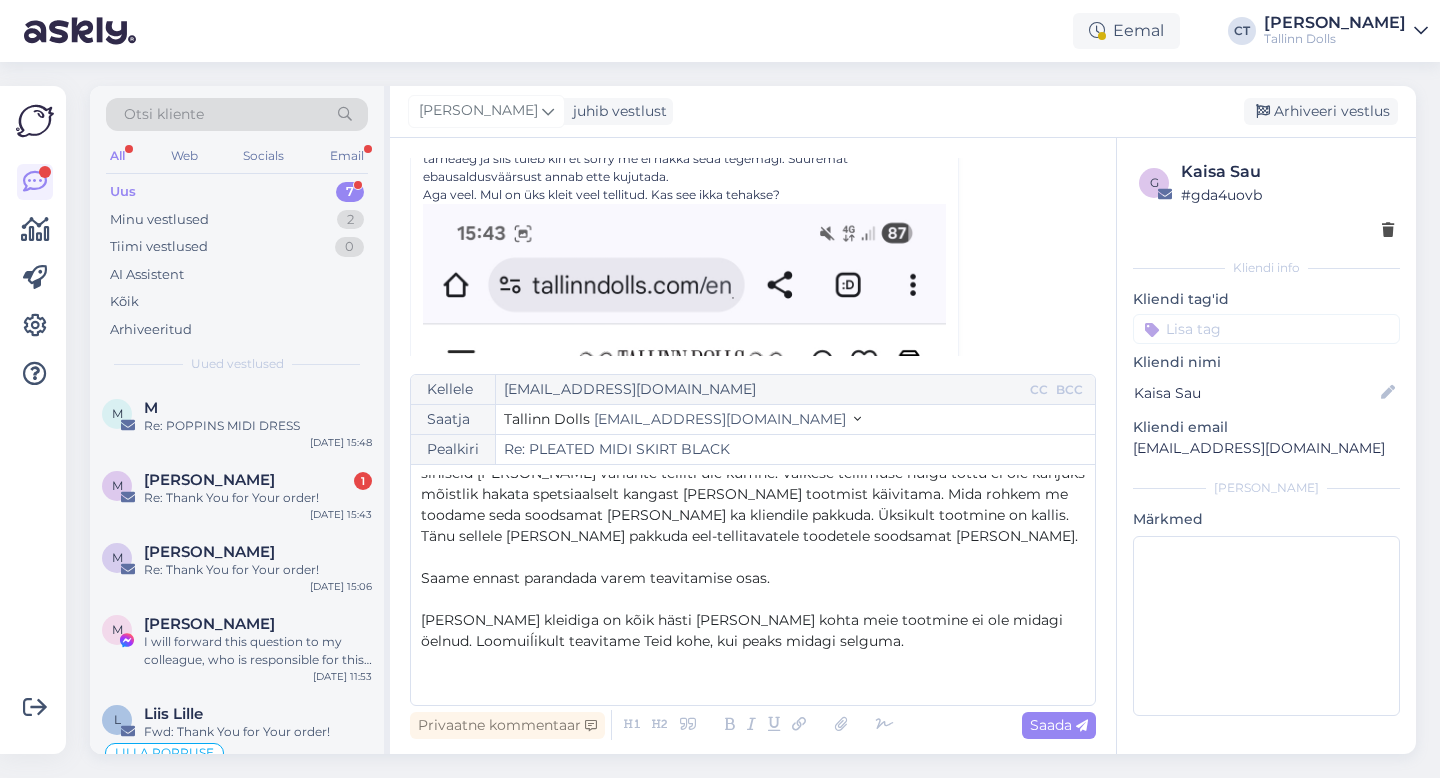 click on "Konkreetse seeliku puhul telliti kahjuks [PERSON_NAME] toodet, [PERSON_NAME] näiteks siniseid [PERSON_NAME] variante telliti üle kümne. Väikese tellimuse hulga tõttu ei ole kahjuks mõistlik hakata spetsiaalselt kangast [PERSON_NAME] tootmist käivitama. Mida rohkem me toodame seda soodsamat [PERSON_NAME] ka kliendile pakkuda. Üksikult tootmine on kallis. Tänu sellele [PERSON_NAME] pakkuda eel-tellitavatele toodetele soodsamat [PERSON_NAME]." at bounding box center (753, 494) 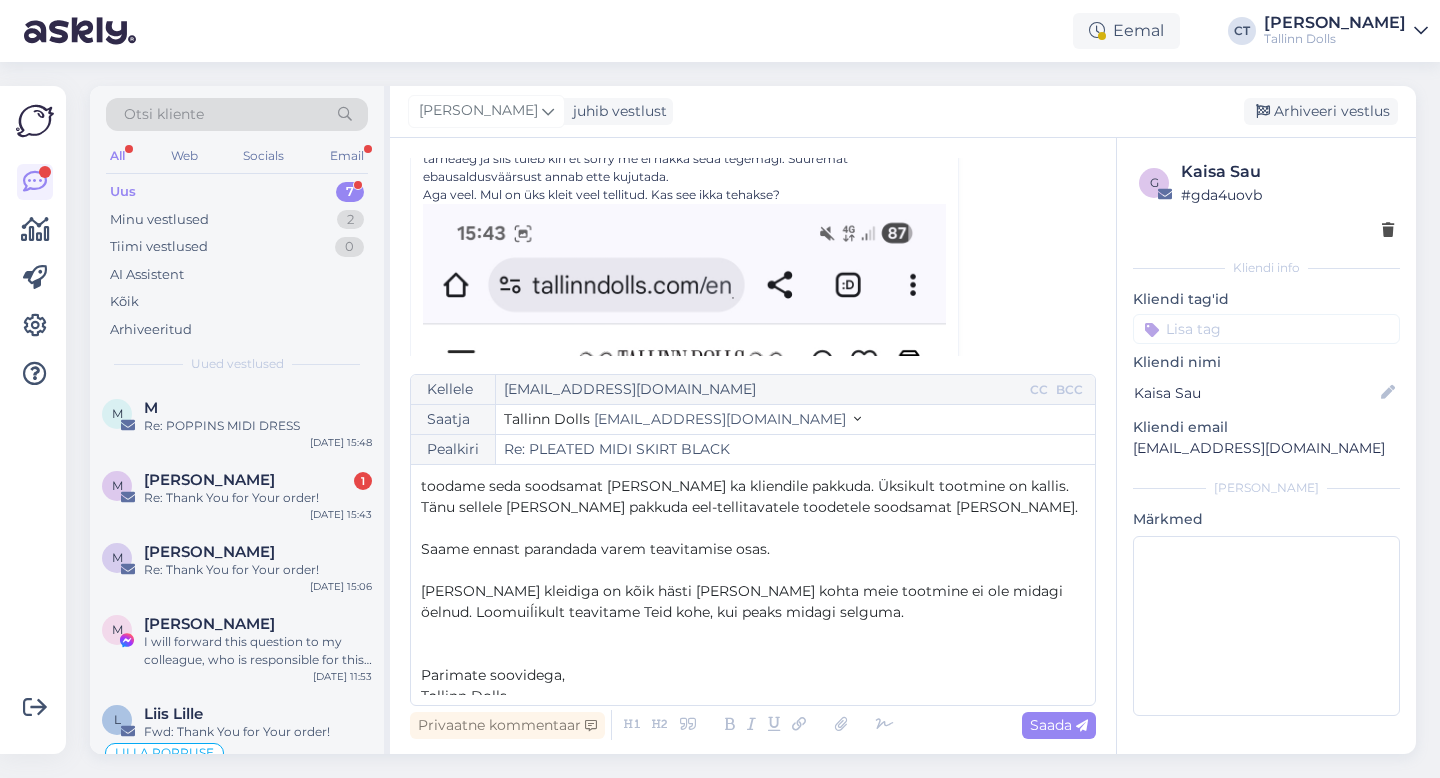 scroll, scrollTop: 198, scrollLeft: 0, axis: vertical 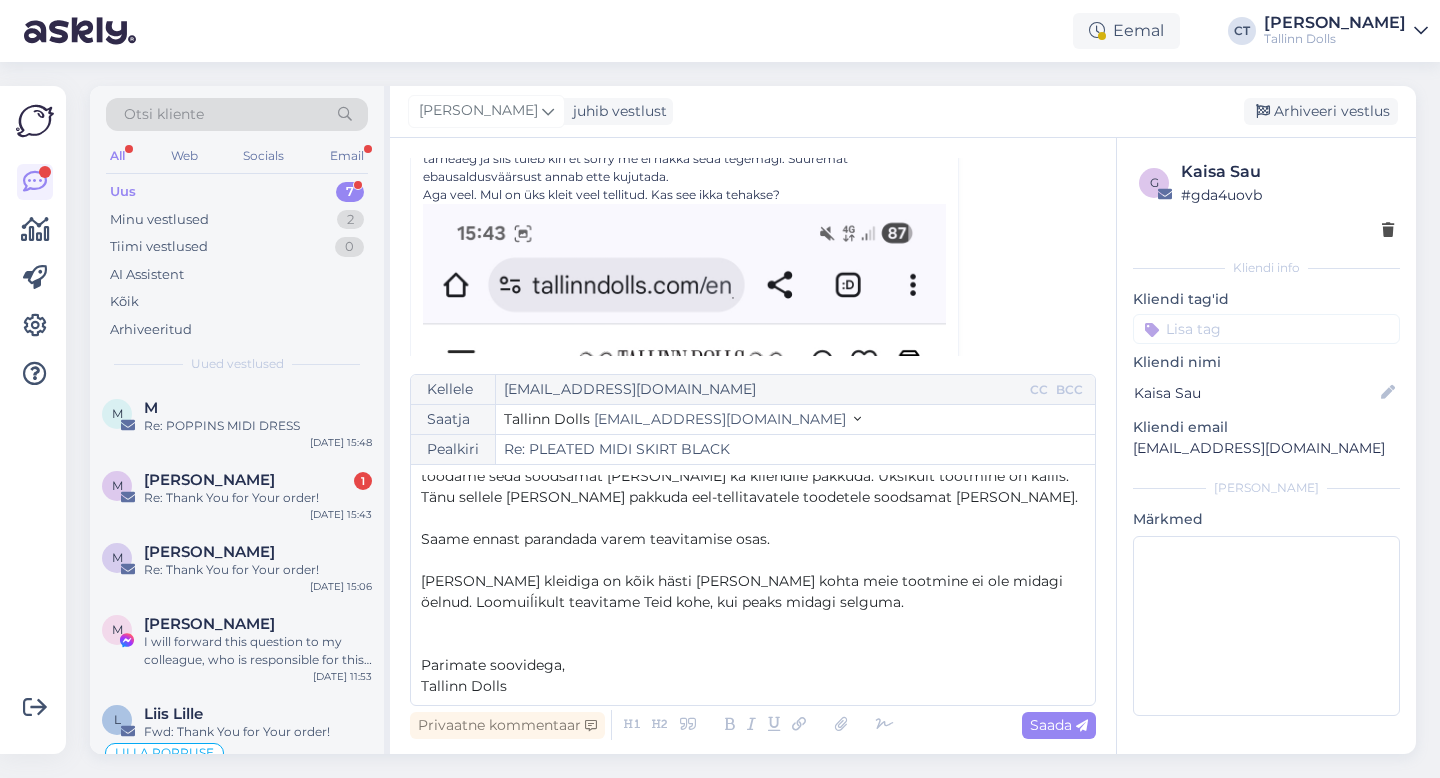 click on "Saame ennast parandada varem teavitamise osas." at bounding box center (753, 539) 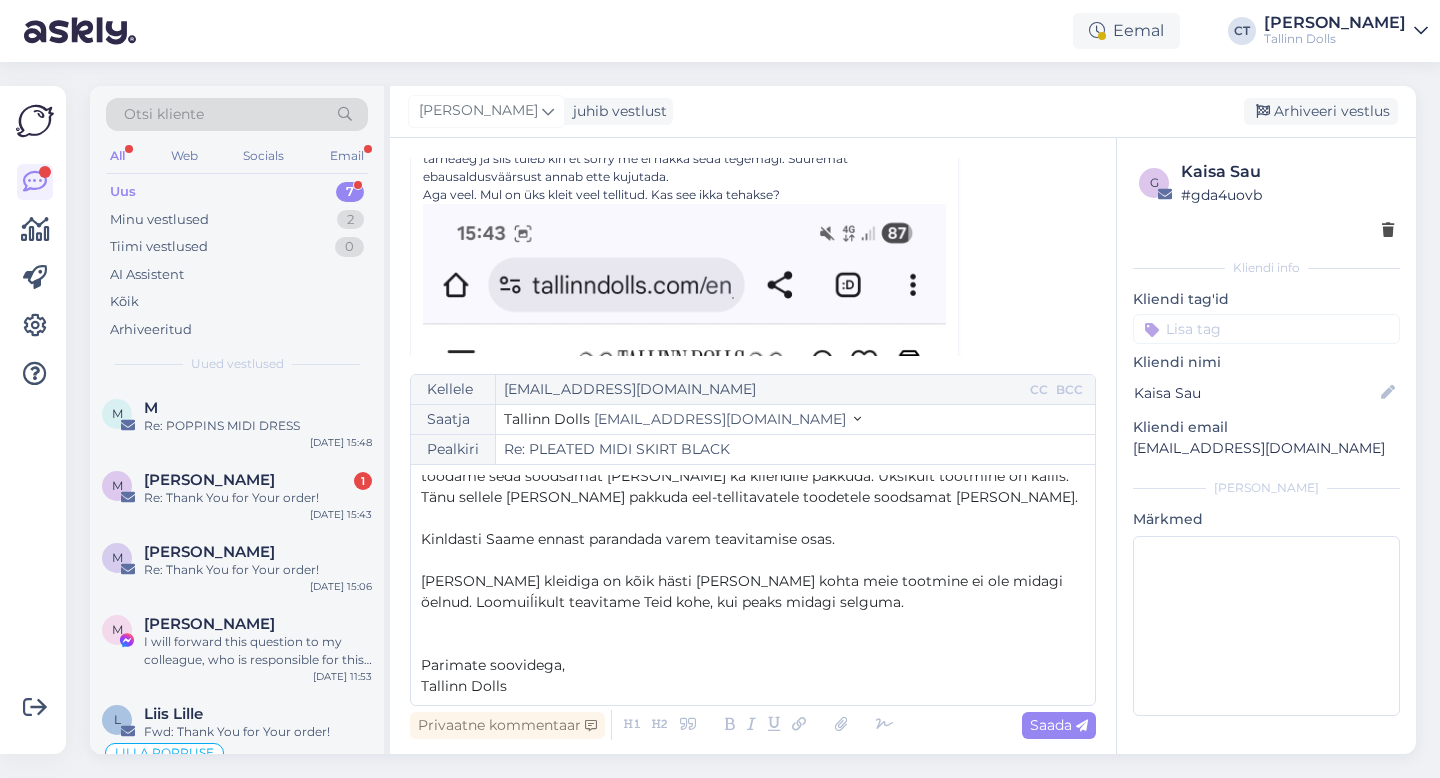 drag, startPoint x: 851, startPoint y: 546, endPoint x: 422, endPoint y: 540, distance: 429.04196 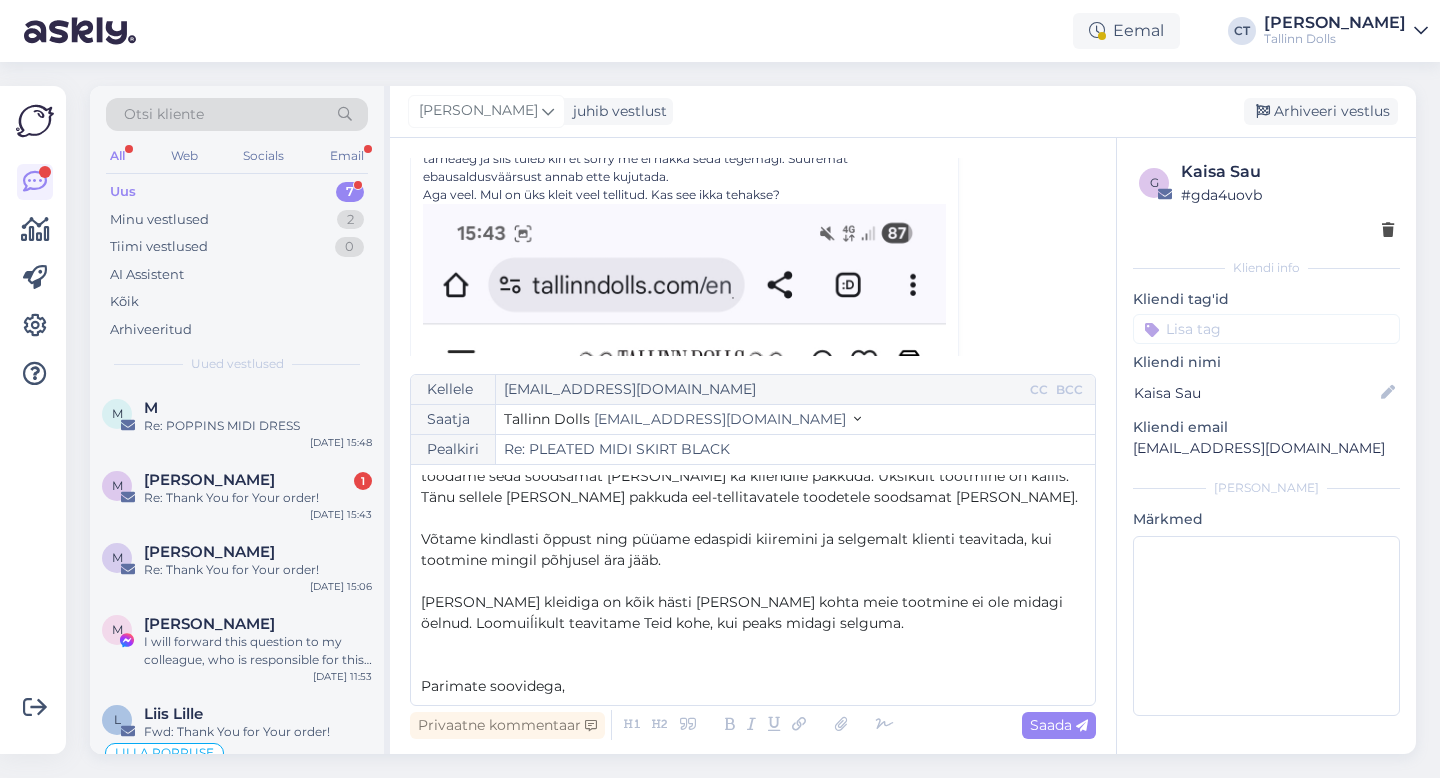 click on "Võtame kindlasti õppust ning püüame edaspidi kiiremini ja selgemalt klienti teavitada, kui tootmine mingil põhjusel ära jääb." at bounding box center (753, 550) 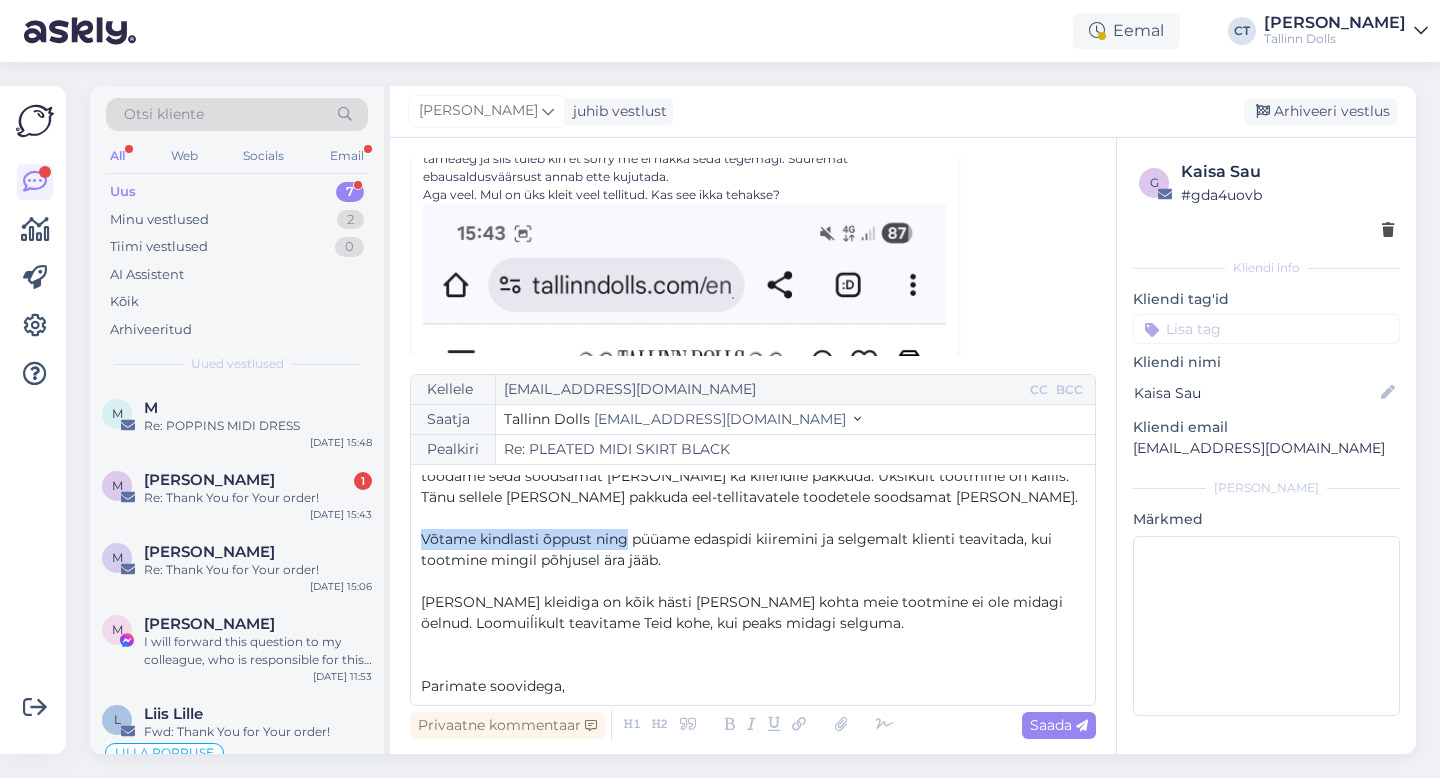 drag, startPoint x: 628, startPoint y: 538, endPoint x: 423, endPoint y: 542, distance: 205.03902 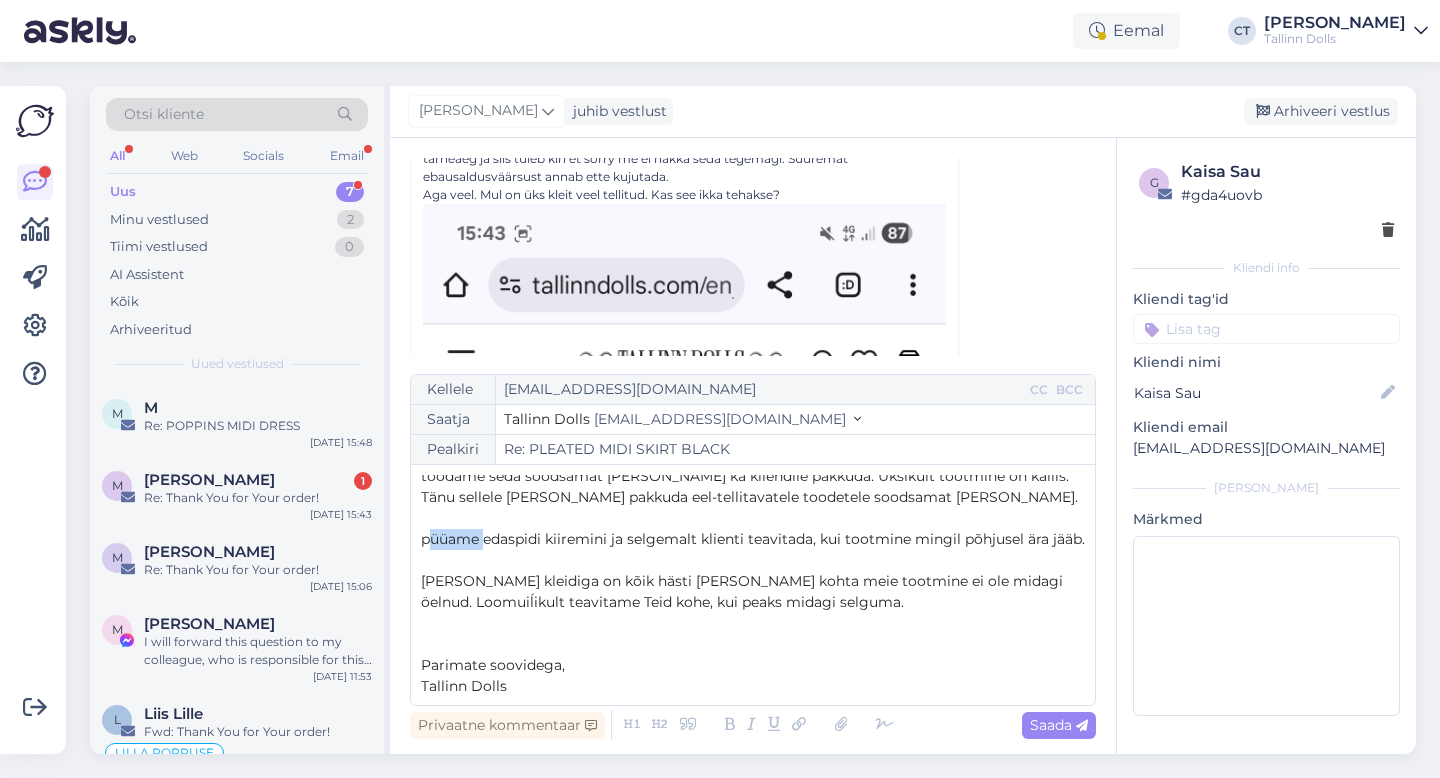 drag, startPoint x: 486, startPoint y: 540, endPoint x: 424, endPoint y: 540, distance: 62 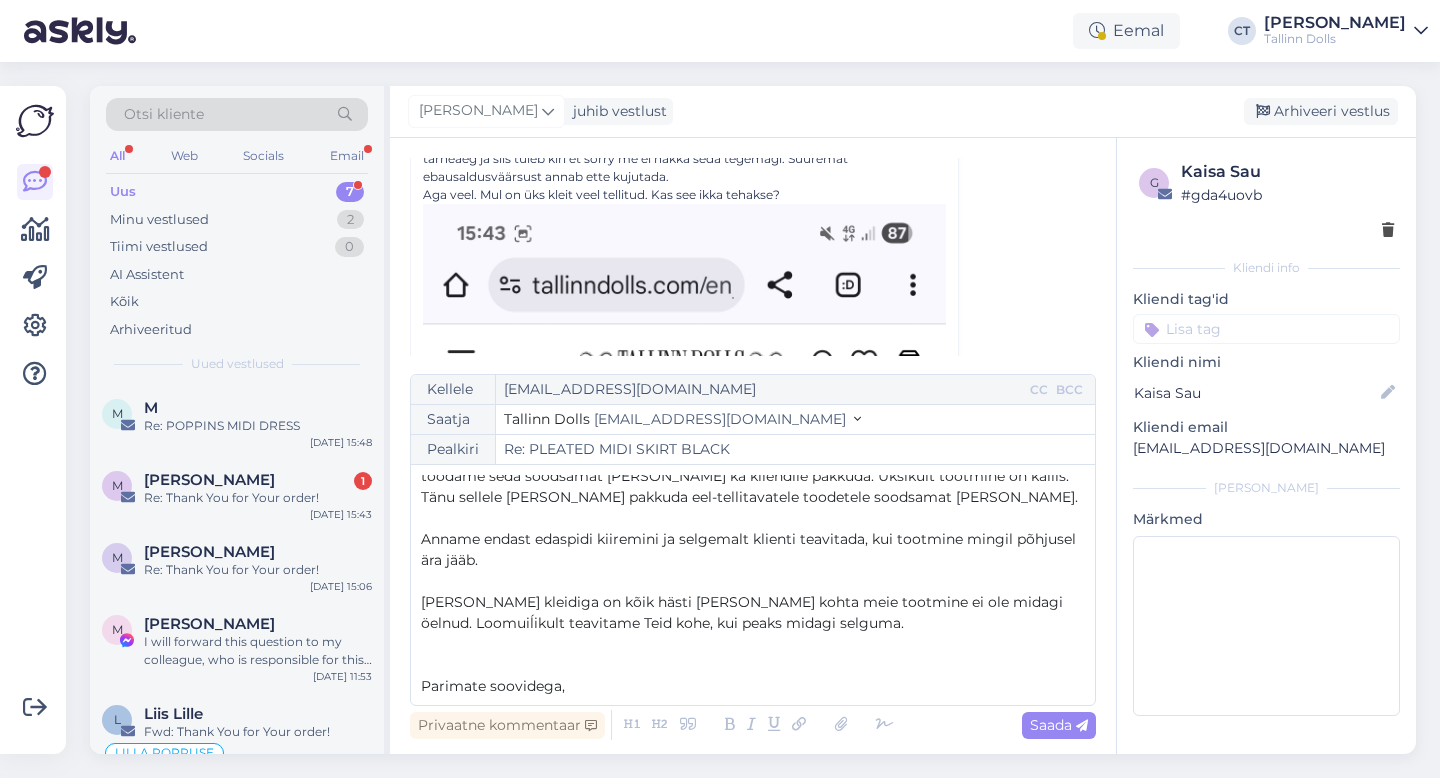 click on "Anname endast edaspidi kiiremini ja selgemalt klienti teavitada, kui tootmine mingil põhjusel ära jääb." at bounding box center (750, 549) 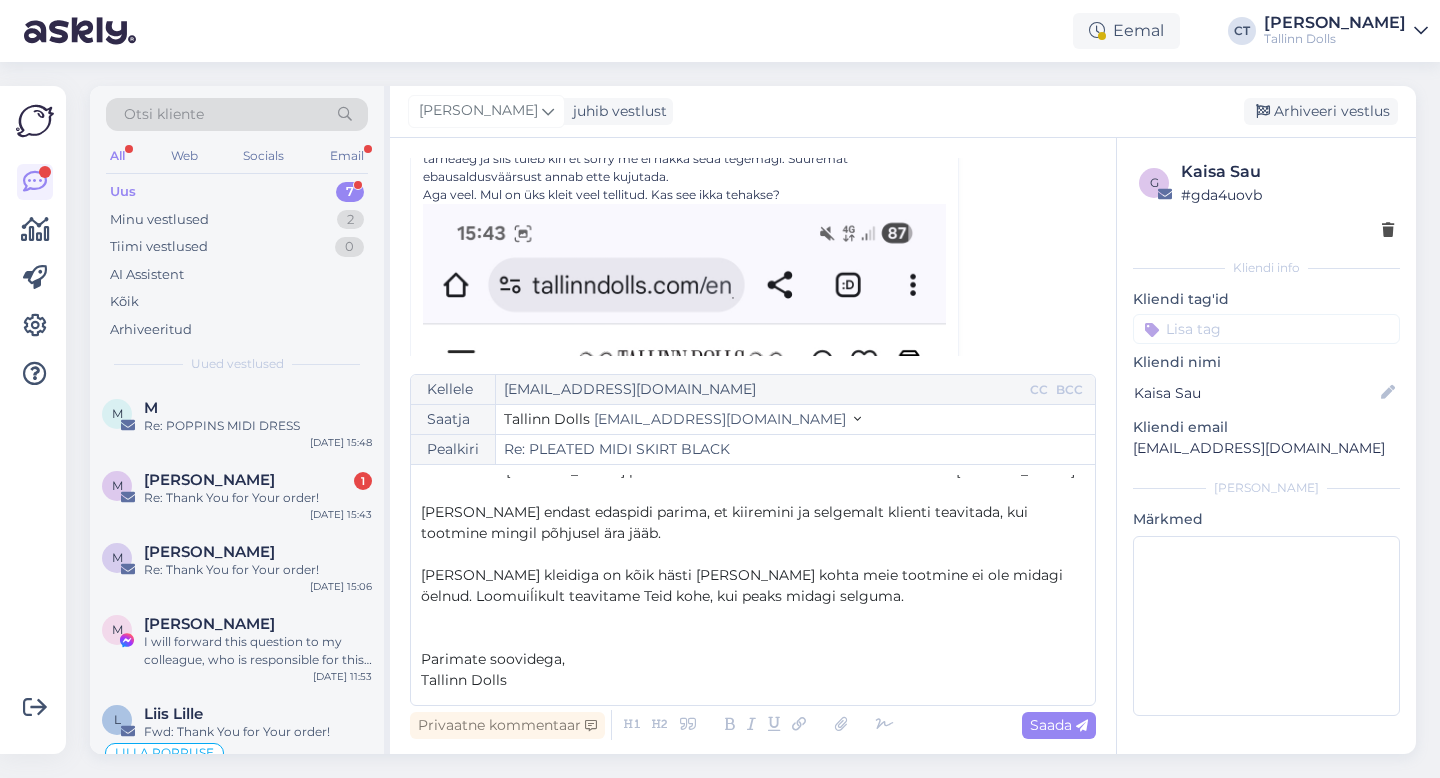 scroll, scrollTop: 226, scrollLeft: 0, axis: vertical 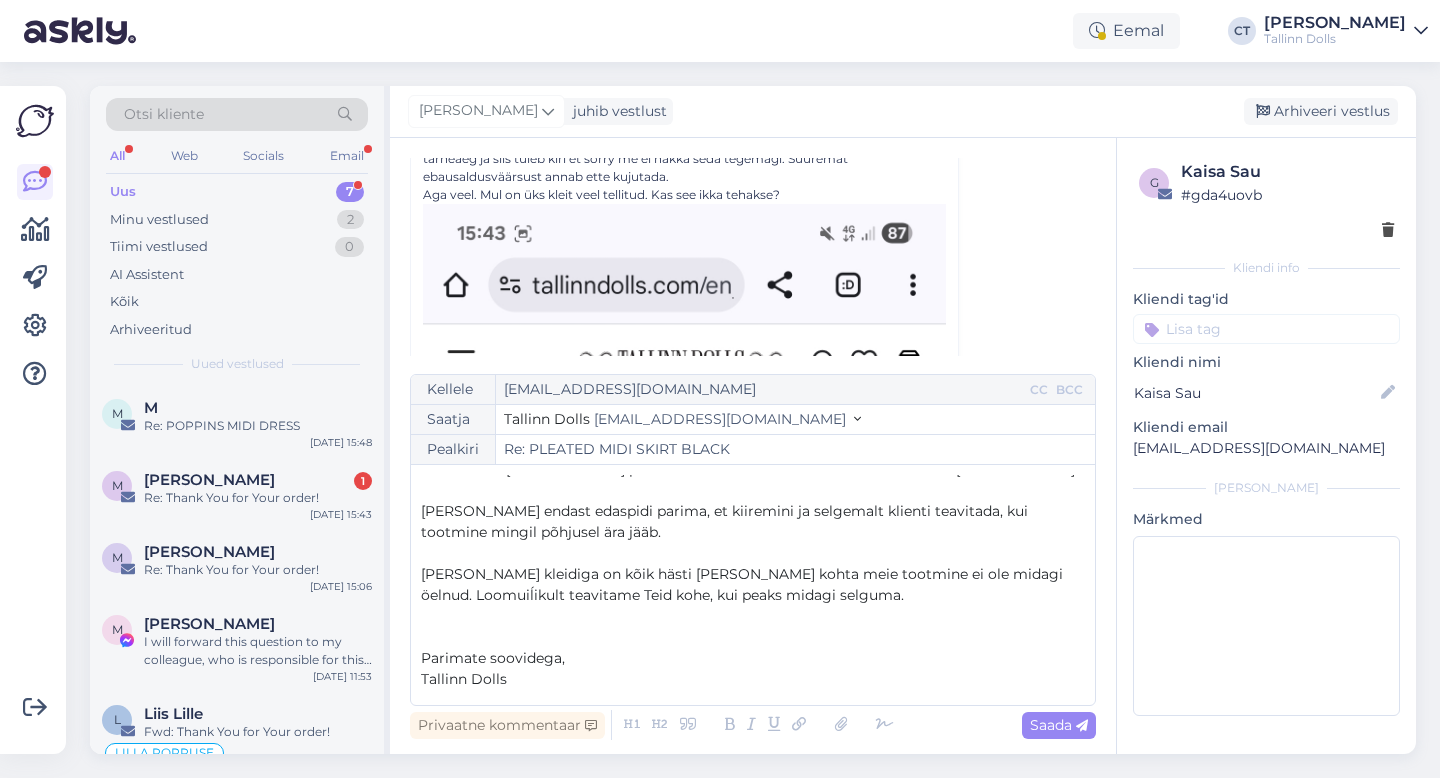 click on "﻿" at bounding box center [753, 553] 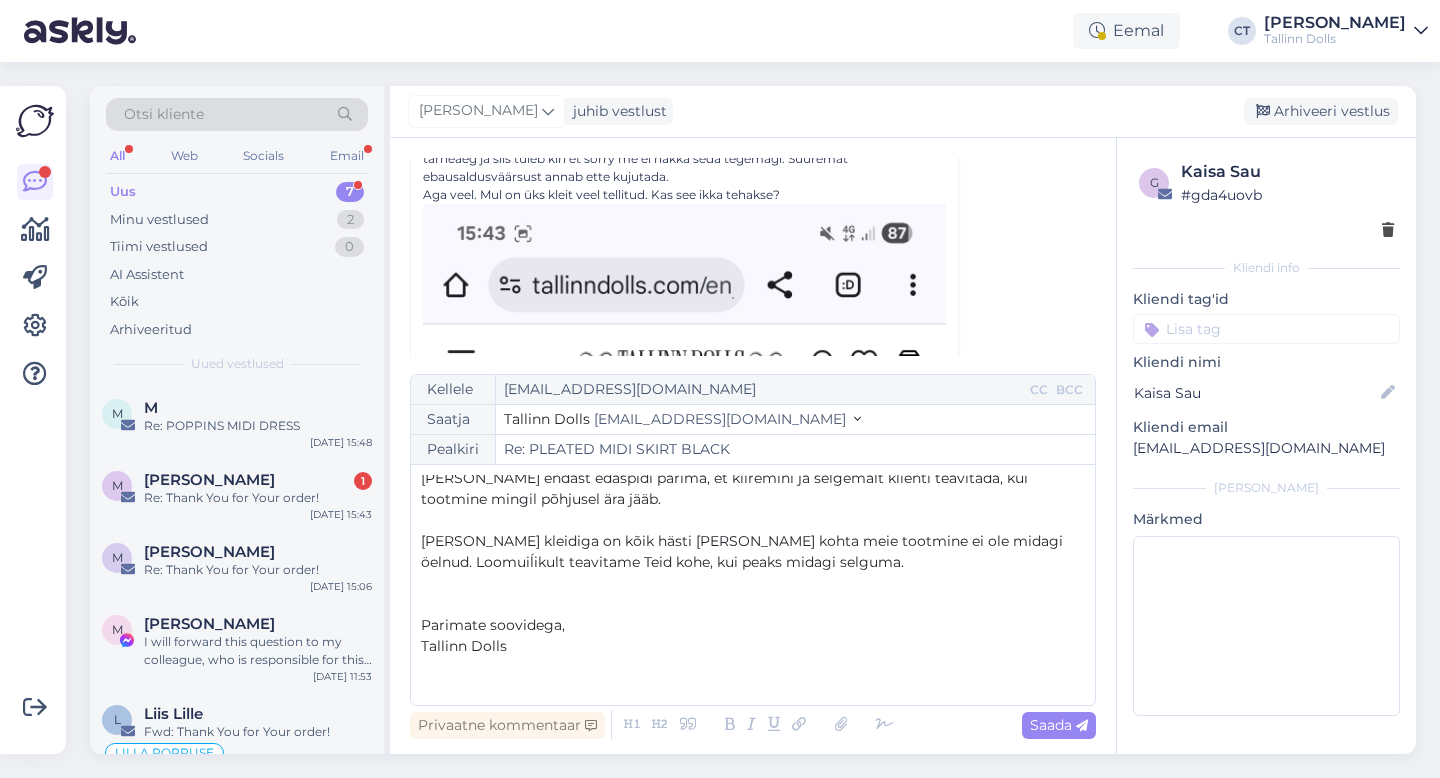 scroll, scrollTop: 263, scrollLeft: 0, axis: vertical 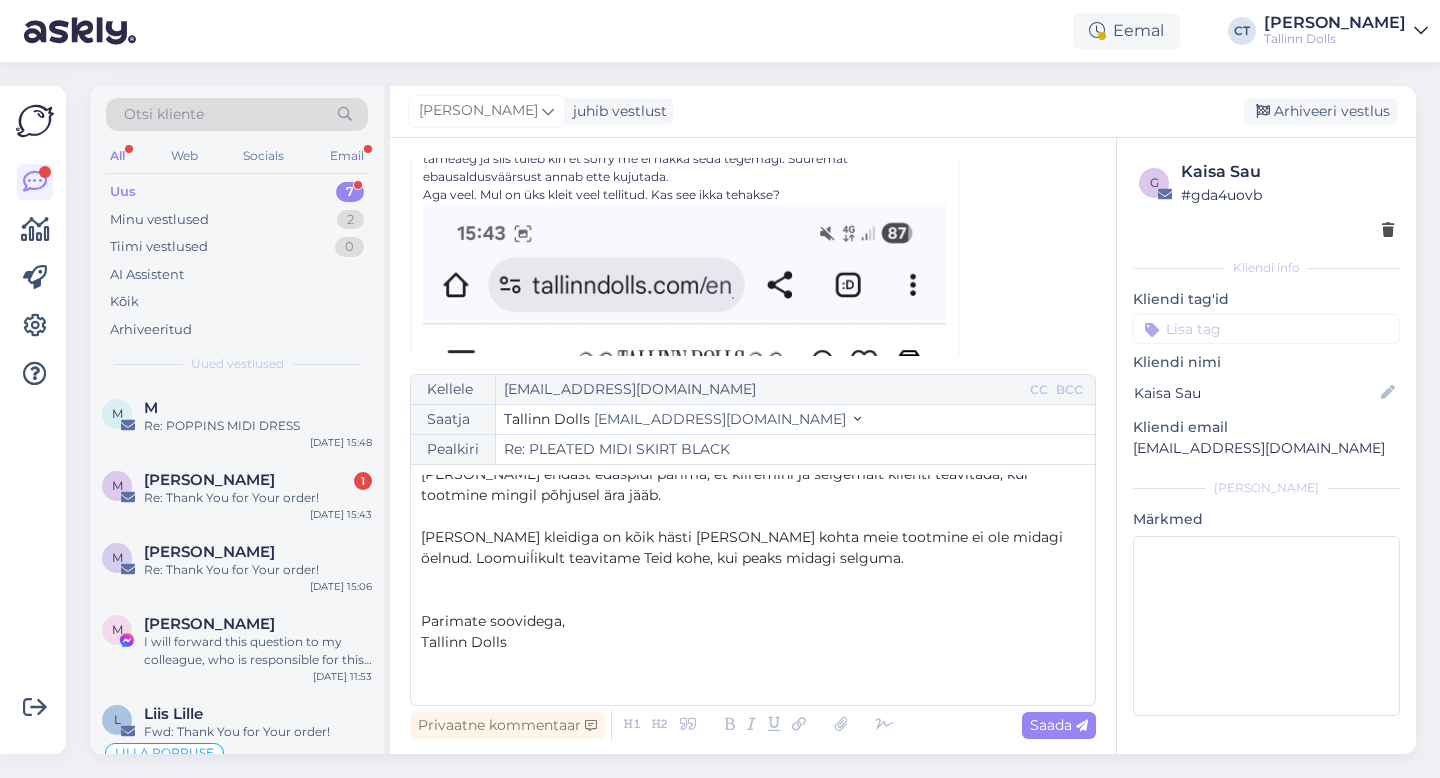 click on "Kellele [EMAIL_ADDRESS][DOMAIN_NAME] CC BCC Saatja Tallinn Dolls   [EMAIL_ADDRESS][DOMAIN_NAME] Pealkiri Re: PLEATED MIDI SKIRT BLACK Tere,  ﻿ Täname Teid tagasiside eest! Anname kindlasti sõnumi oma tiimile edasi, et eel-tellitavate toodete puhul võiks tooteinfo juures olla märgitud ka see, et tootmine sõltub teatud arvu tellimuste kogunemisest ﻿ Konkreetse seeliku puhul telliti kahjuks [PERSON_NAME] toodet, [PERSON_NAME] näiteks siniseid [PERSON_NAME] variante telliti üle kümne. Väikese tellimuse hulga tõttu ei ole kahjuks mõistlik hakata spetsiaalselt kangast [PERSON_NAME] tootmist käivitama. Mida rohkem me toodame seda soodsamat [PERSON_NAME] ka kliendile pakkuda. Üksikult tootmine on kallis. Tänu sellele [PERSON_NAME] pakkuda eel-tellitavatele toodetele soodsamat [PERSON_NAME].  ﻿  [PERSON_NAME] endast edaspidi parima, et kiiremini ja selgemalt klienti teavitada, kui tootmine mingil põhjusel ära jääb. ﻿ ﻿ ﻿ Parimate soovidega, Tallinn Dolls  ﻿ ﻿" at bounding box center (753, 540) 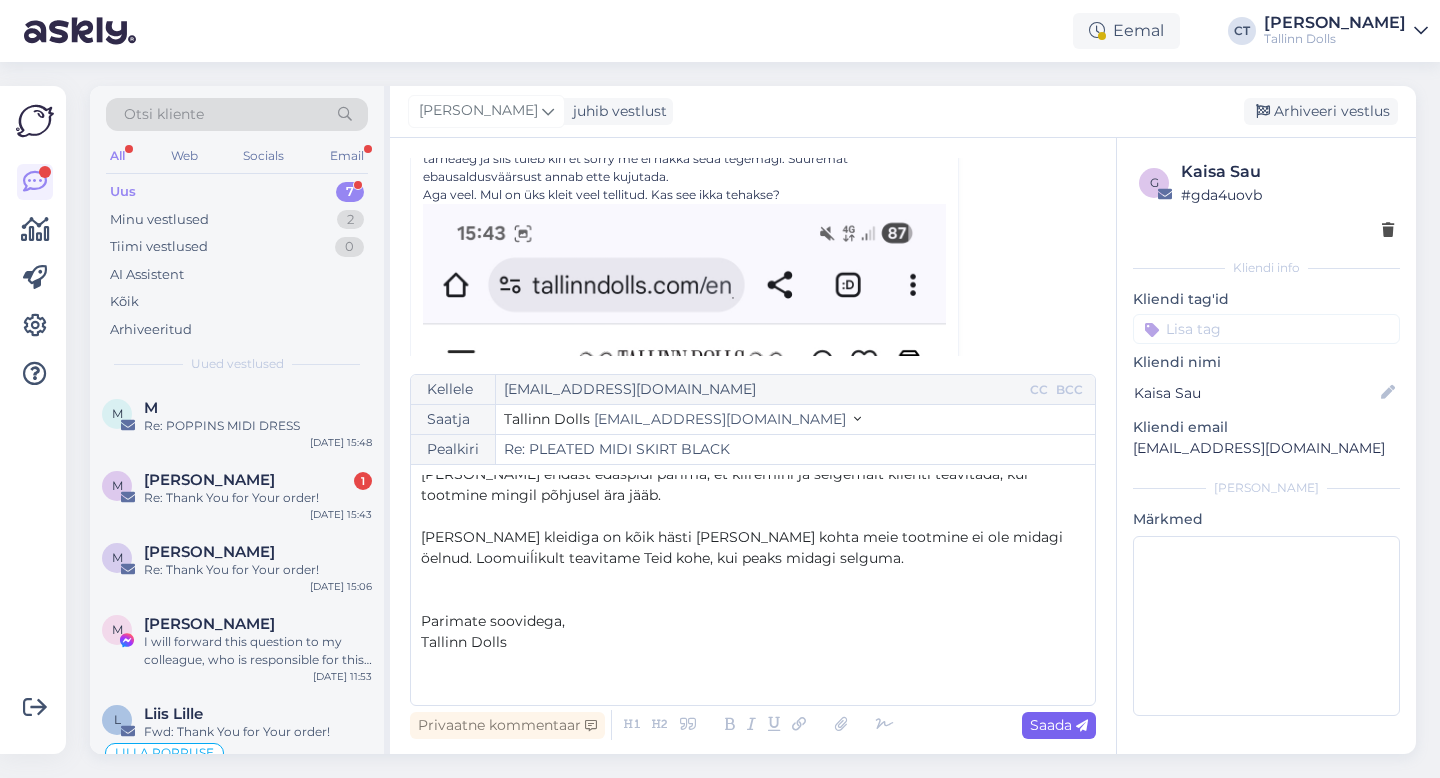 click on "Saada" at bounding box center (1059, 725) 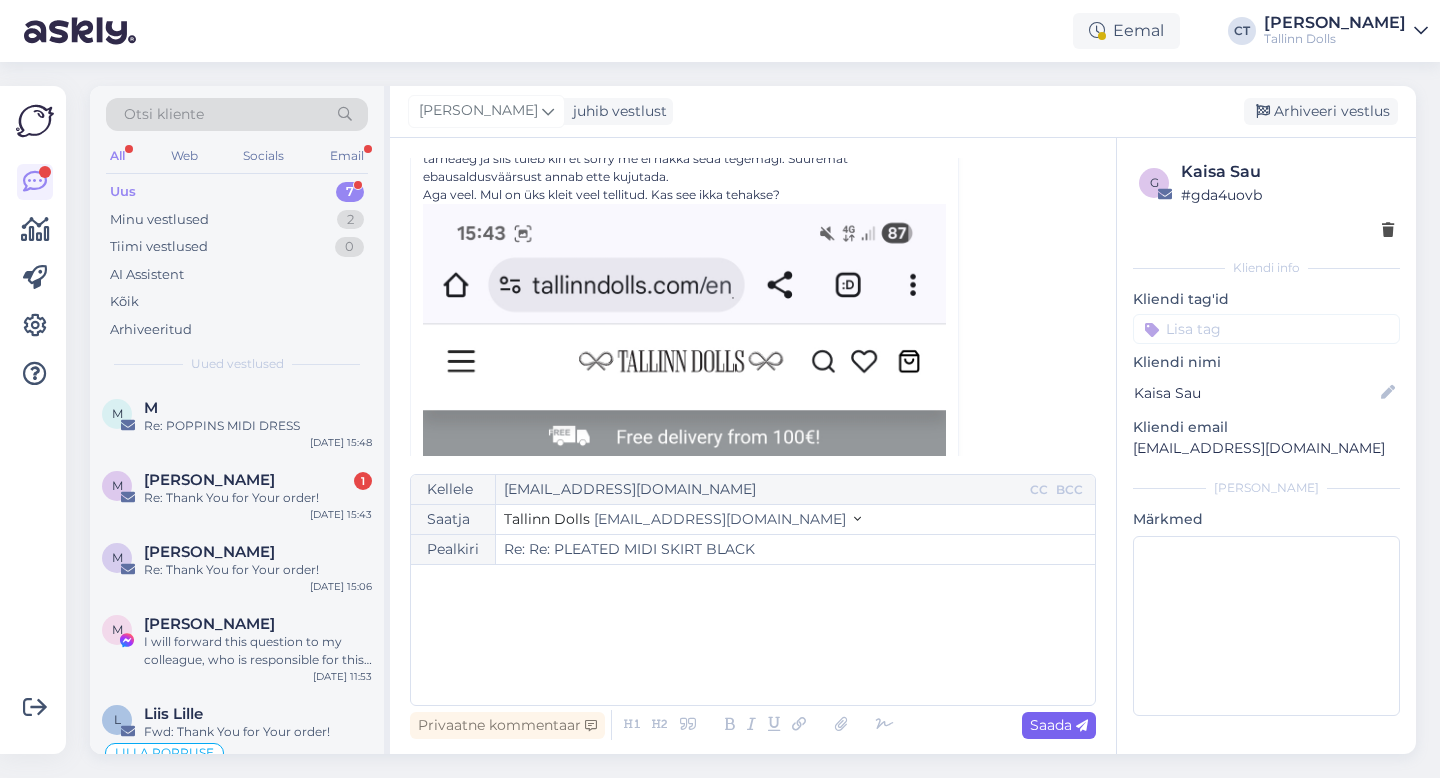 type on "Re: PLEATED MIDI SKIRT BLACK" 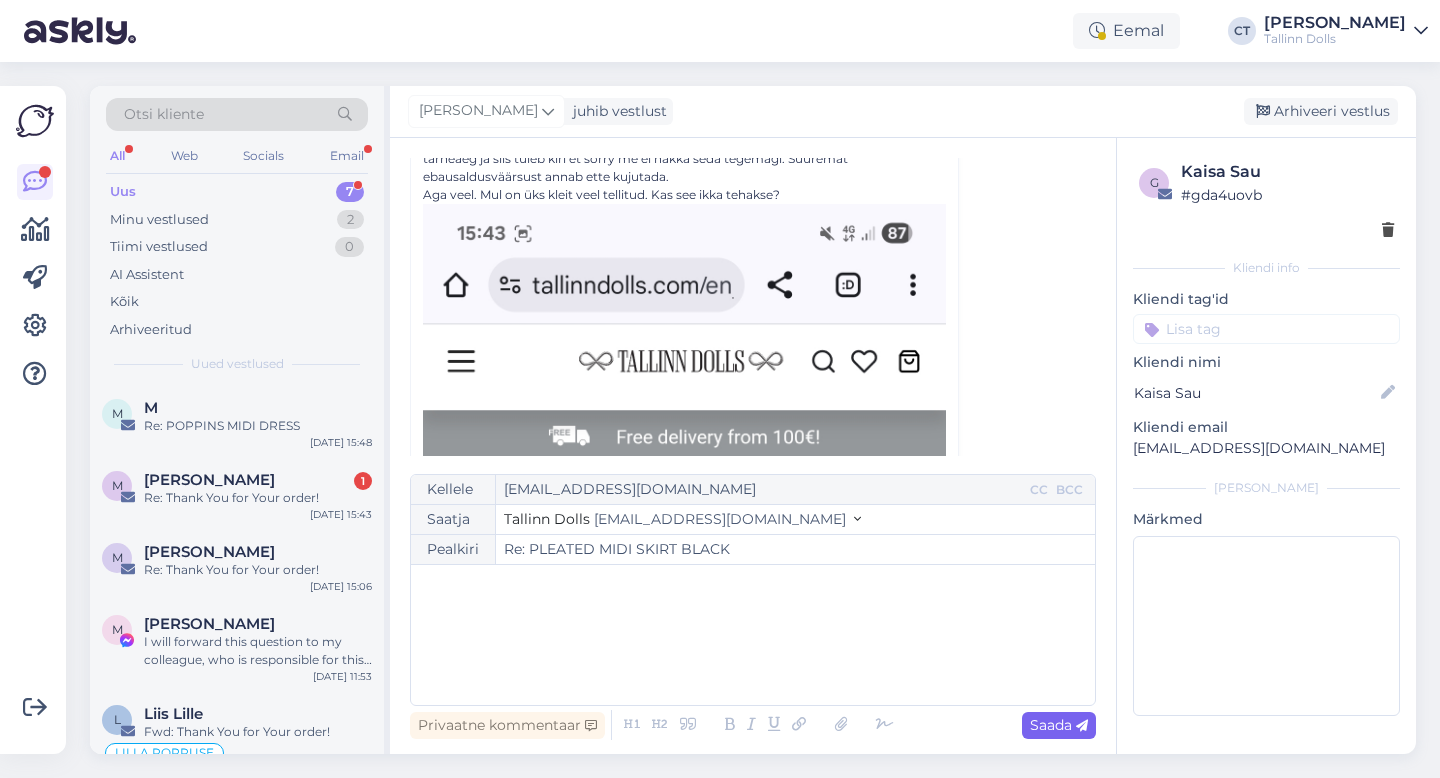 scroll, scrollTop: 0, scrollLeft: 0, axis: both 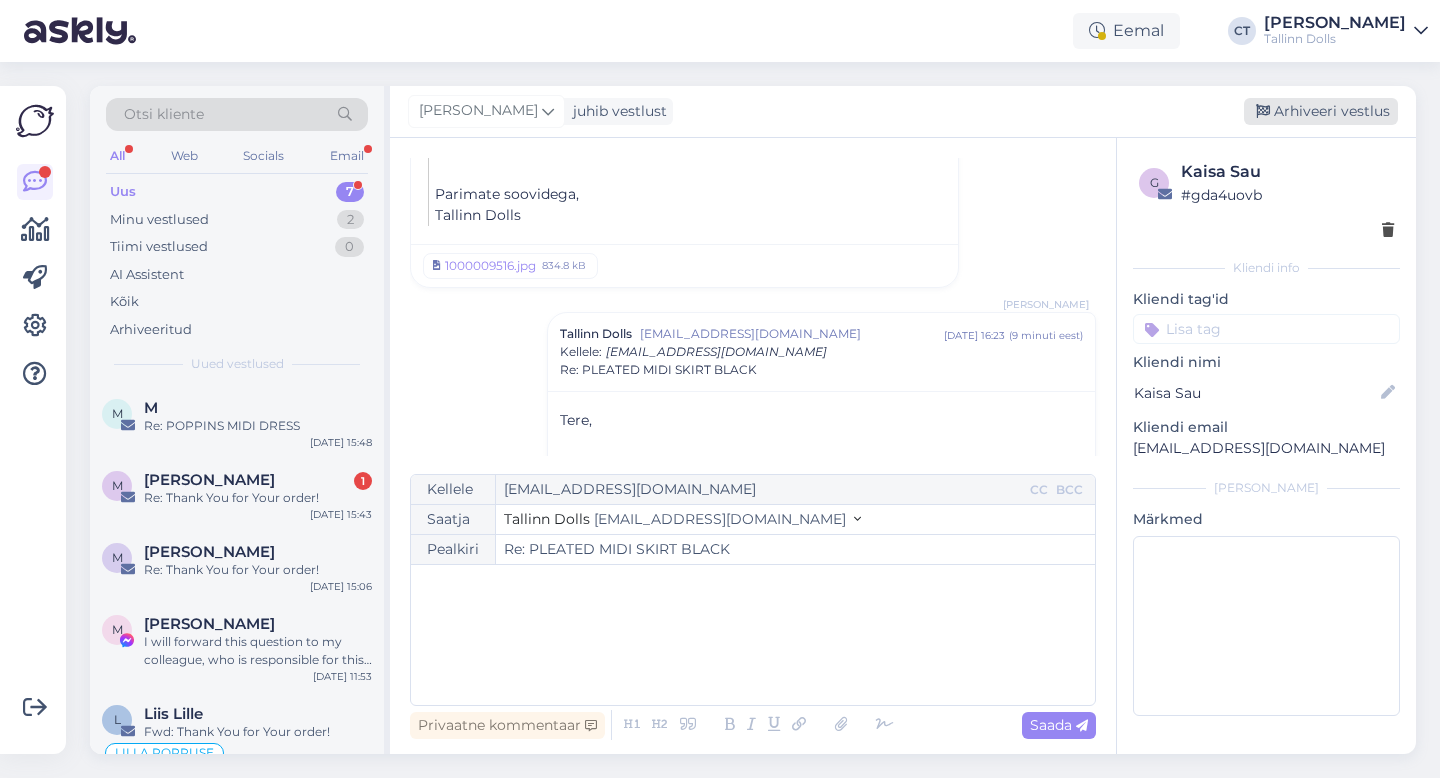 click on "Arhiveeri vestlus" at bounding box center [1321, 111] 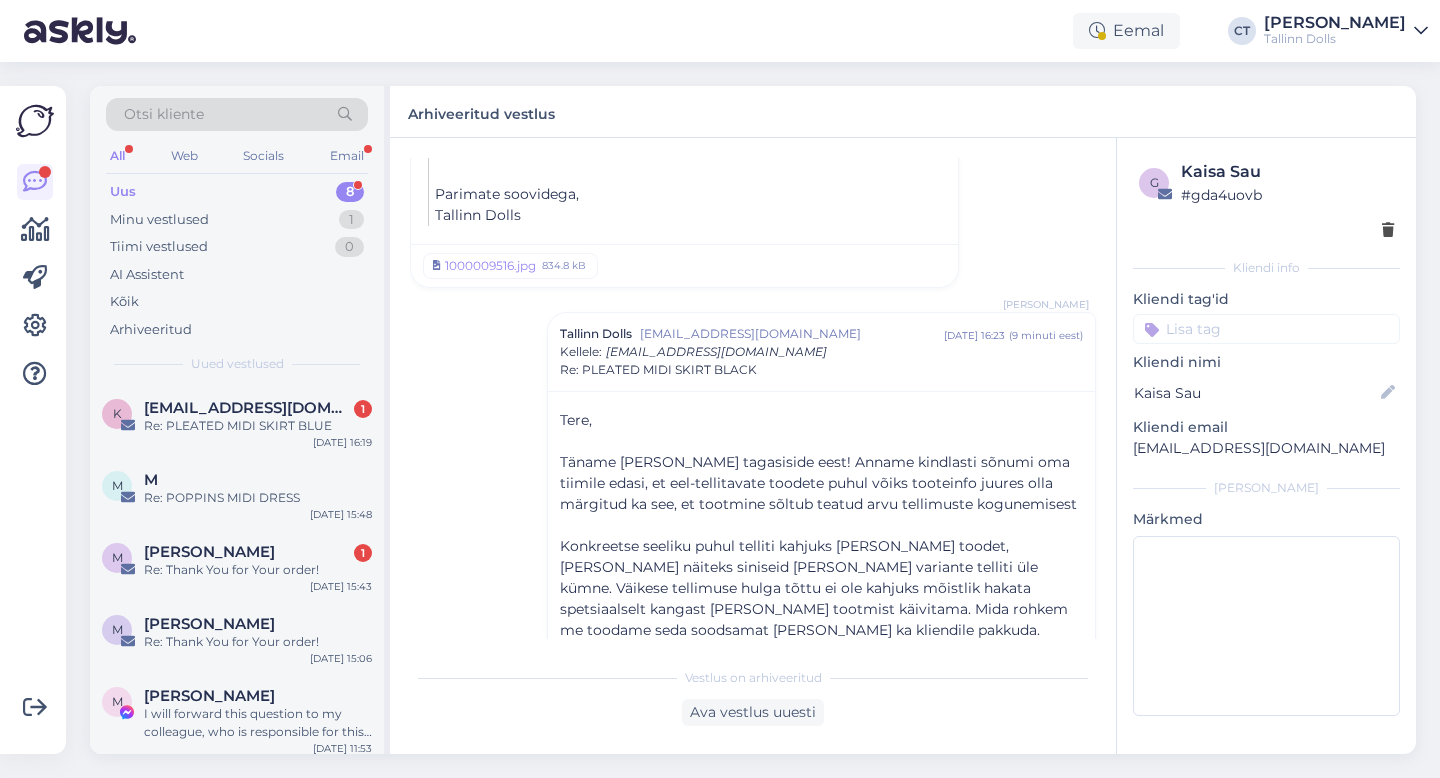 scroll, scrollTop: 9076, scrollLeft: 0, axis: vertical 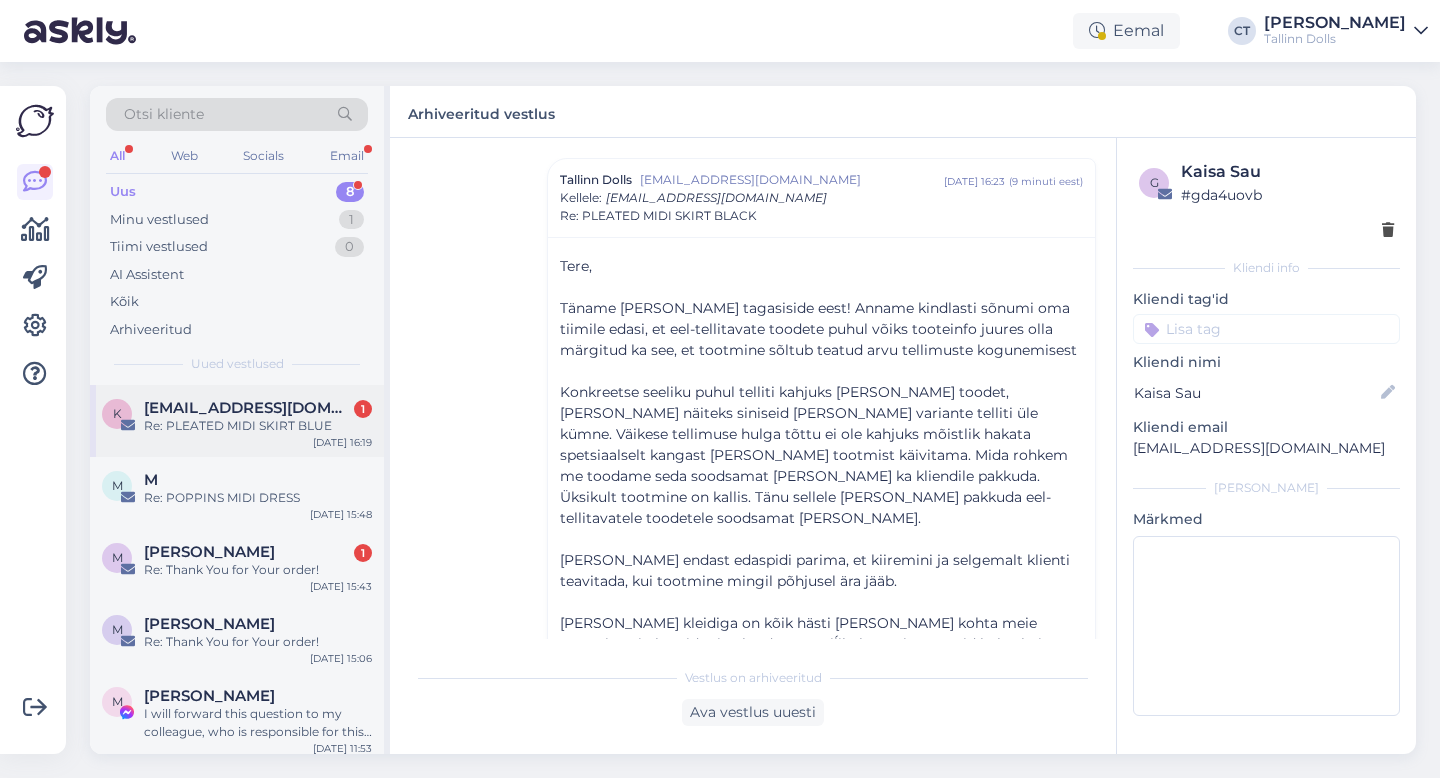 click on "k [EMAIL_ADDRESS][DOMAIN_NAME] 1 Re: PLEATED MIDI SKIRT BLUE [DATE] 16:19" at bounding box center [237, 421] 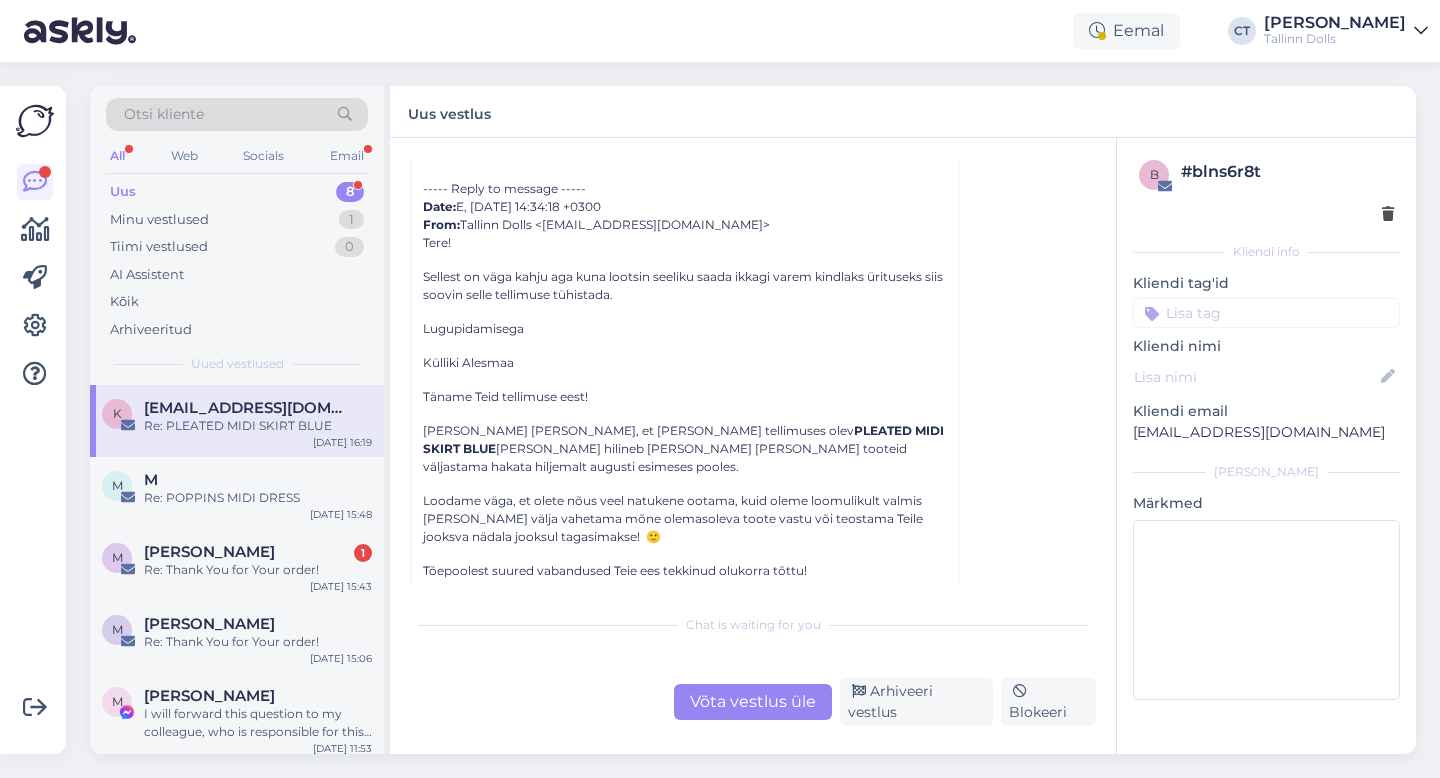 scroll, scrollTop: 168, scrollLeft: 0, axis: vertical 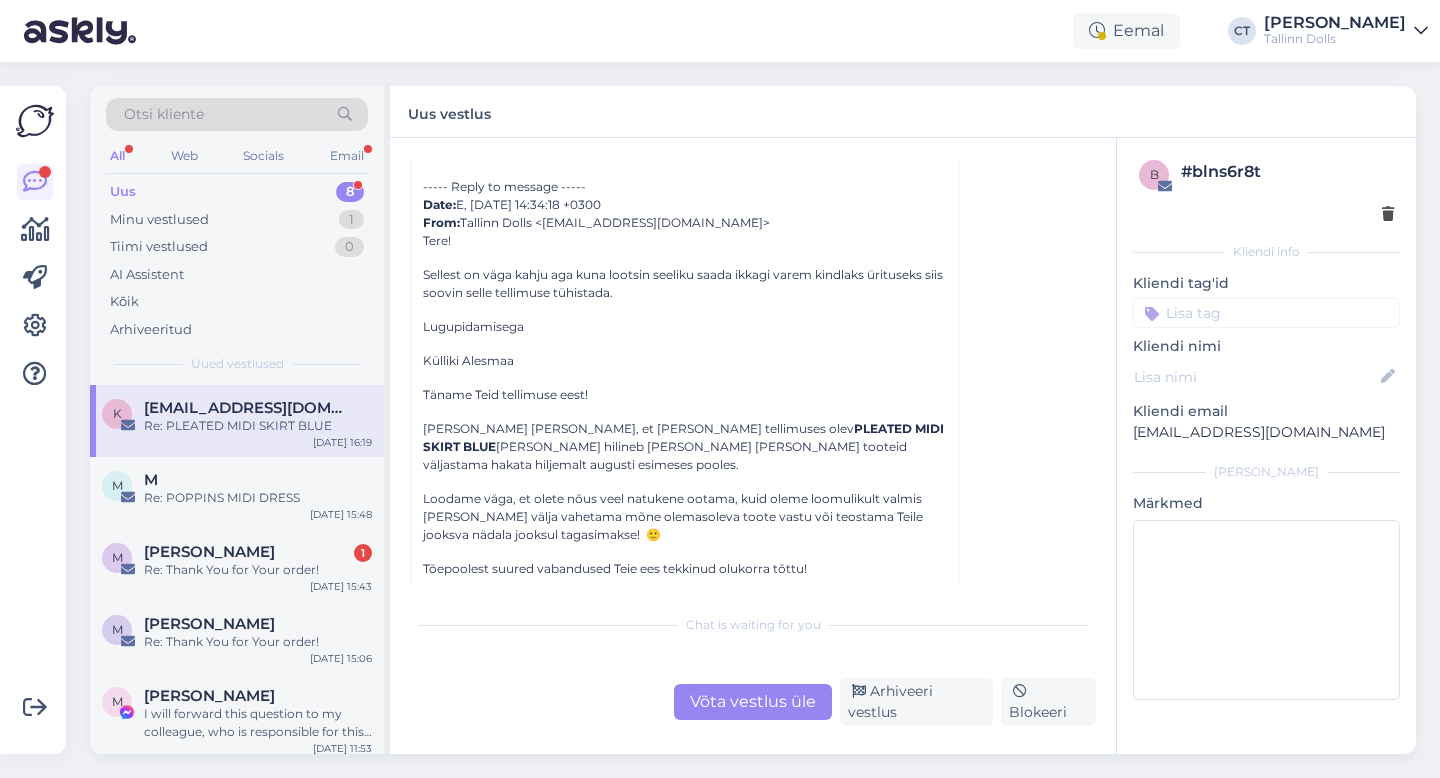 click on "Võta vestlus üle" at bounding box center (753, 702) 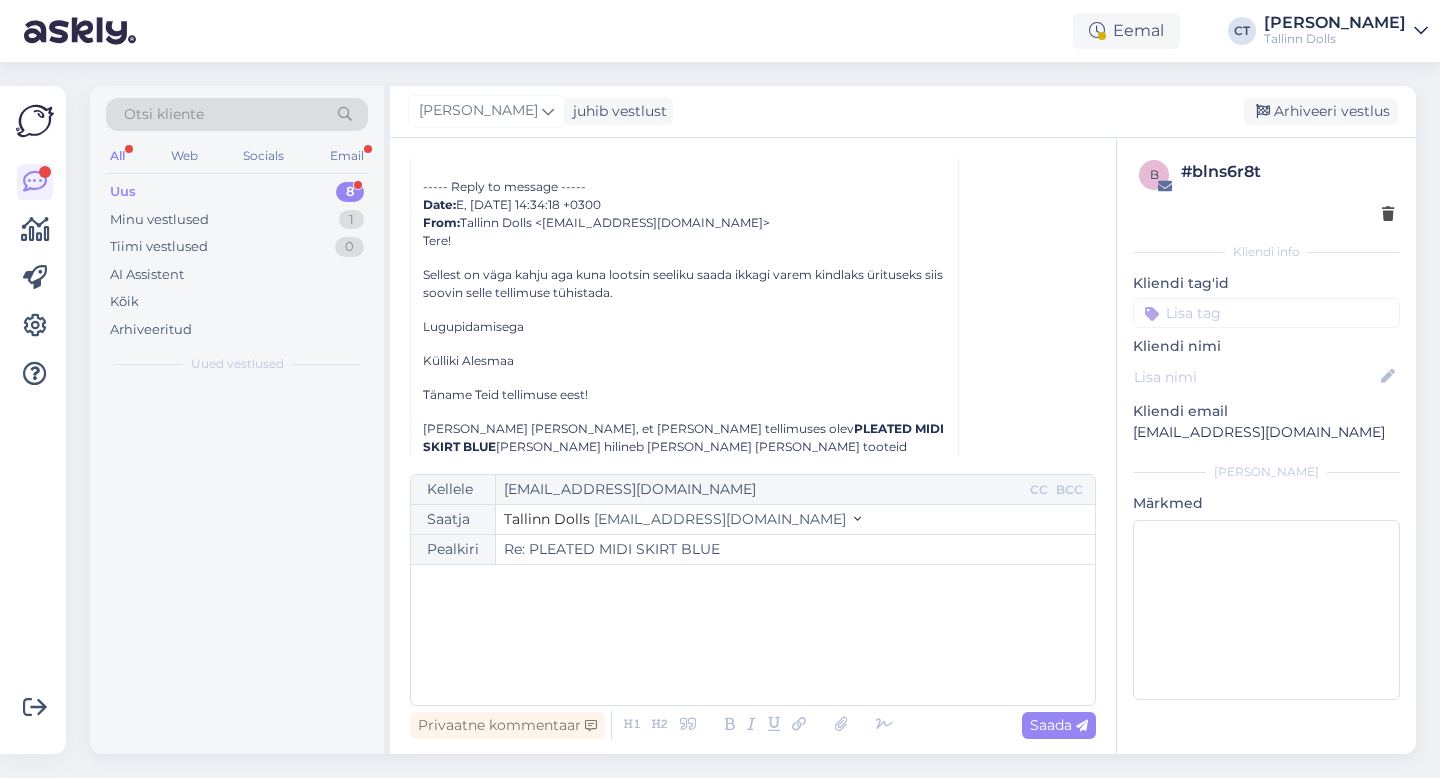 scroll, scrollTop: 54, scrollLeft: 0, axis: vertical 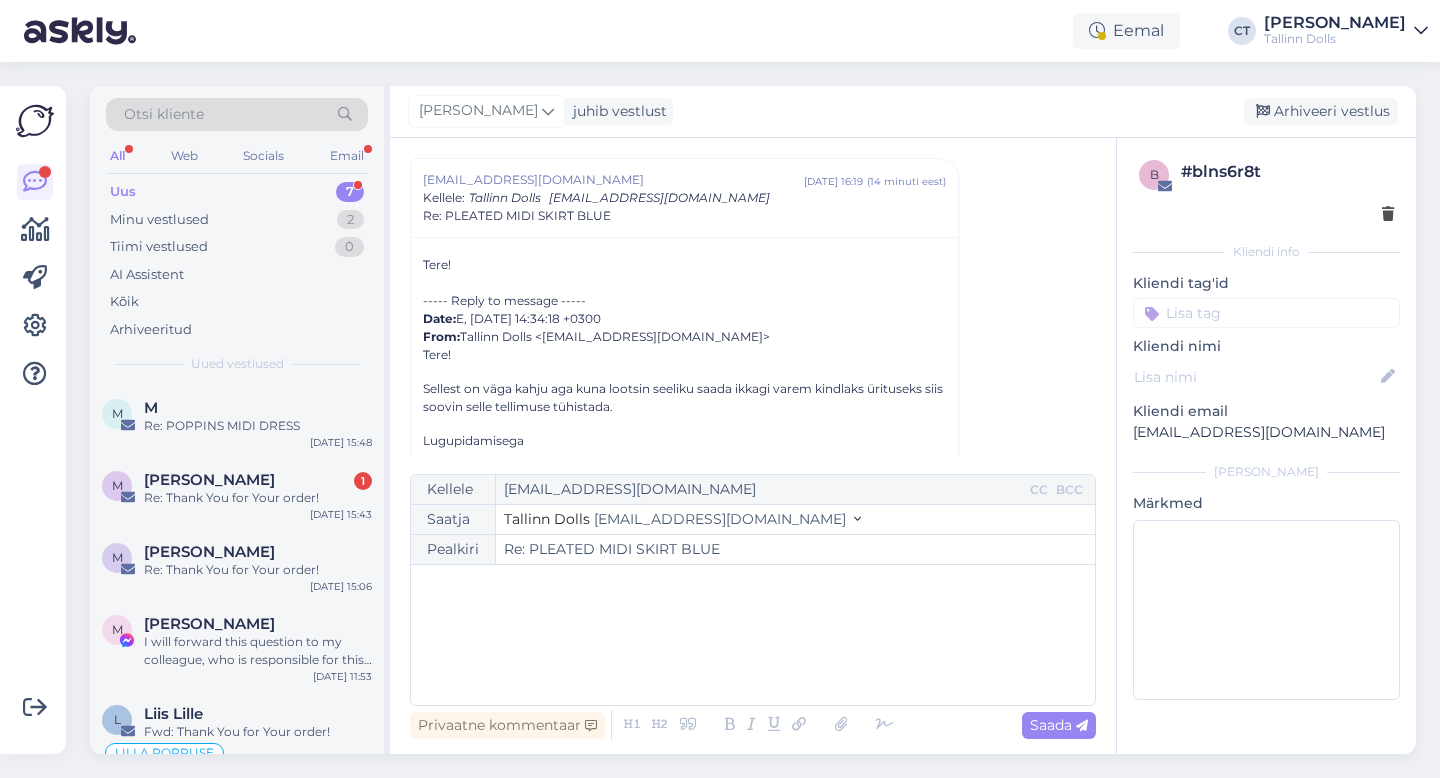 click on "﻿" at bounding box center (753, 635) 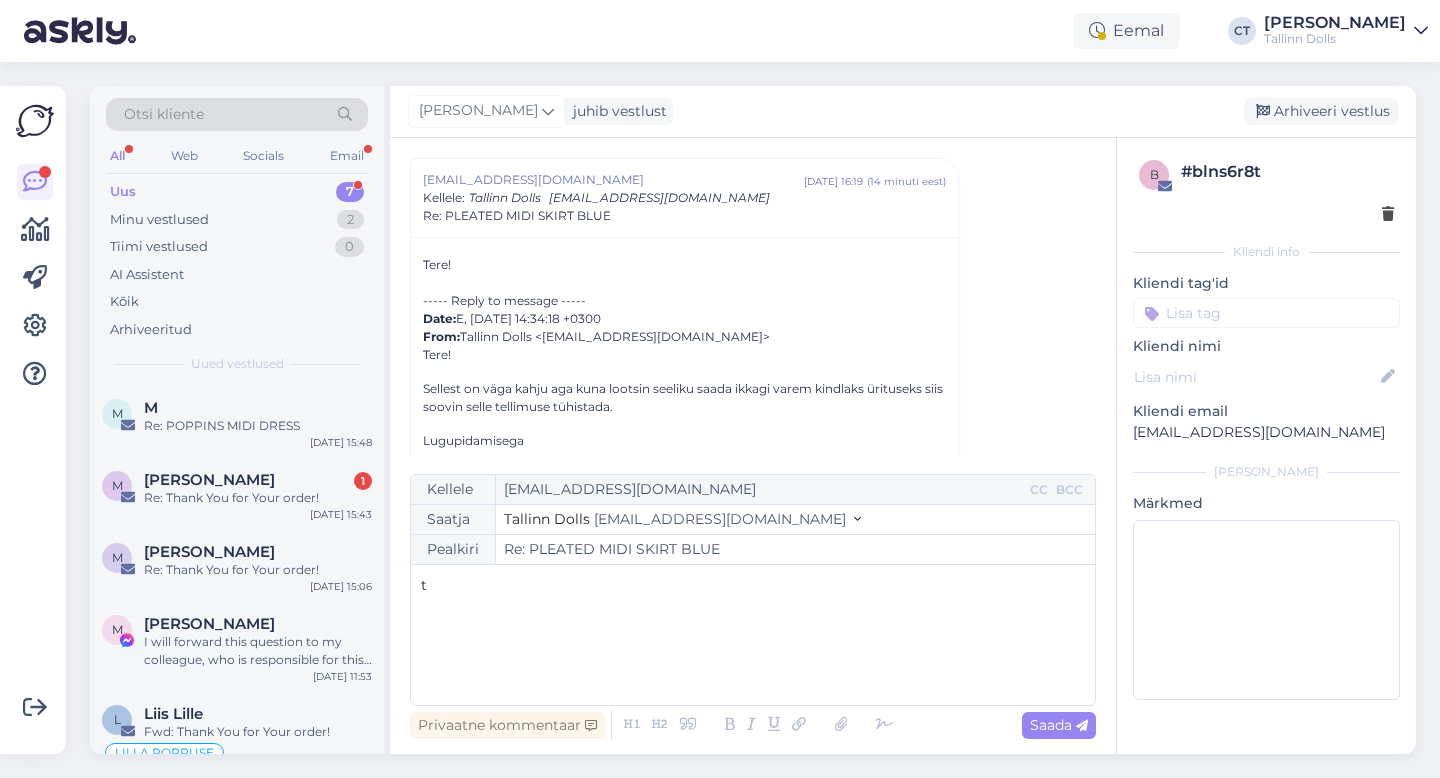 type 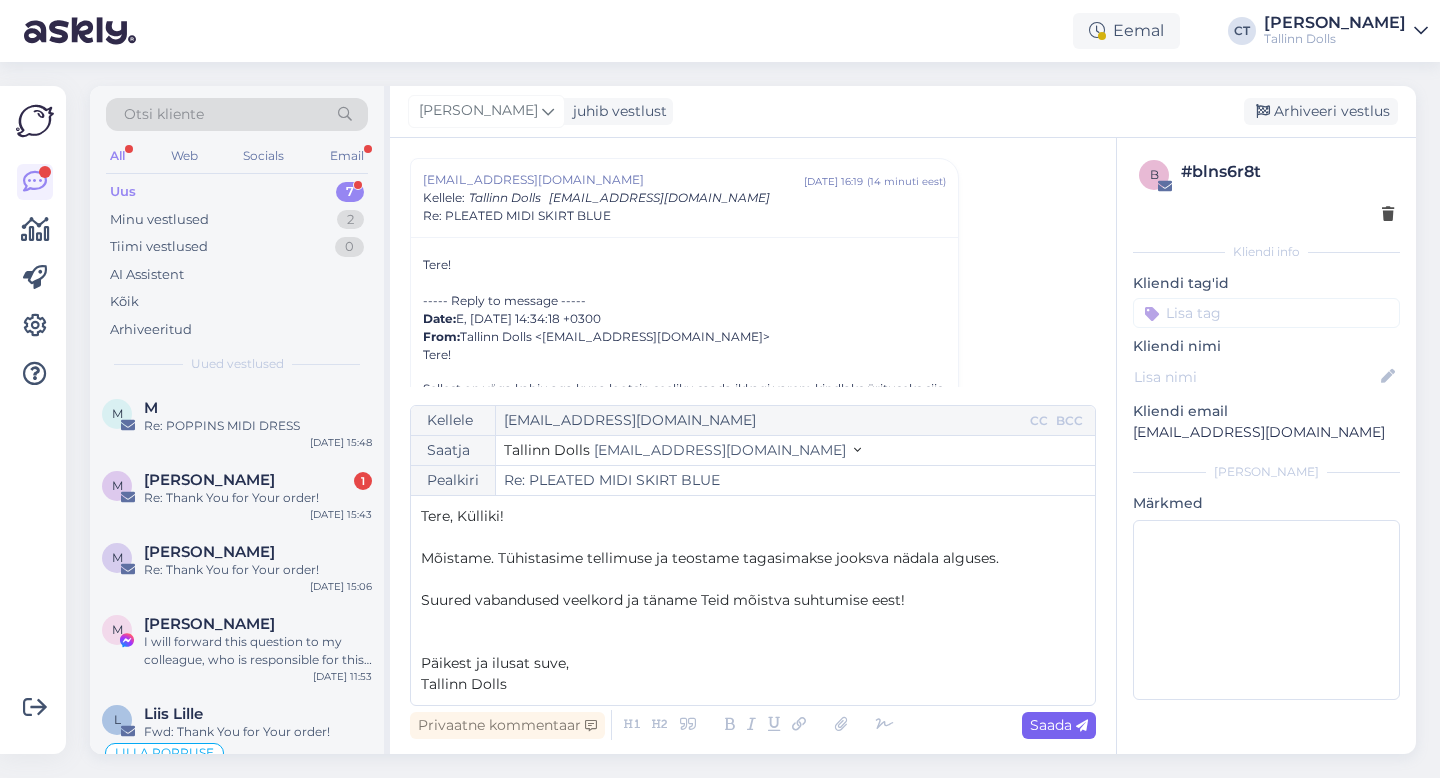click on "Saada" at bounding box center (1059, 725) 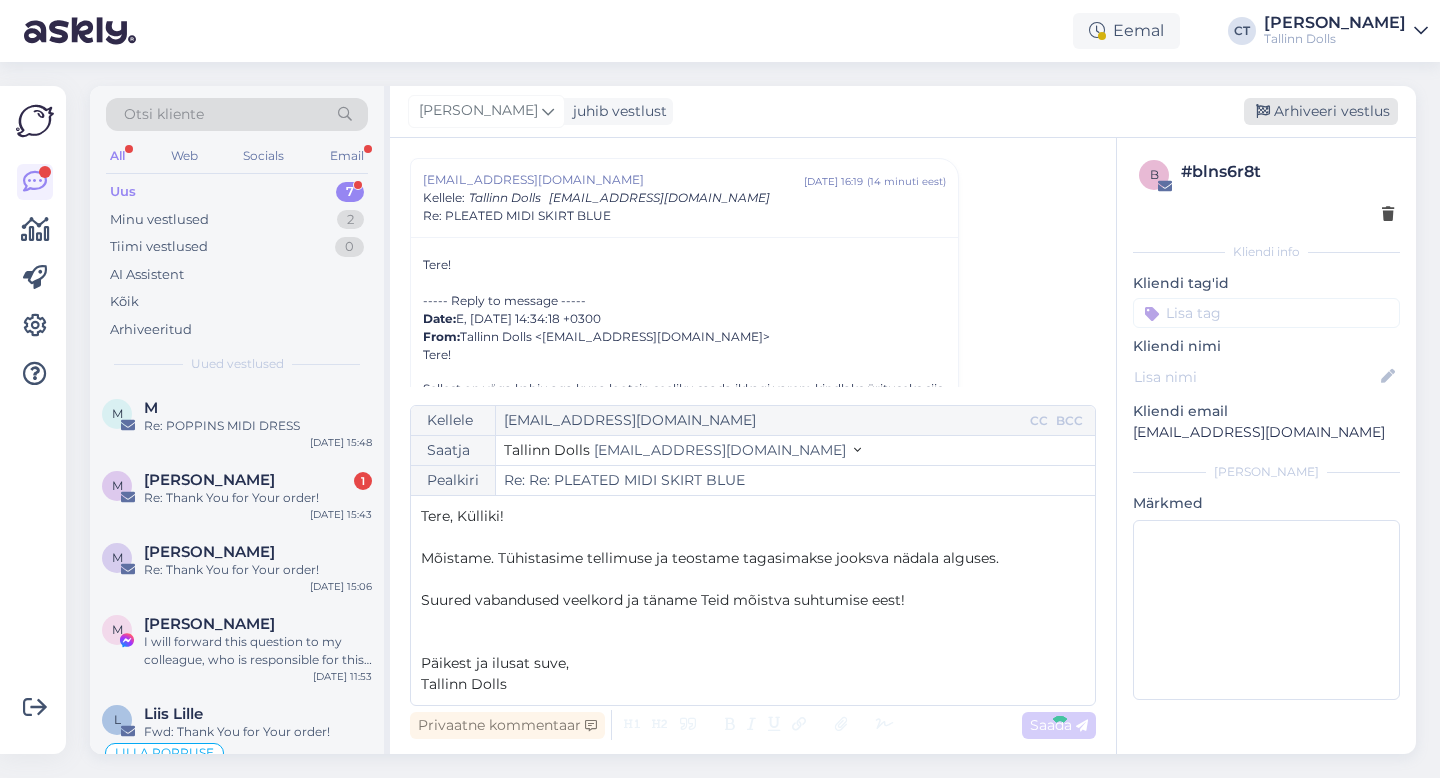 type on "Re: PLEATED MIDI SKIRT BLUE" 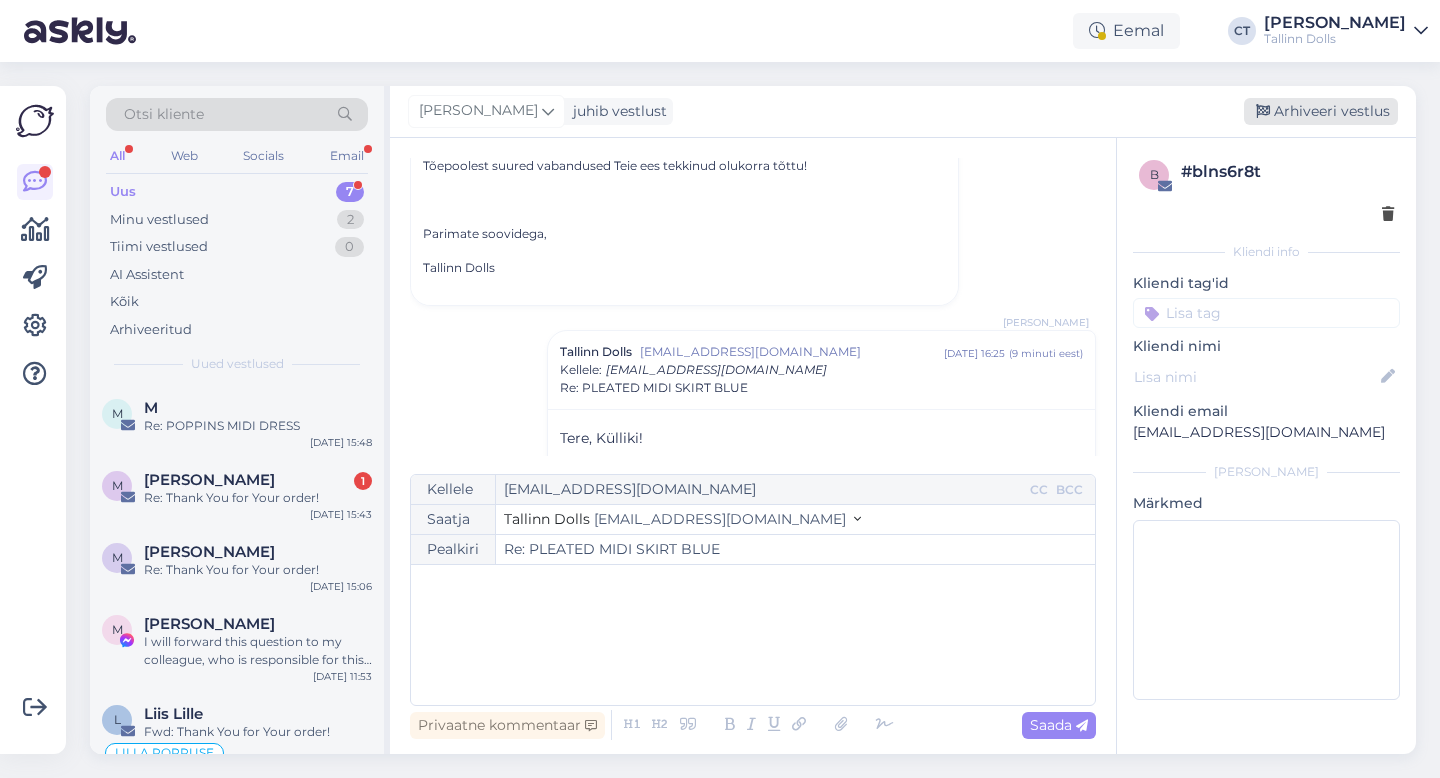 click on "Arhiveeri vestlus" at bounding box center [1321, 111] 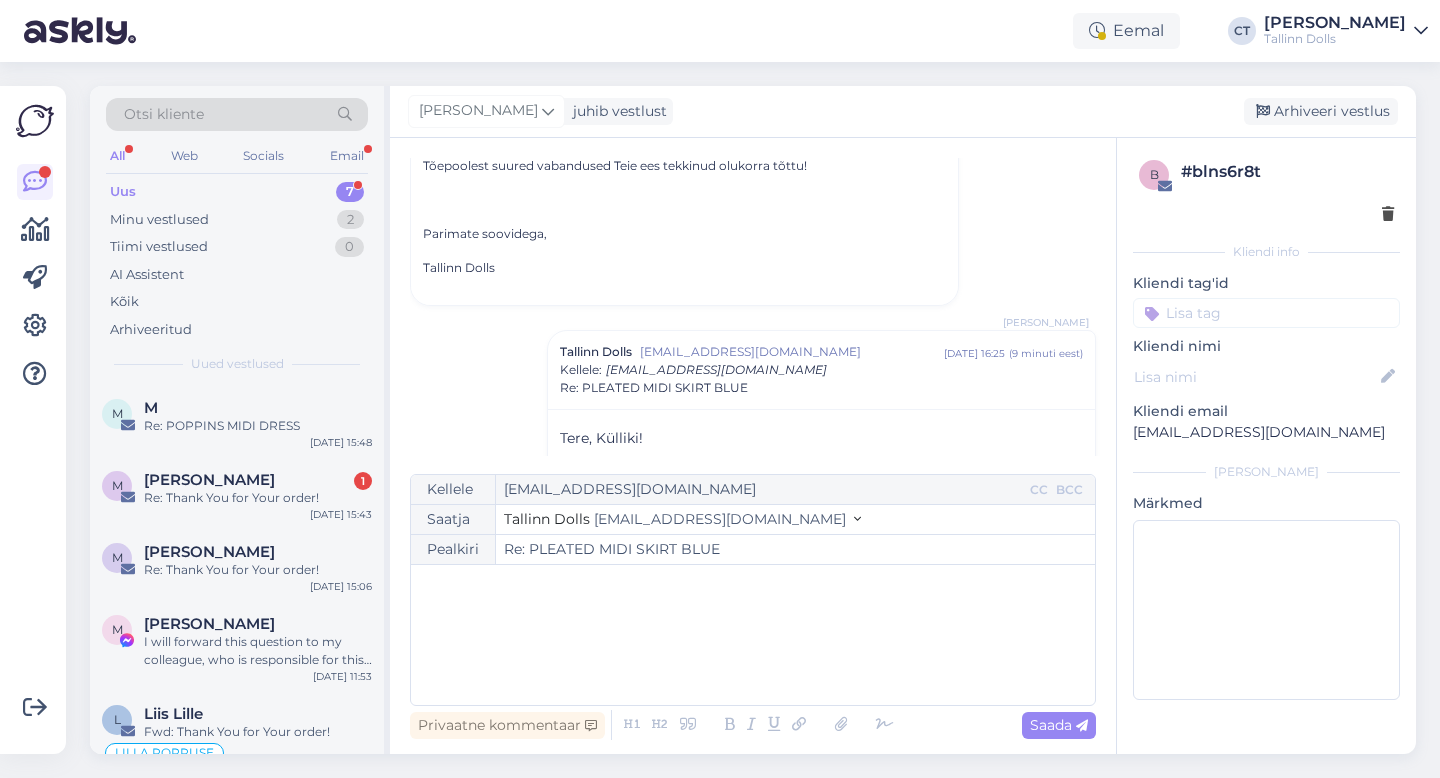 scroll, scrollTop: 577, scrollLeft: 0, axis: vertical 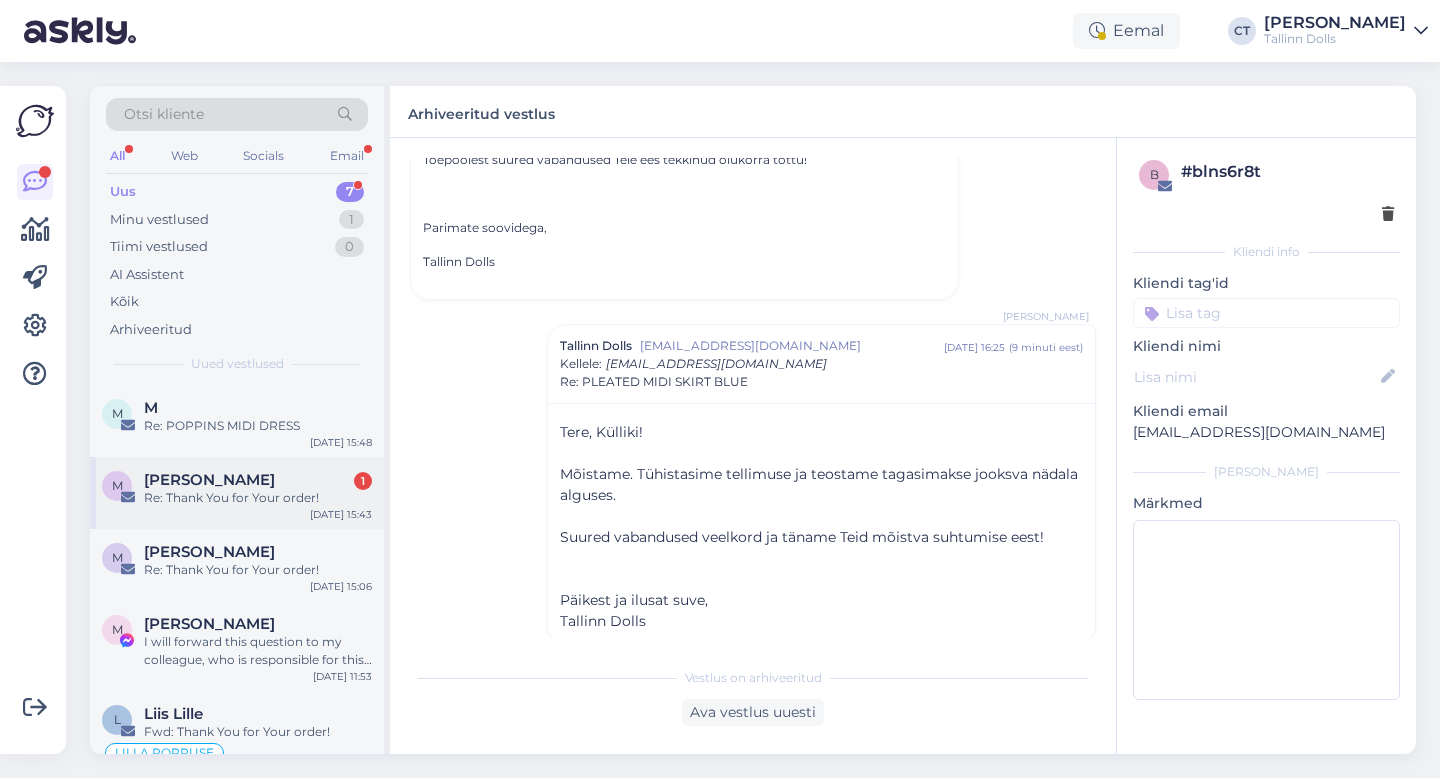 click on "M [PERSON_NAME] 1 Re: Thank You for Your order! [DATE] 15:43" at bounding box center [237, 493] 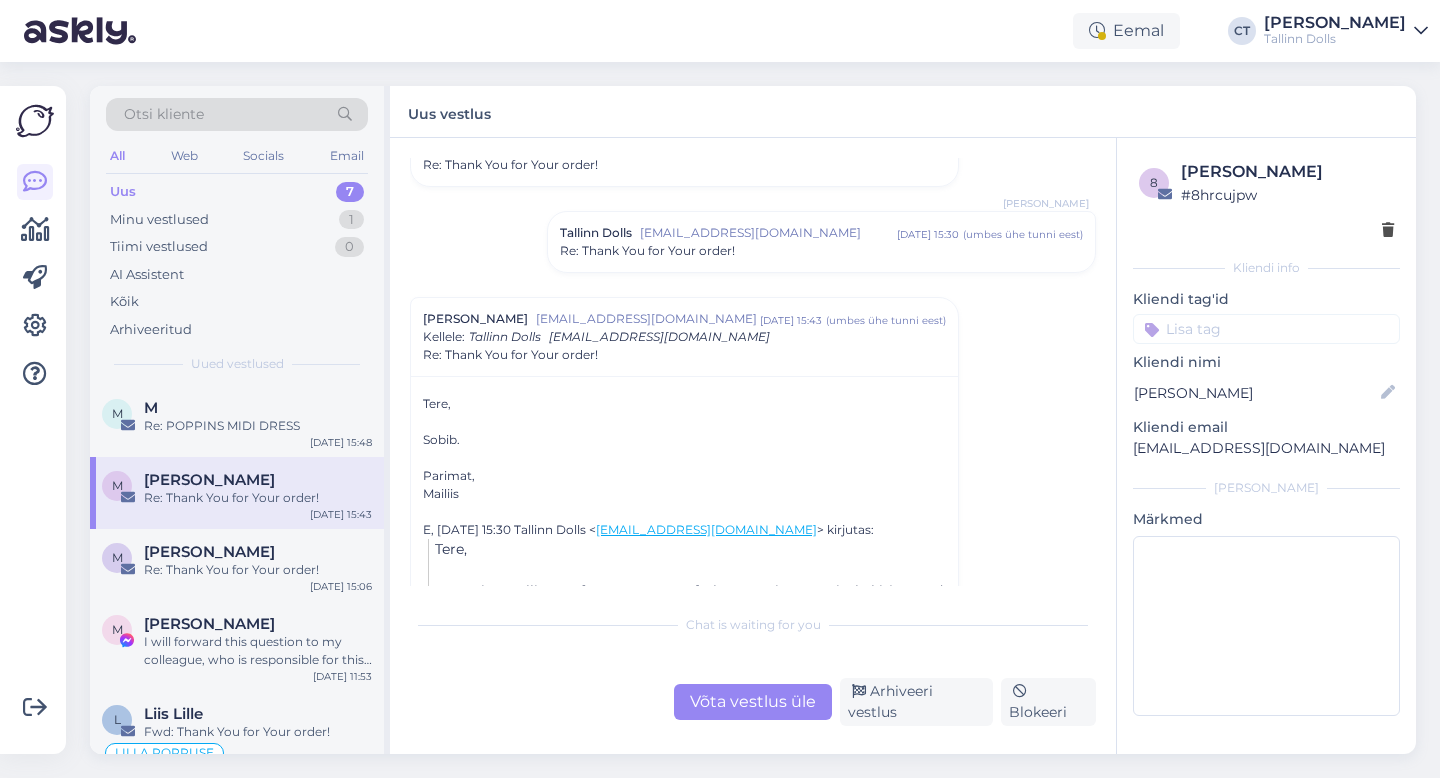scroll, scrollTop: 434, scrollLeft: 0, axis: vertical 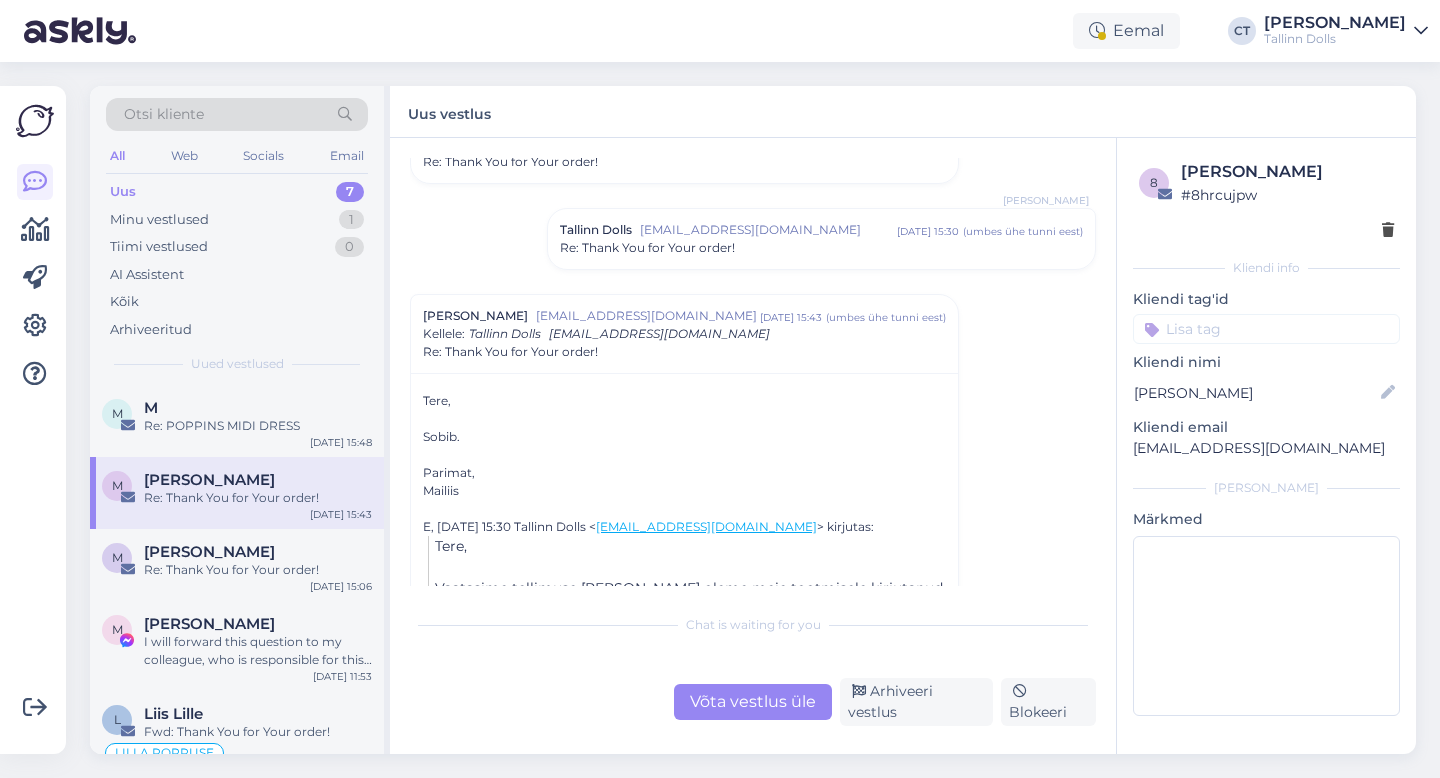 click on "Re: Thank You for Your order!" at bounding box center [821, 248] 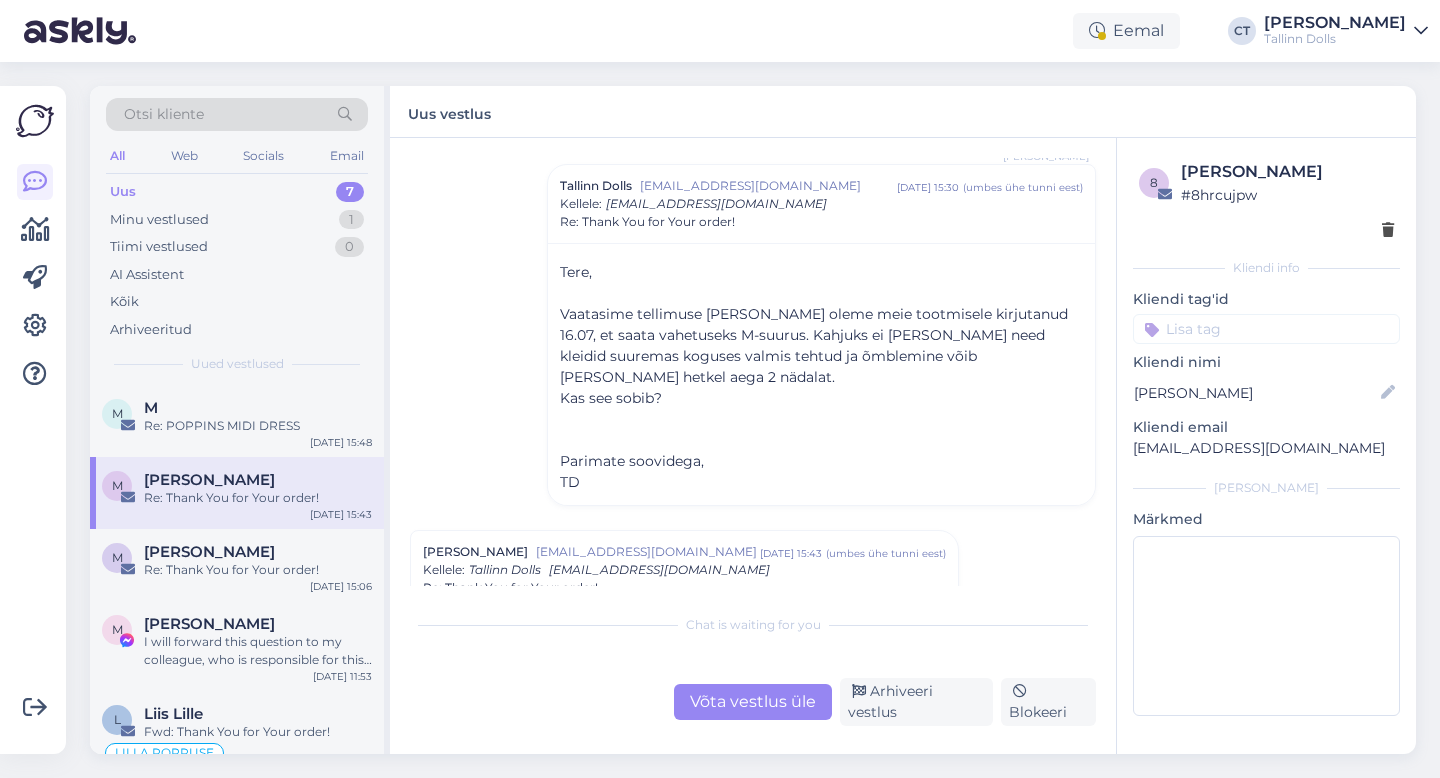 scroll, scrollTop: 514, scrollLeft: 0, axis: vertical 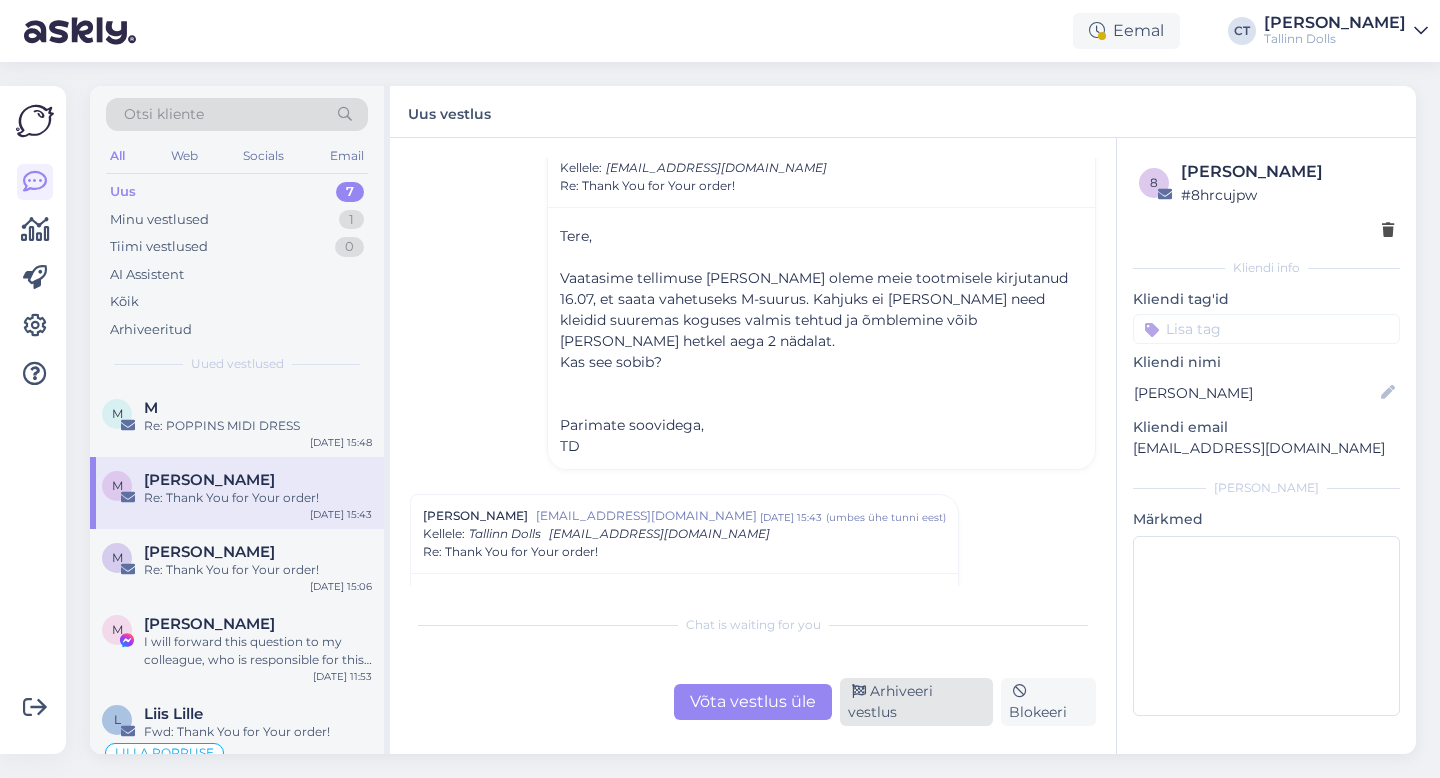 click on "Arhiveeri vestlus" at bounding box center (916, 702) 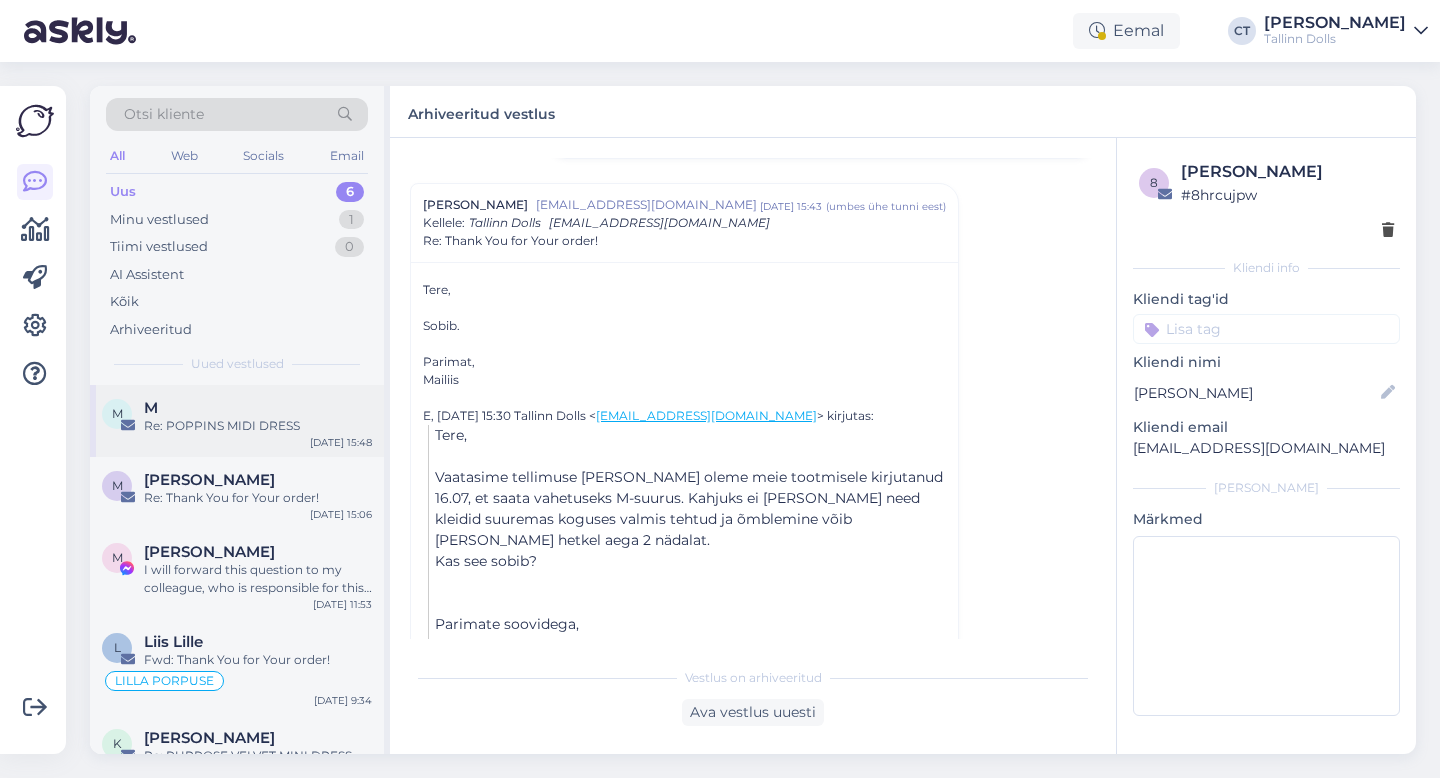 click on "M M Re: POPPINS MIDI DRESS [DATE] 15:48" at bounding box center (237, 421) 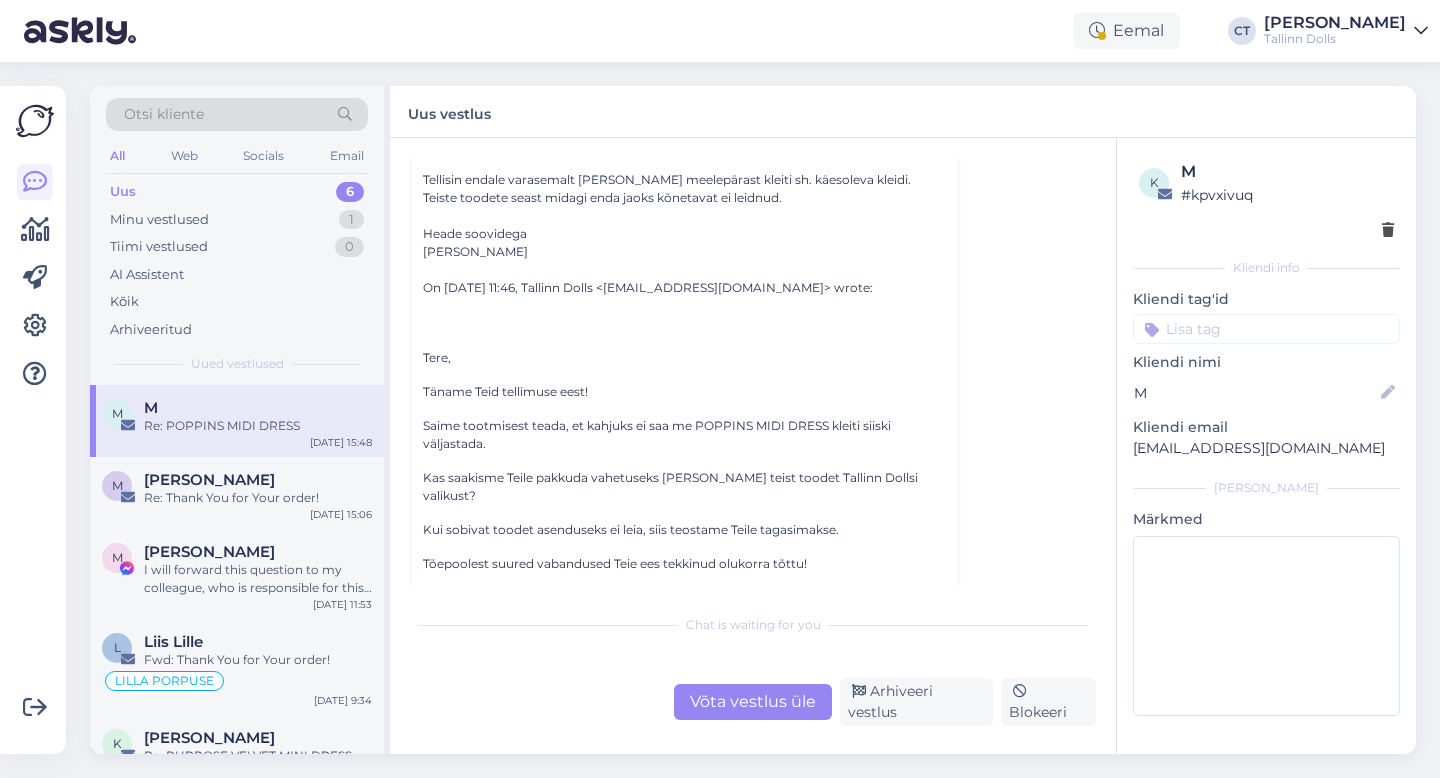 scroll, scrollTop: 174, scrollLeft: 0, axis: vertical 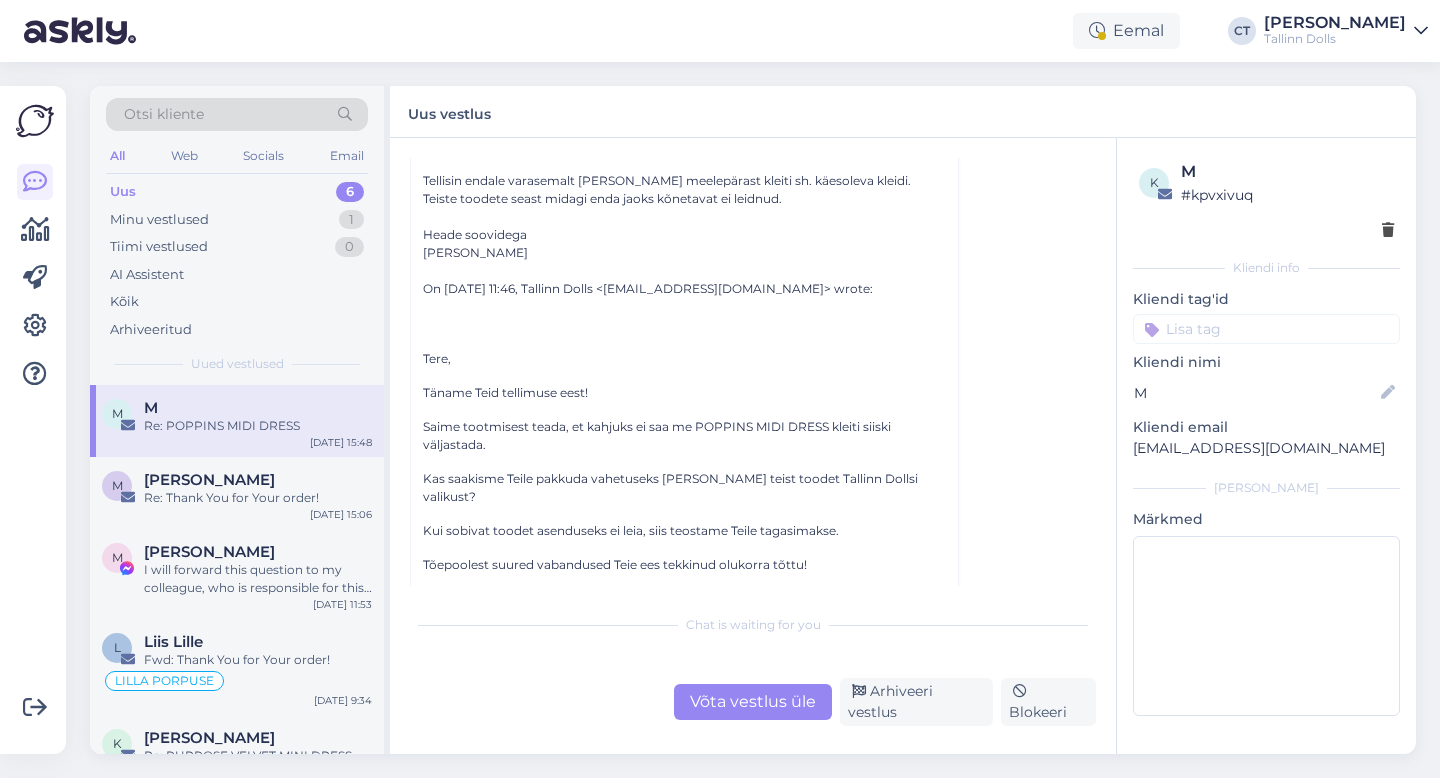 click on "Võta vestlus üle" at bounding box center [753, 702] 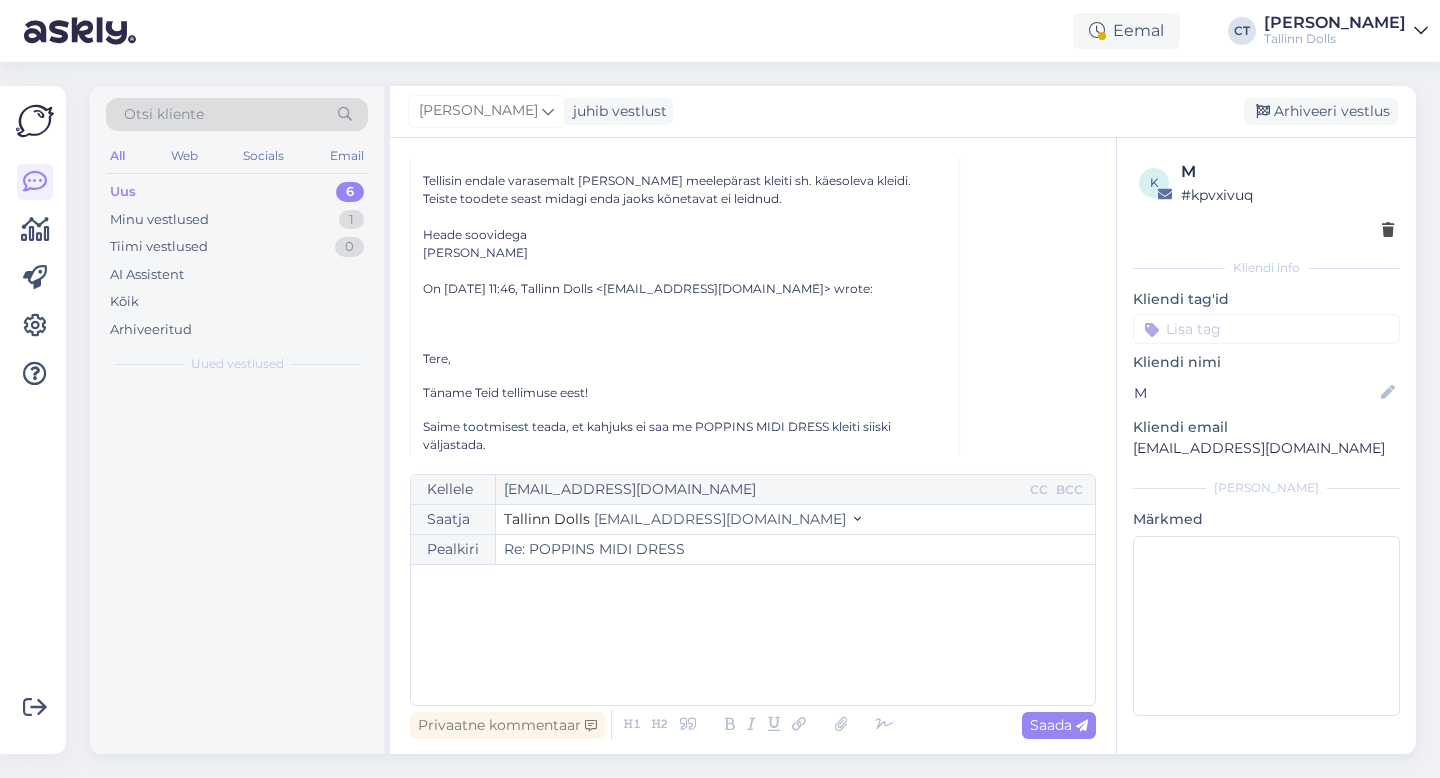 scroll, scrollTop: 54, scrollLeft: 0, axis: vertical 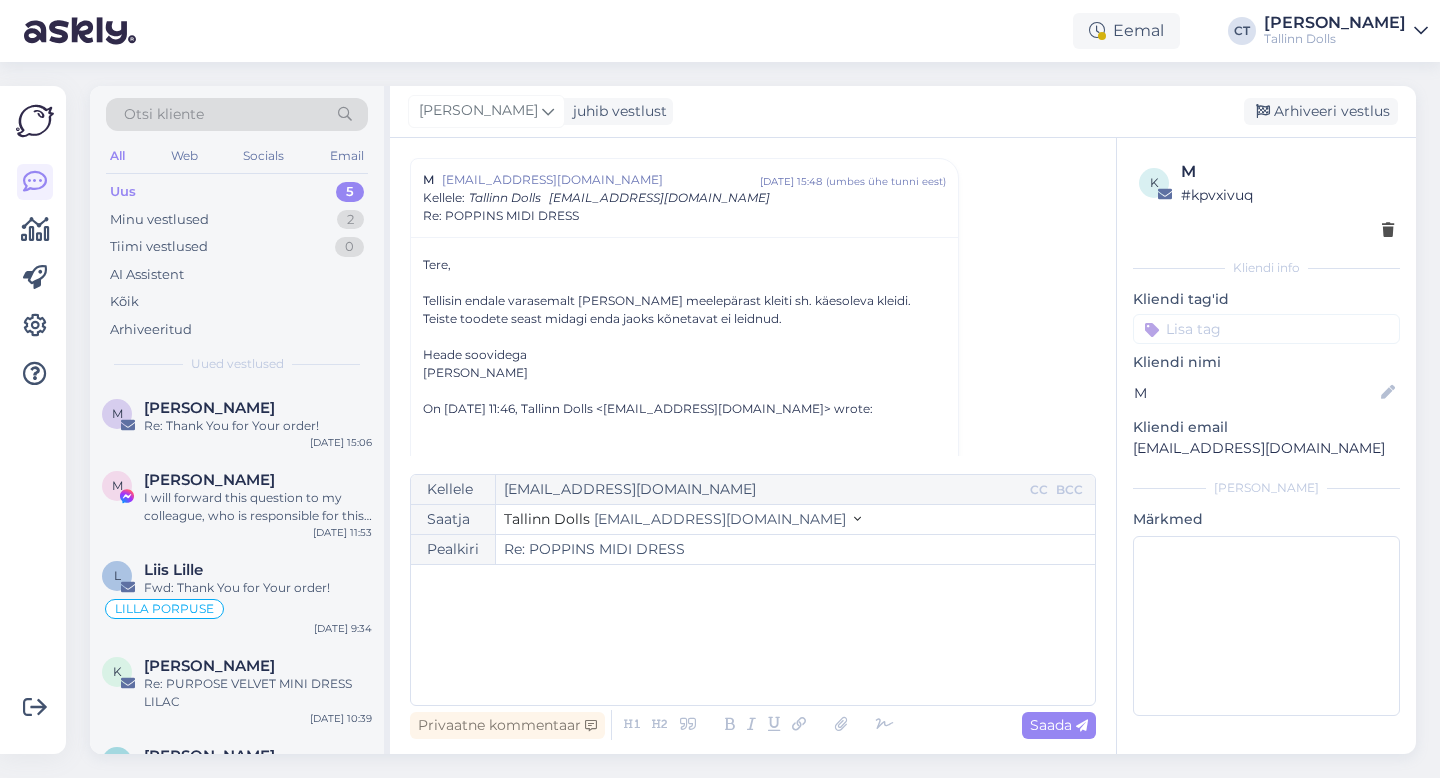 click on "﻿" at bounding box center [753, 635] 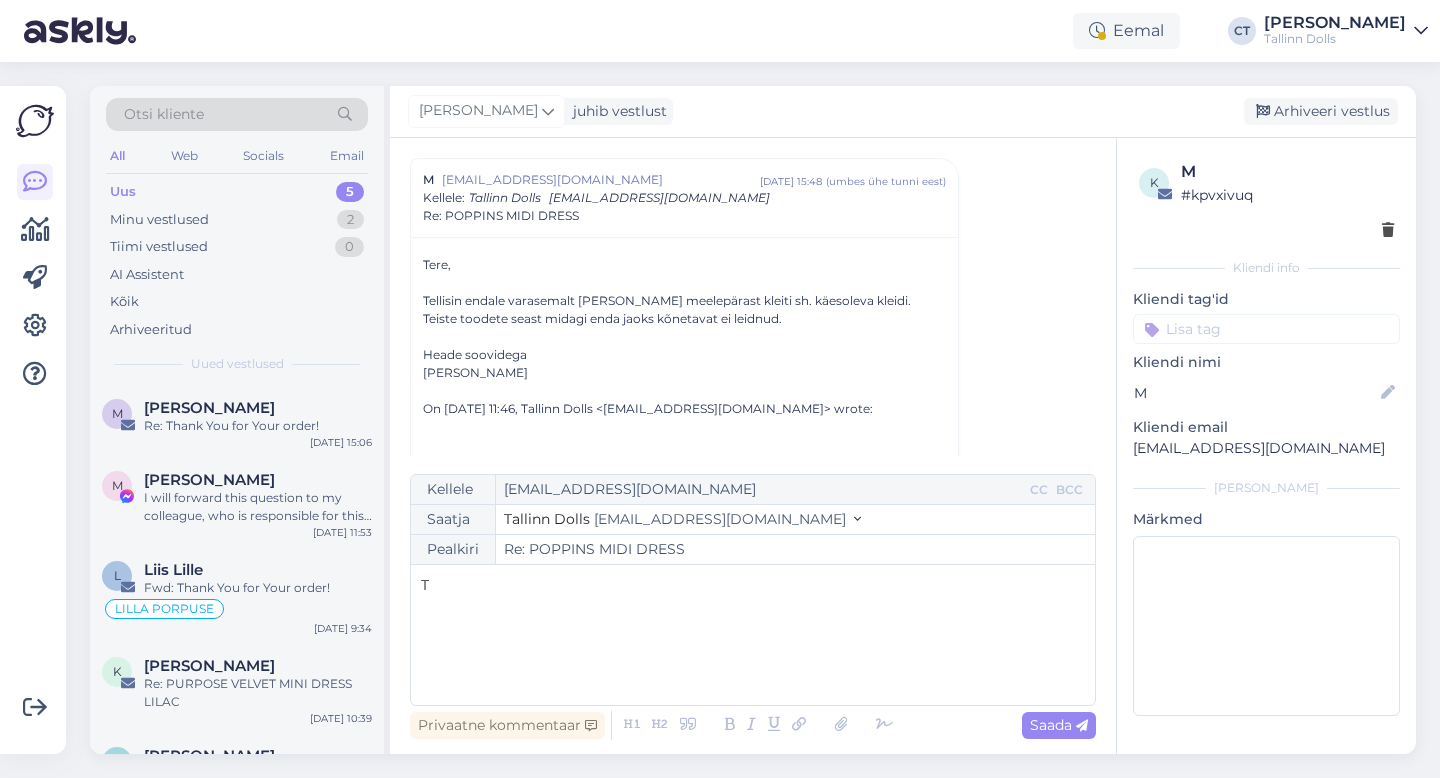 type 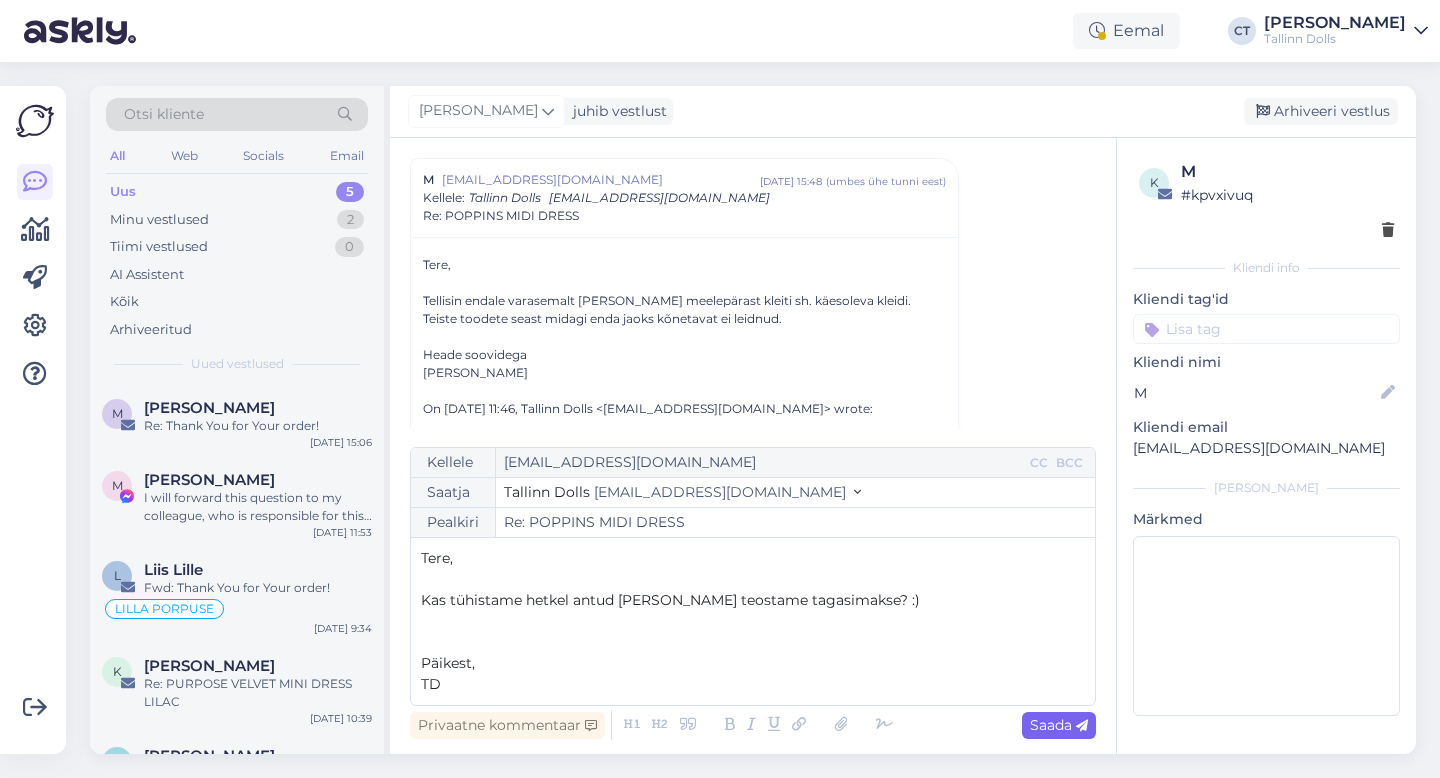 click on "Saada" at bounding box center (1059, 725) 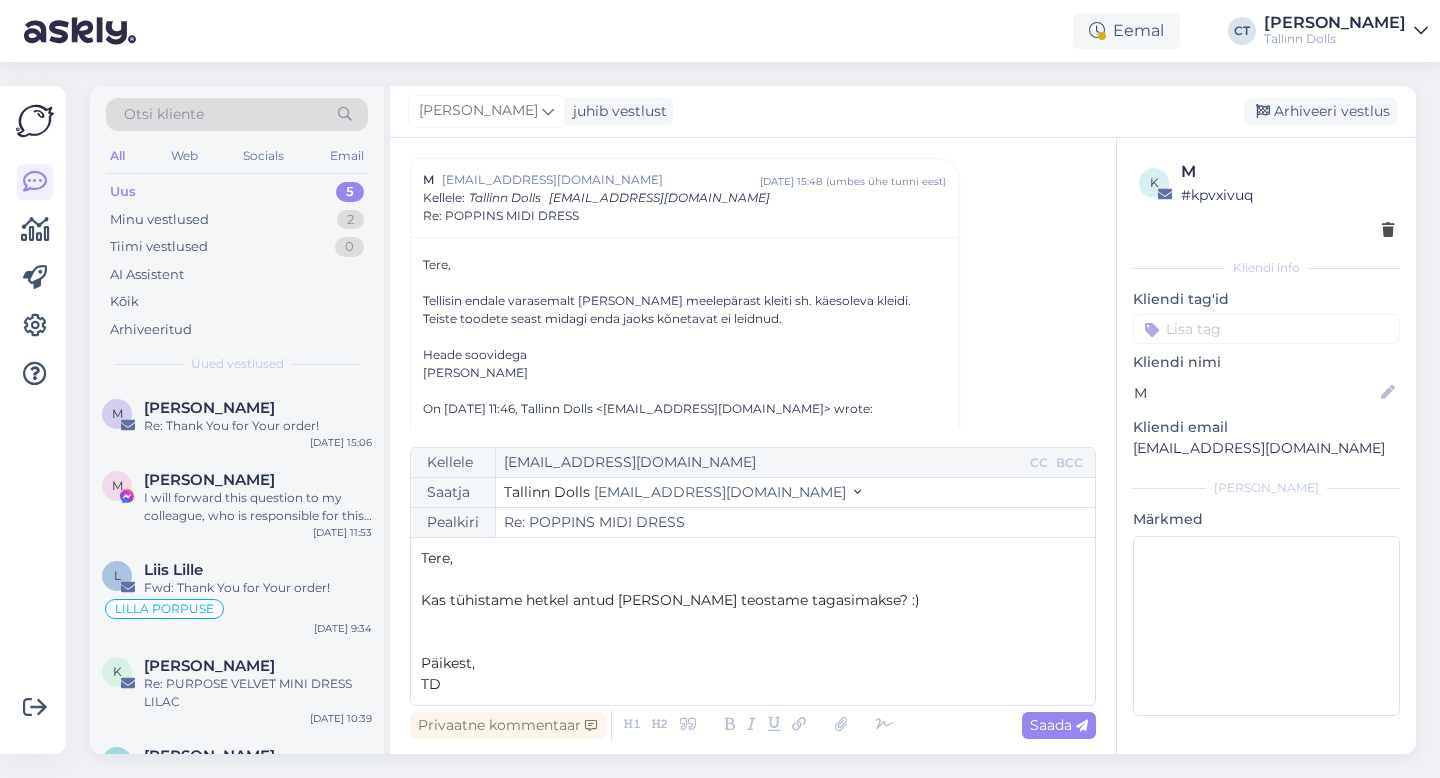 type on "Re: Re: POPPINS MIDI DRESS" 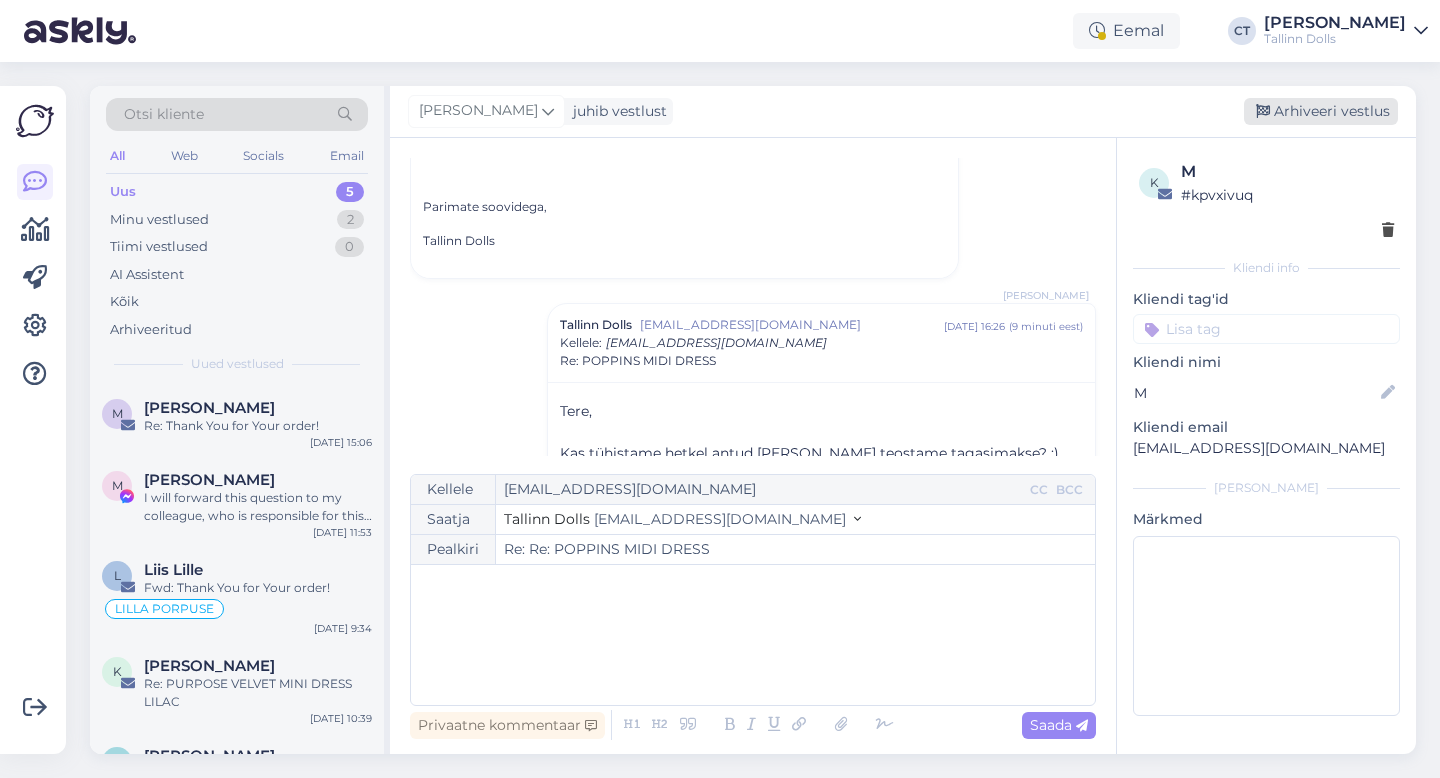 click on "Arhiveeri vestlus" at bounding box center (1321, 111) 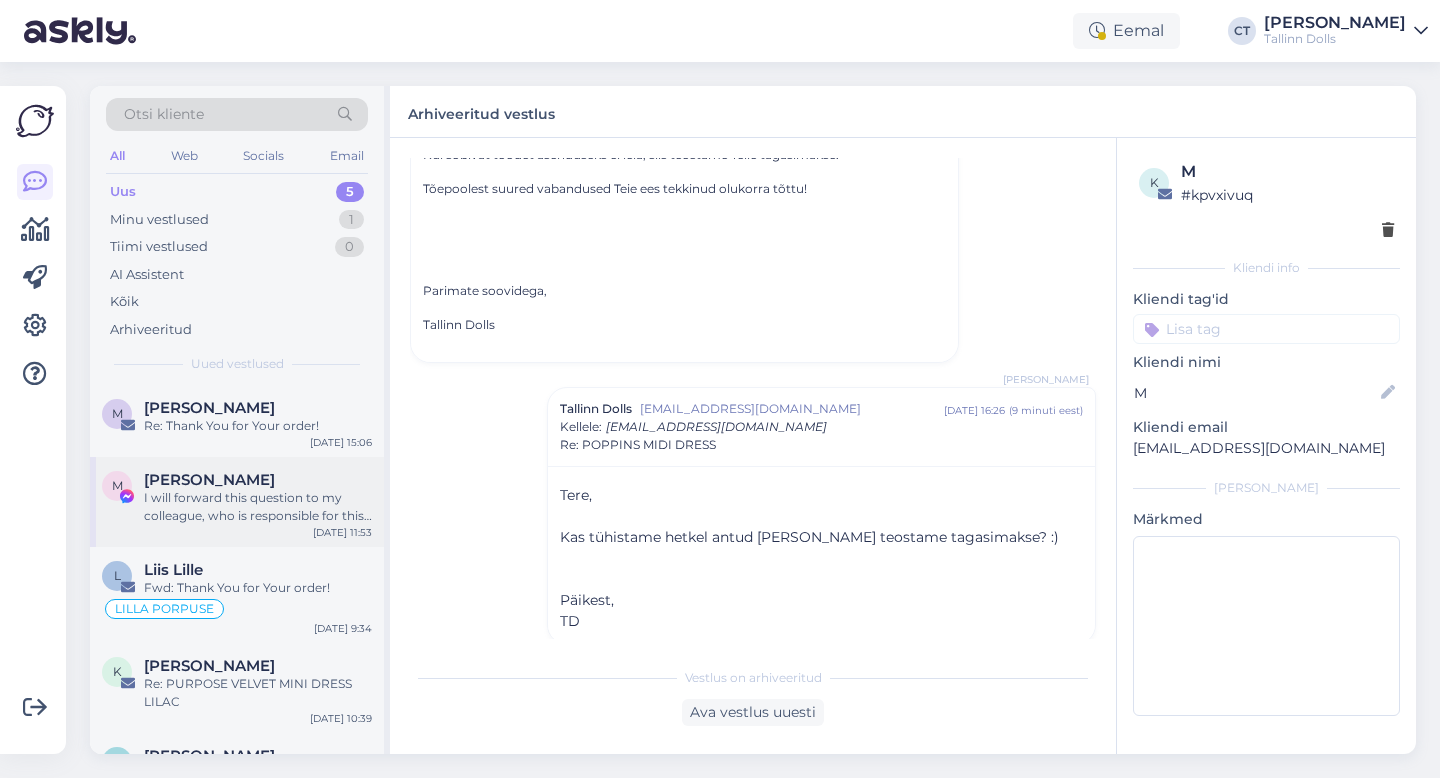 click on "I will forward this question to my colleague, who is responsible for this. The reply will be here during our working hours." at bounding box center [258, 507] 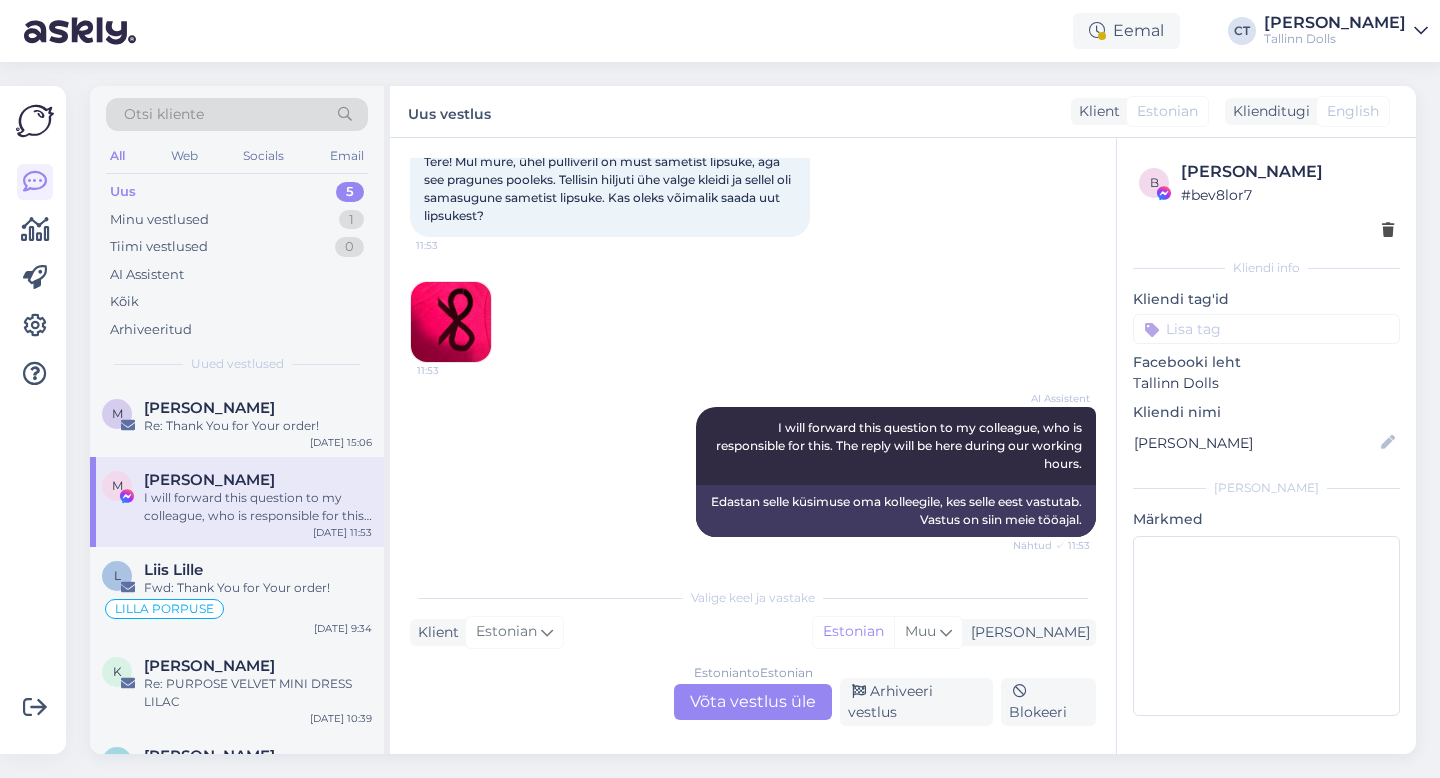 scroll, scrollTop: 111, scrollLeft: 0, axis: vertical 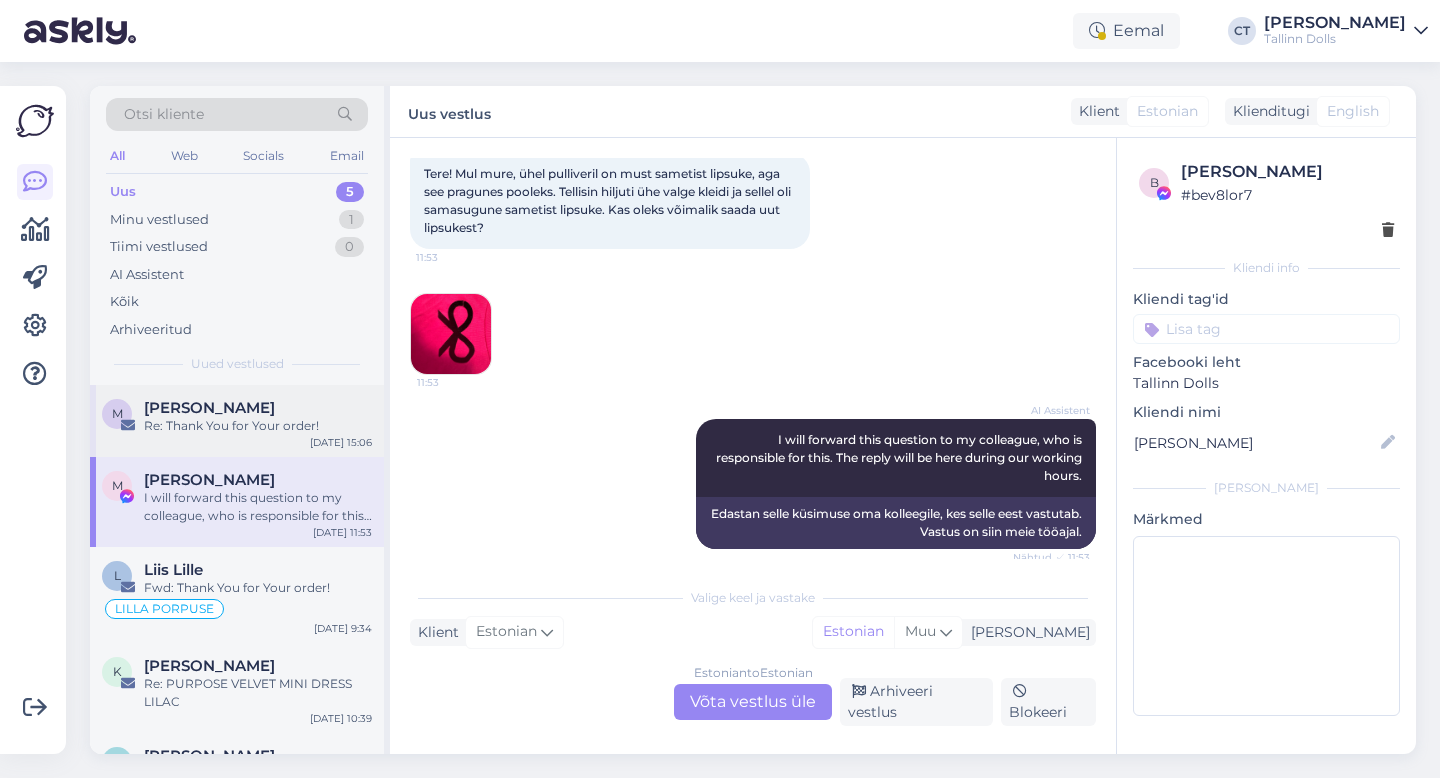 click on "Re: Thank You for Your order!" at bounding box center [258, 426] 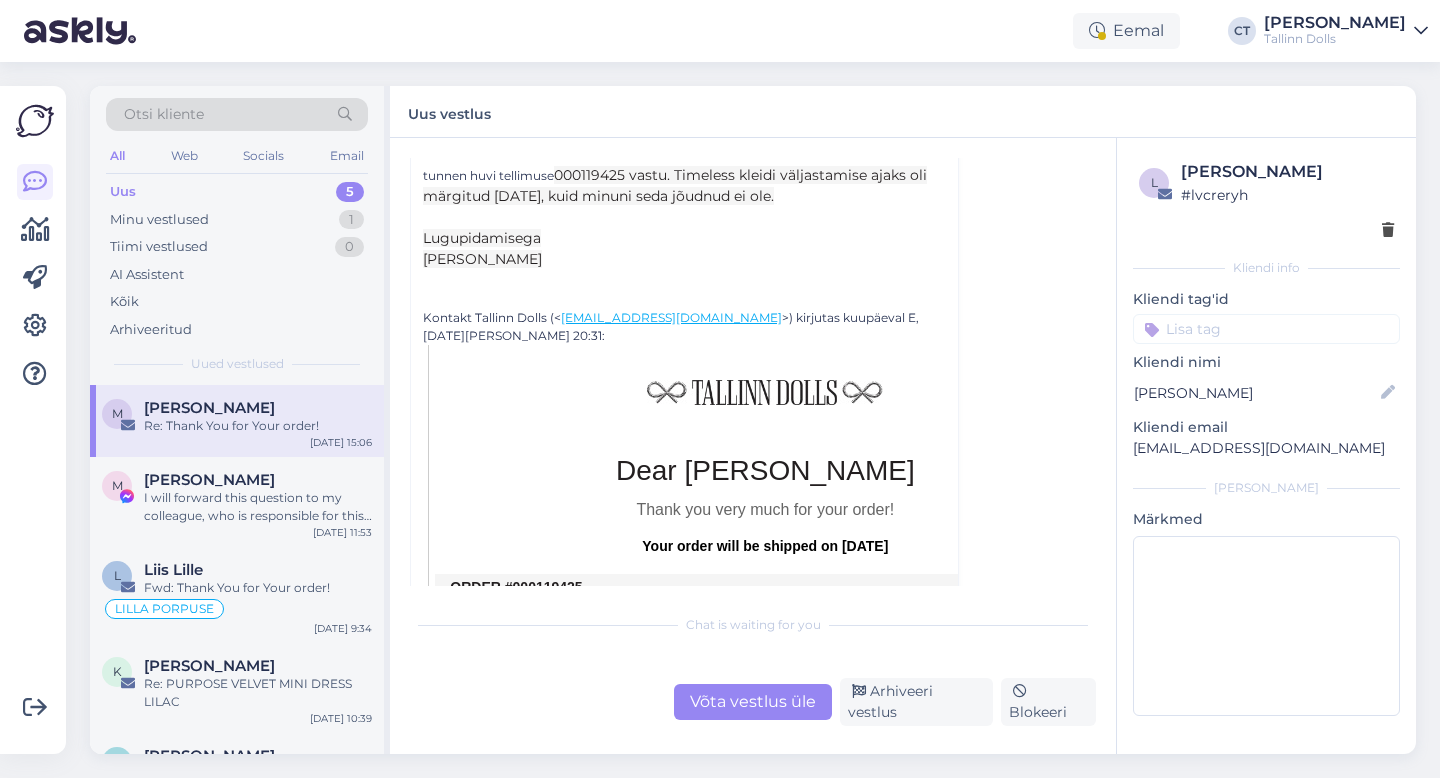 scroll, scrollTop: 311, scrollLeft: 0, axis: vertical 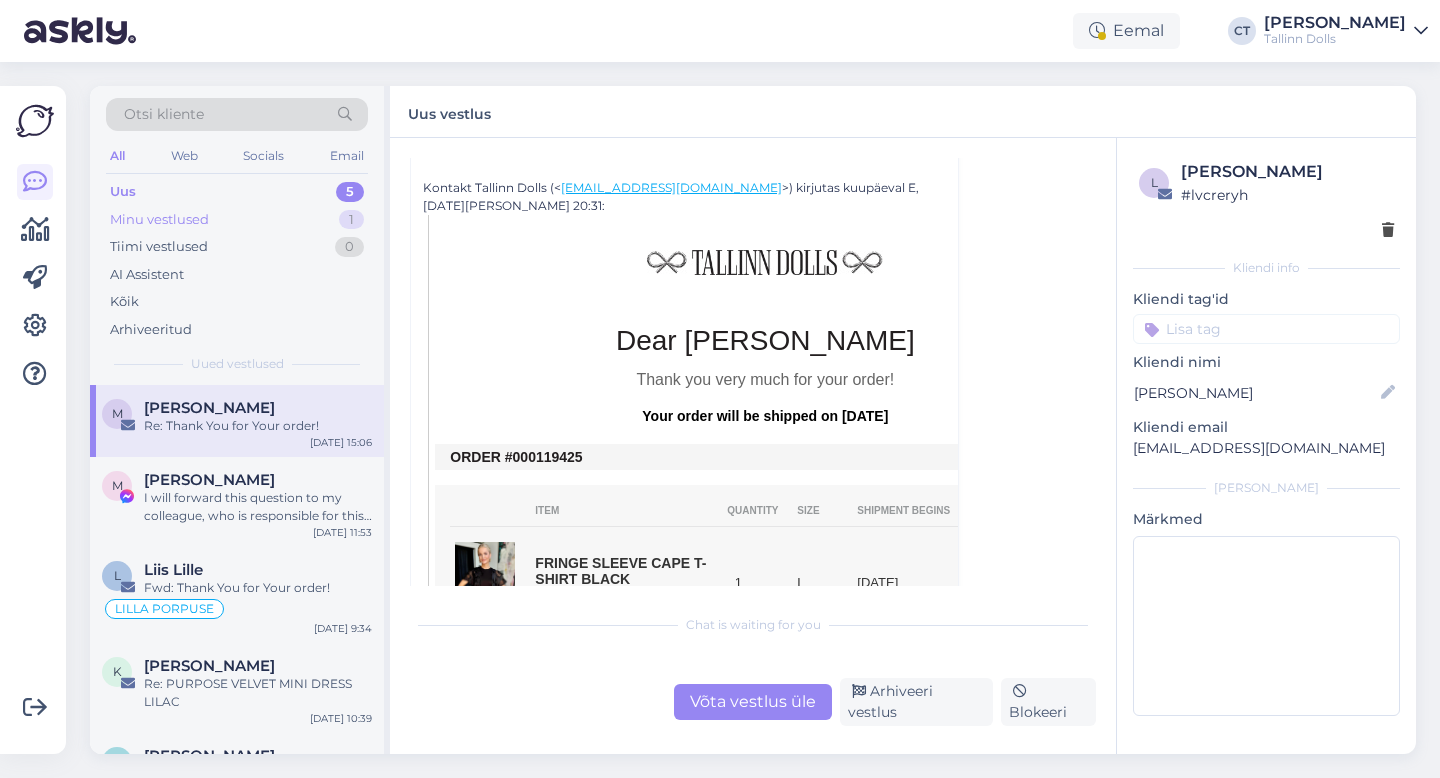 click on "Minu vestlused 1" at bounding box center [237, 220] 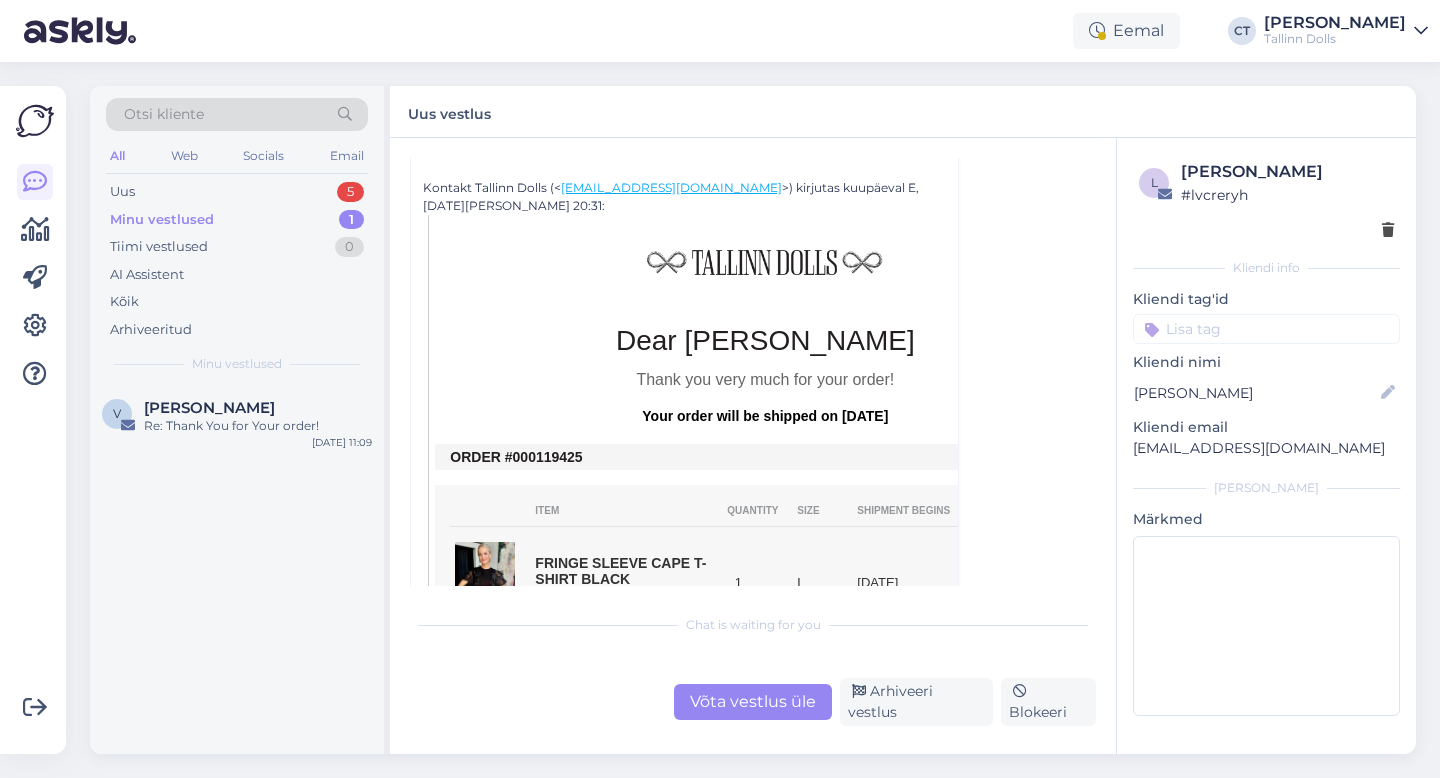 click on "V [PERSON_NAME] Re: Thank You for Your order! [DATE] 11:09" at bounding box center (237, 569) 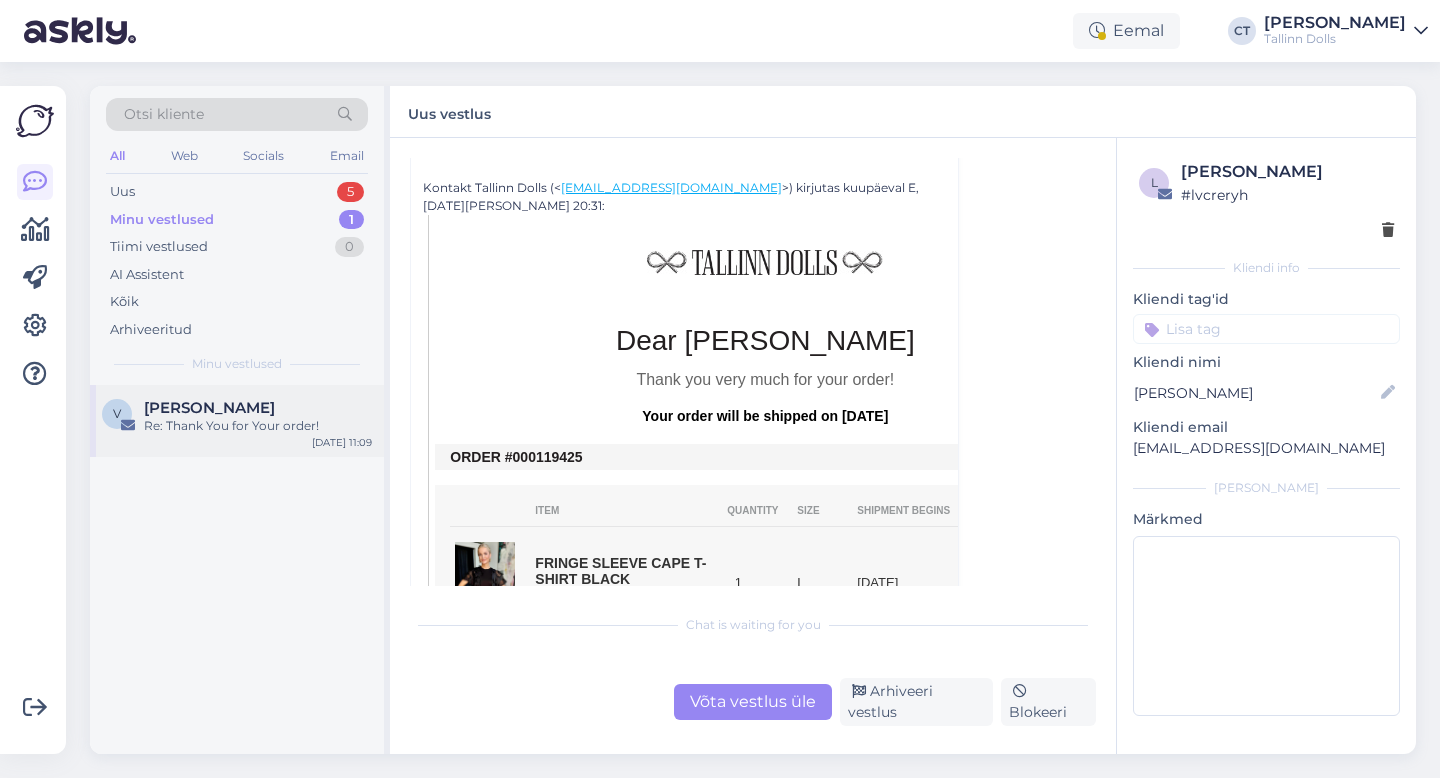 click on "Re: Thank You for Your order!" at bounding box center [258, 426] 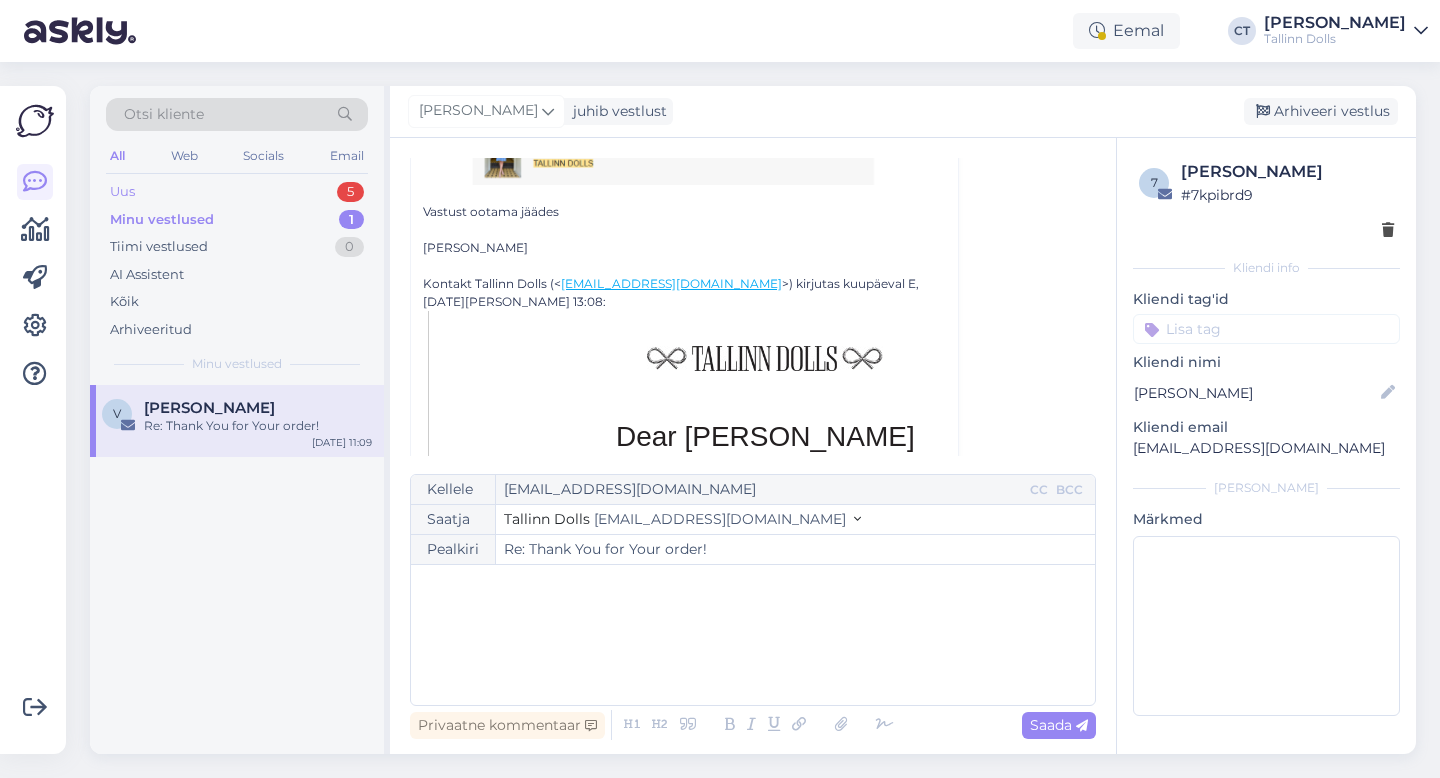 scroll, scrollTop: 723, scrollLeft: 0, axis: vertical 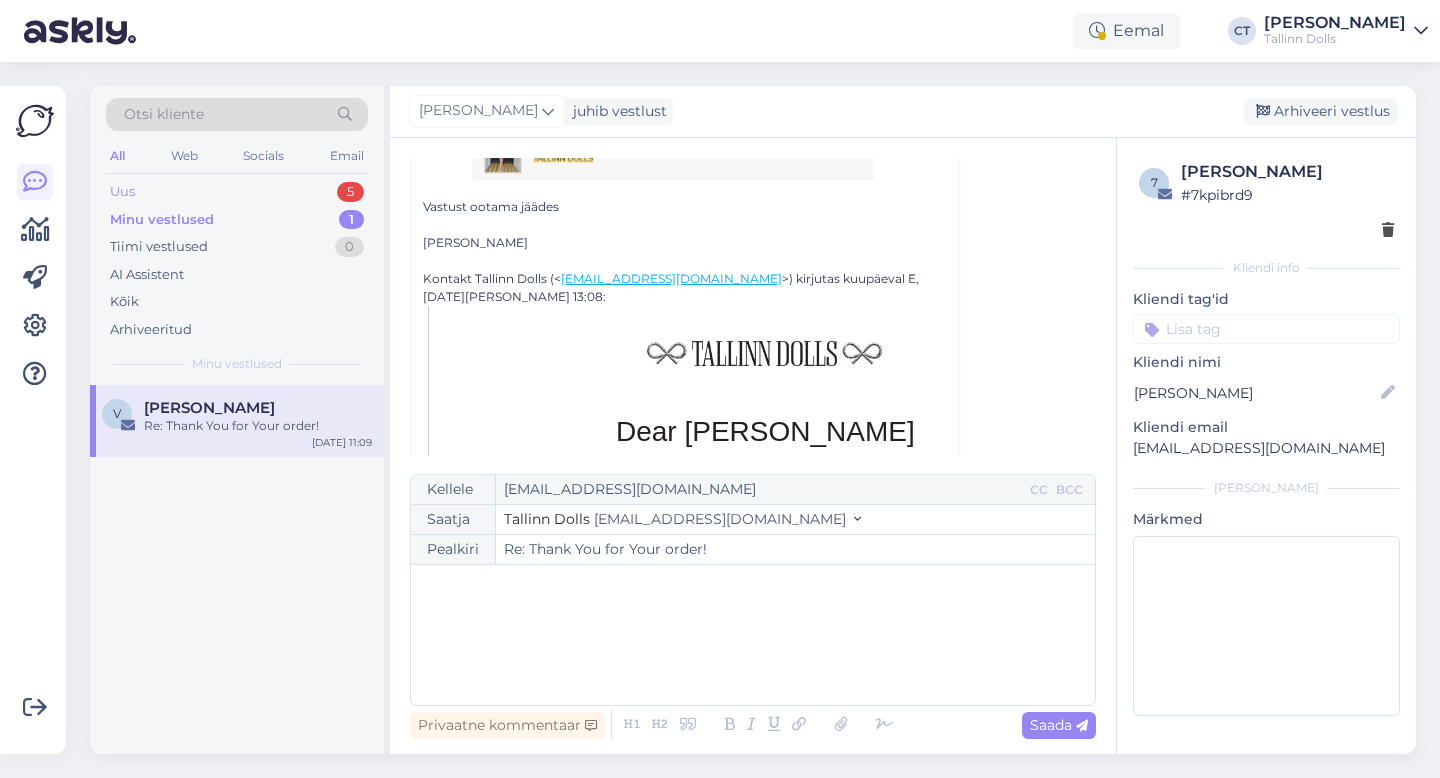 click on "Uus 5" at bounding box center (237, 192) 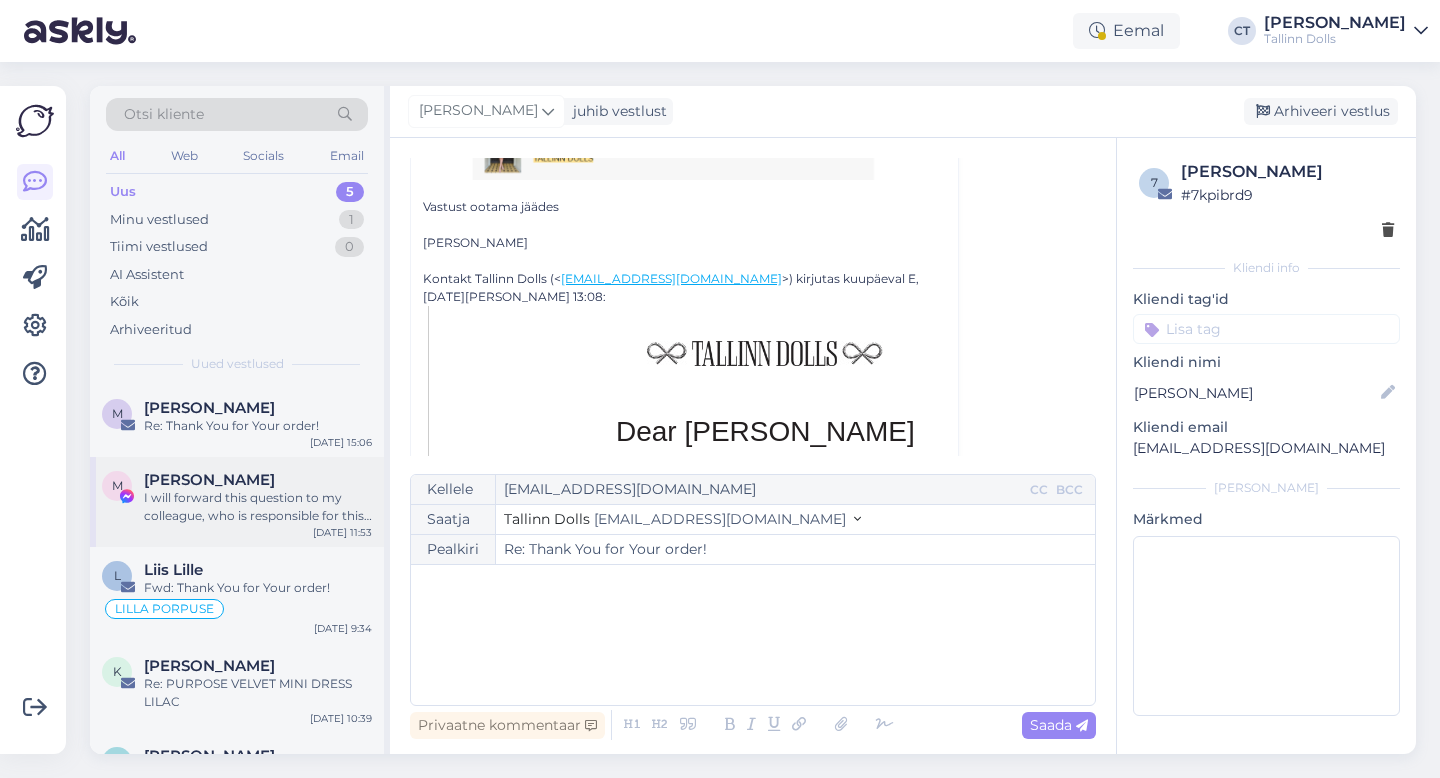 scroll, scrollTop: 51, scrollLeft: 0, axis: vertical 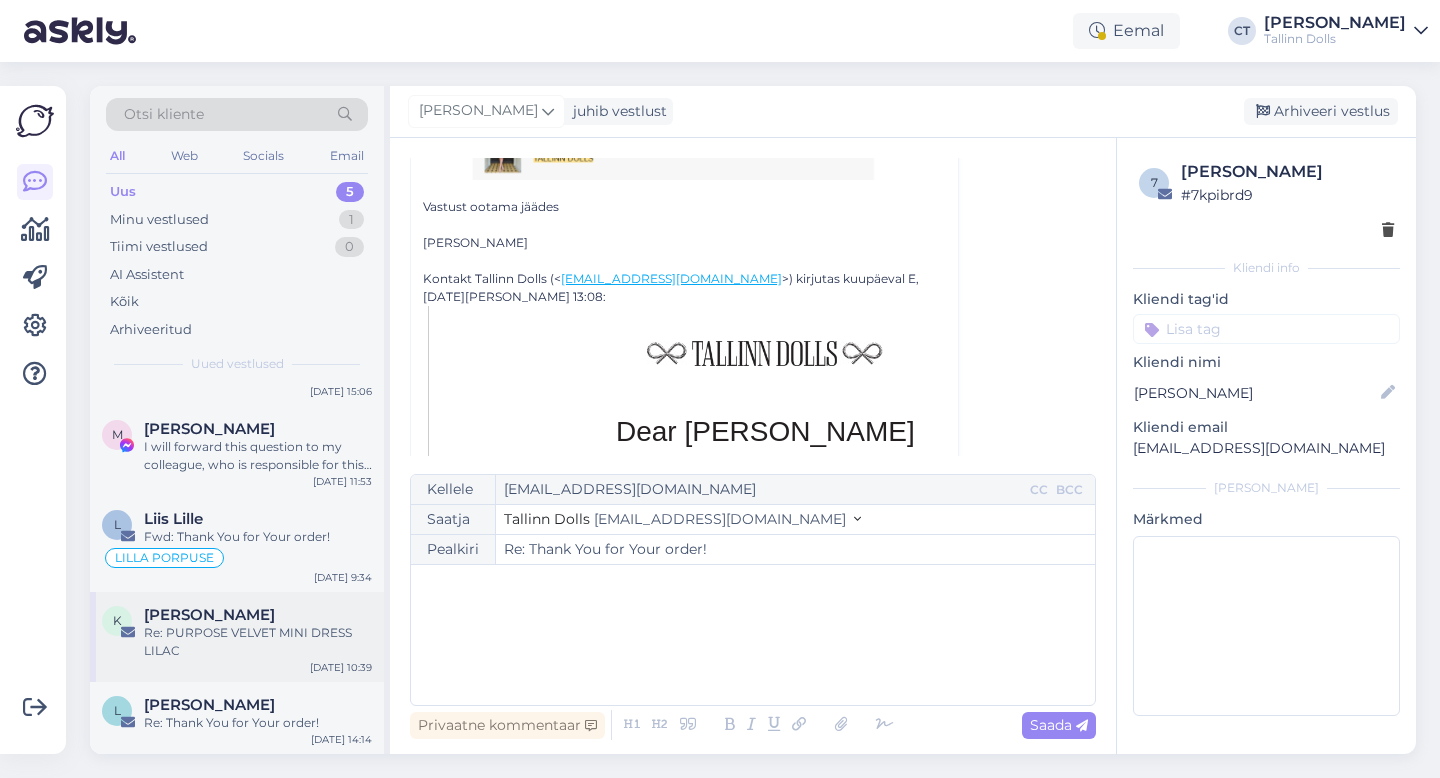 click on "Re: PURPOSE VELVET MINI DRESS LILAC" at bounding box center (258, 642) 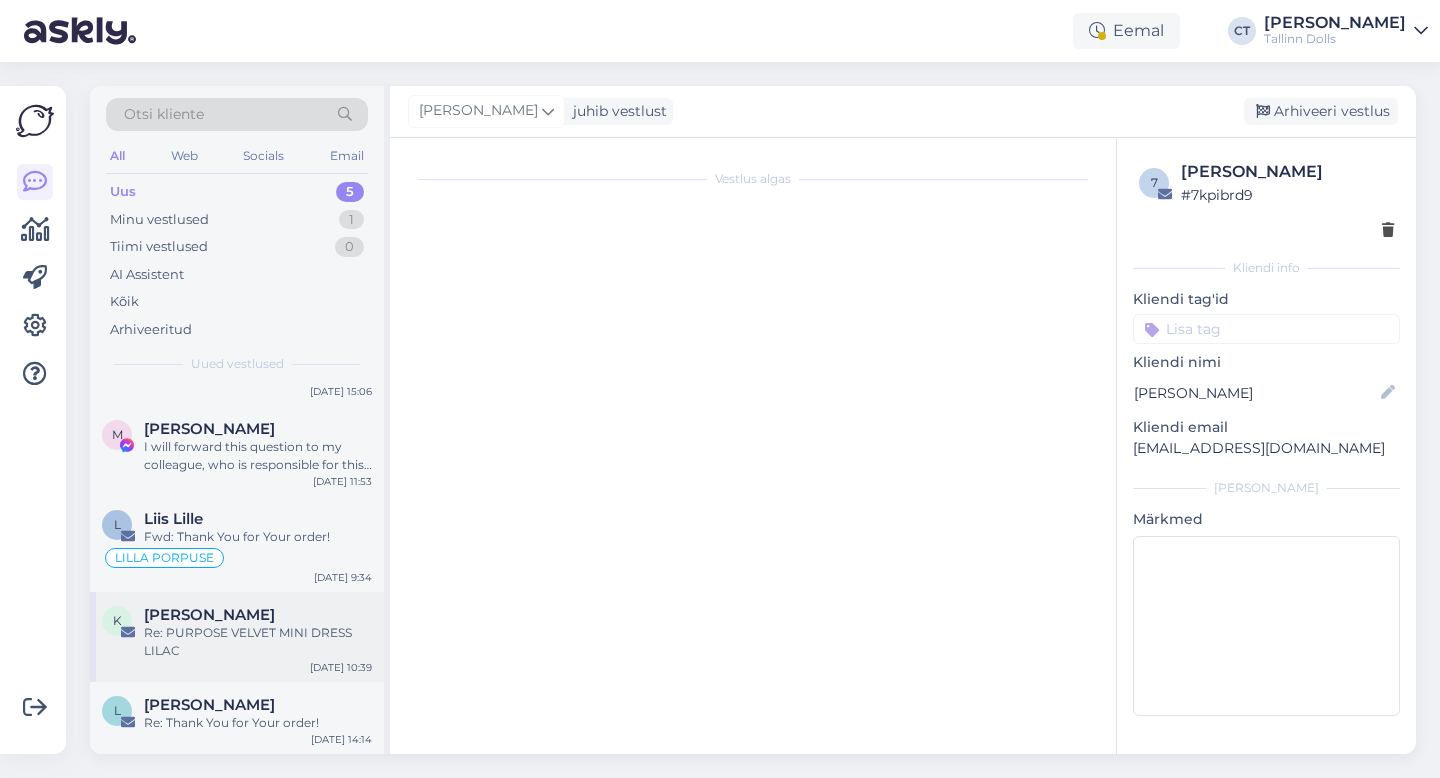 scroll, scrollTop: 231, scrollLeft: 0, axis: vertical 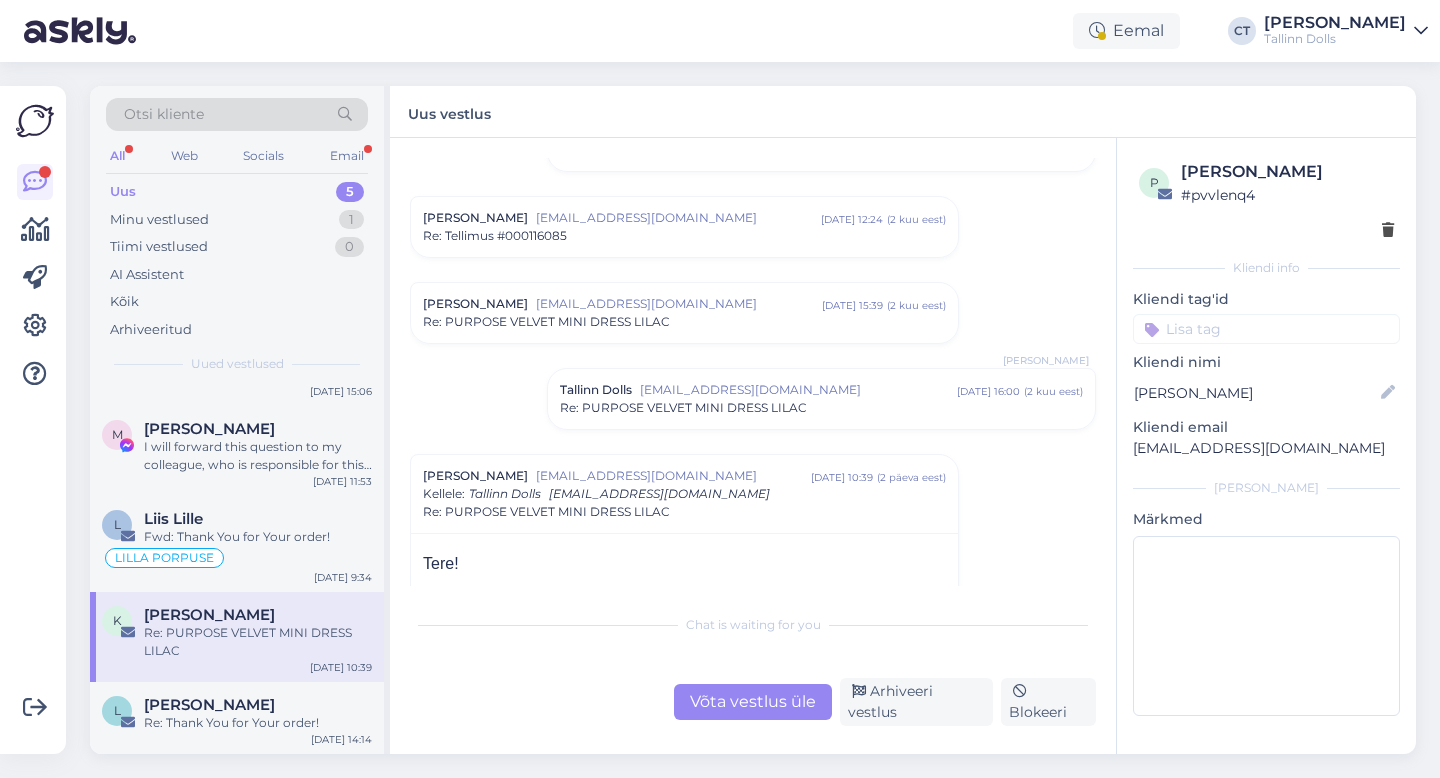 click on "Uus 5" at bounding box center (237, 192) 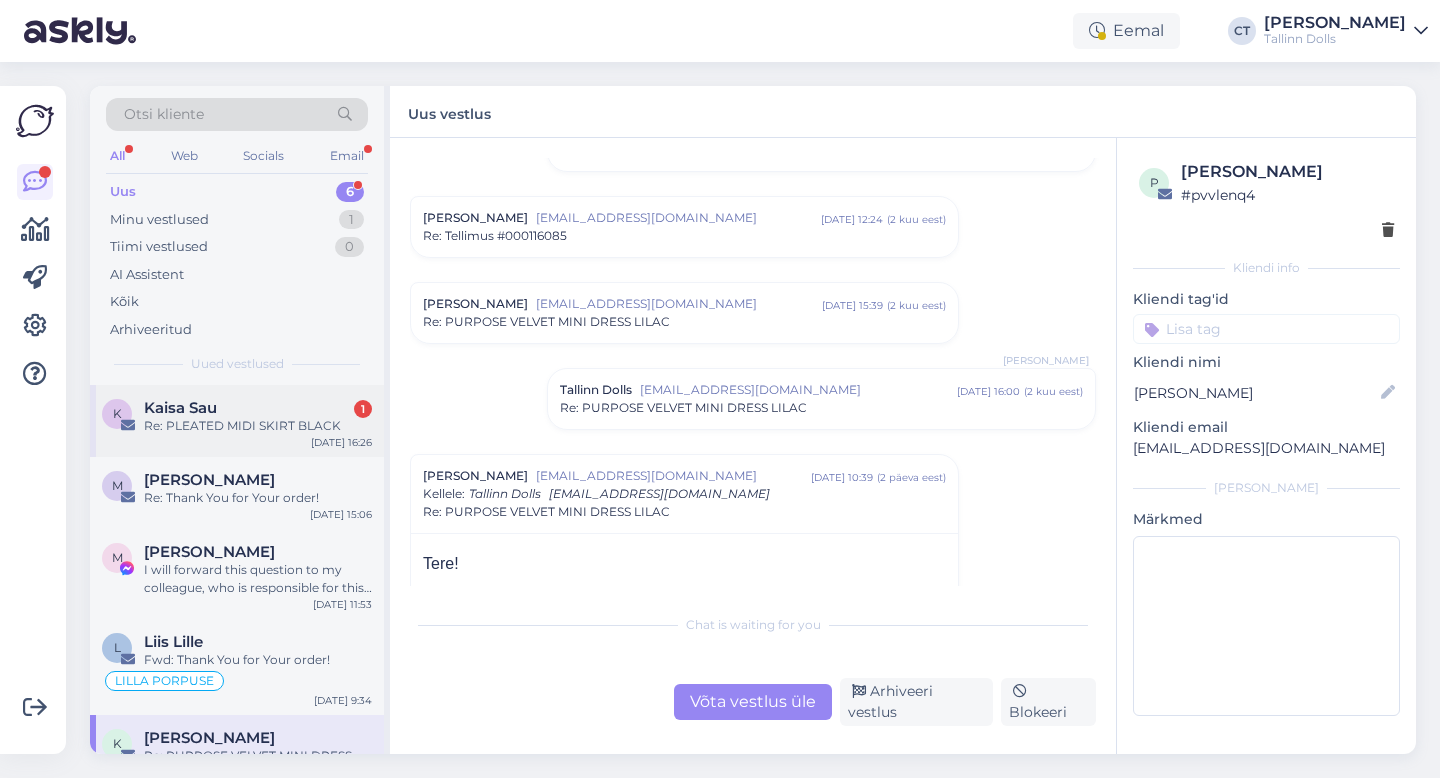 click on "Re: PLEATED MIDI SKIRT BLACK" at bounding box center [258, 426] 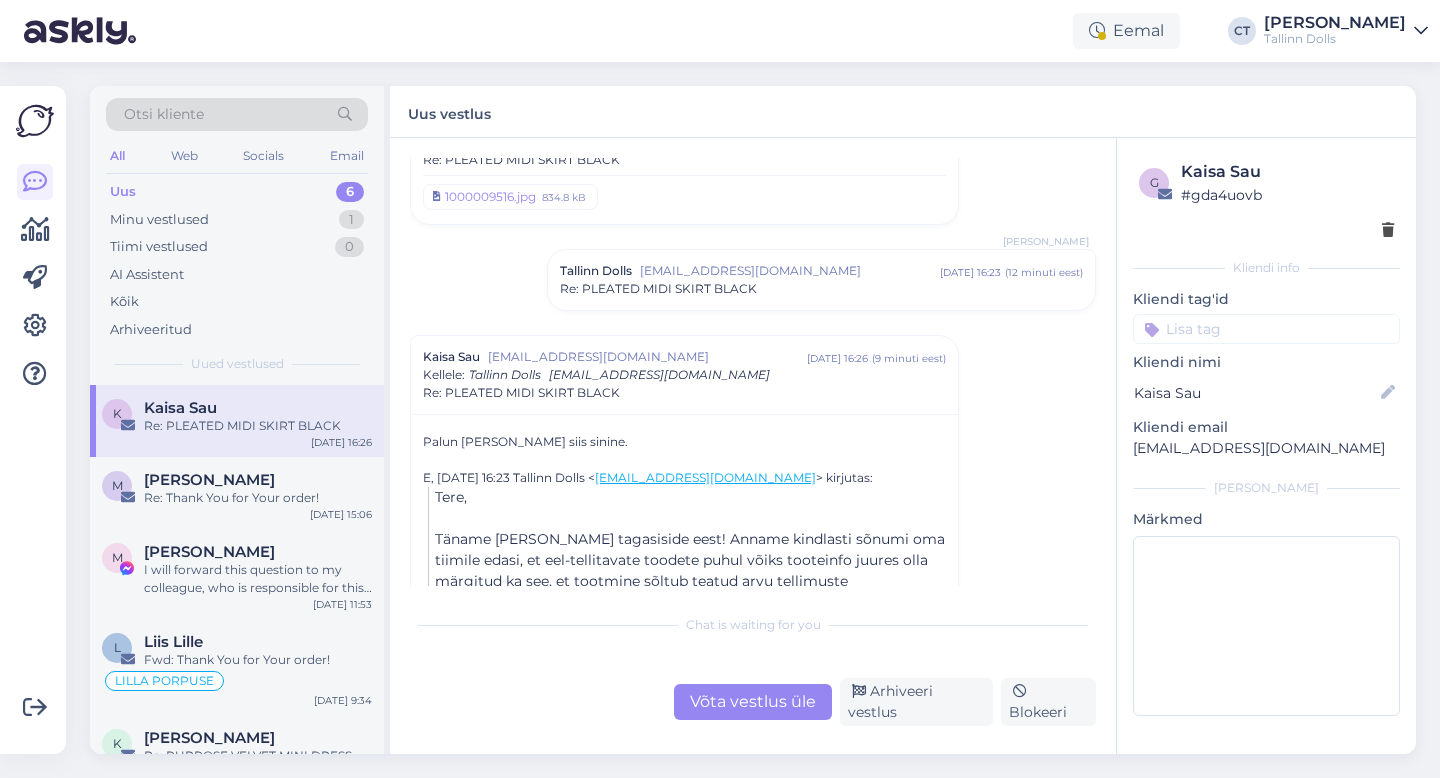 scroll, scrollTop: 7309, scrollLeft: 0, axis: vertical 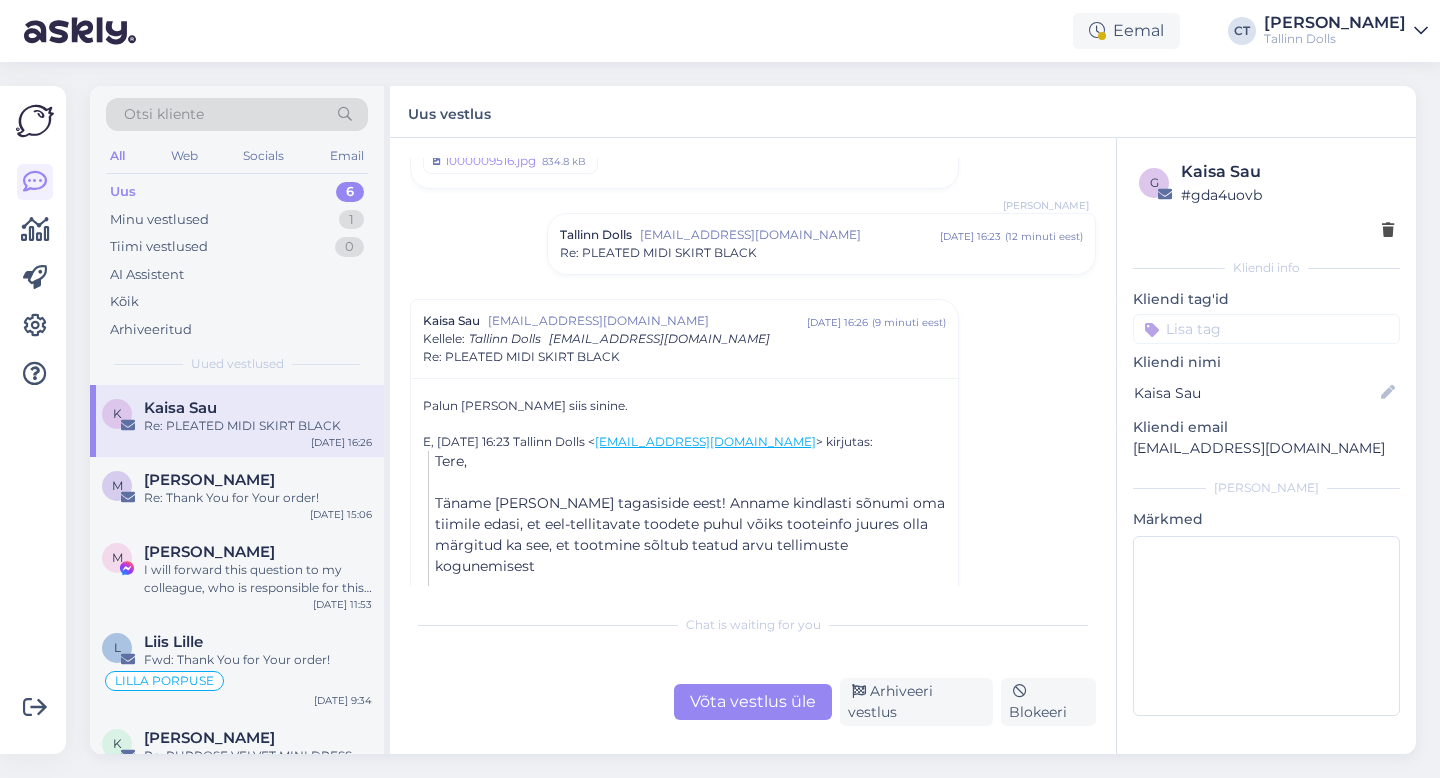 click on "Võta vestlus üle" at bounding box center (753, 702) 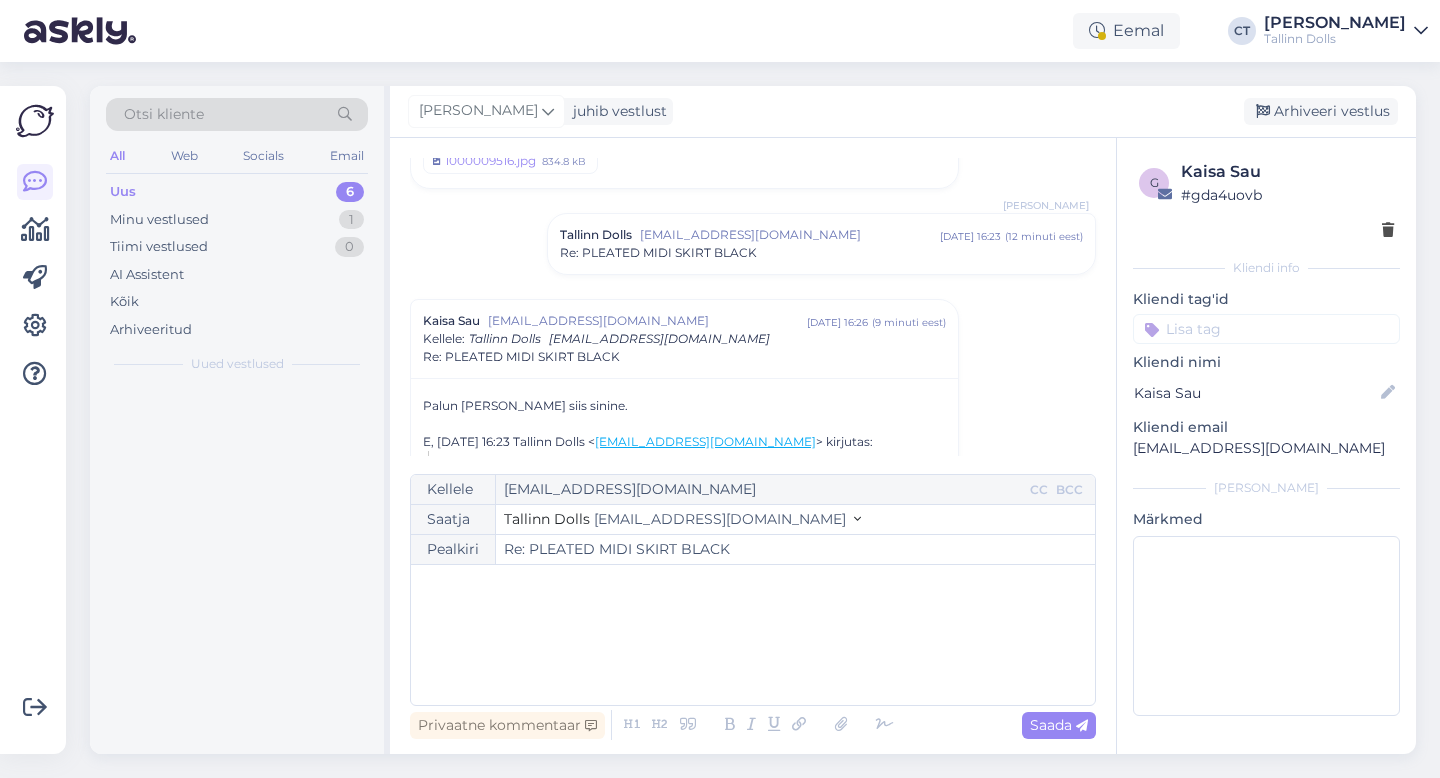 scroll, scrollTop: 7450, scrollLeft: 0, axis: vertical 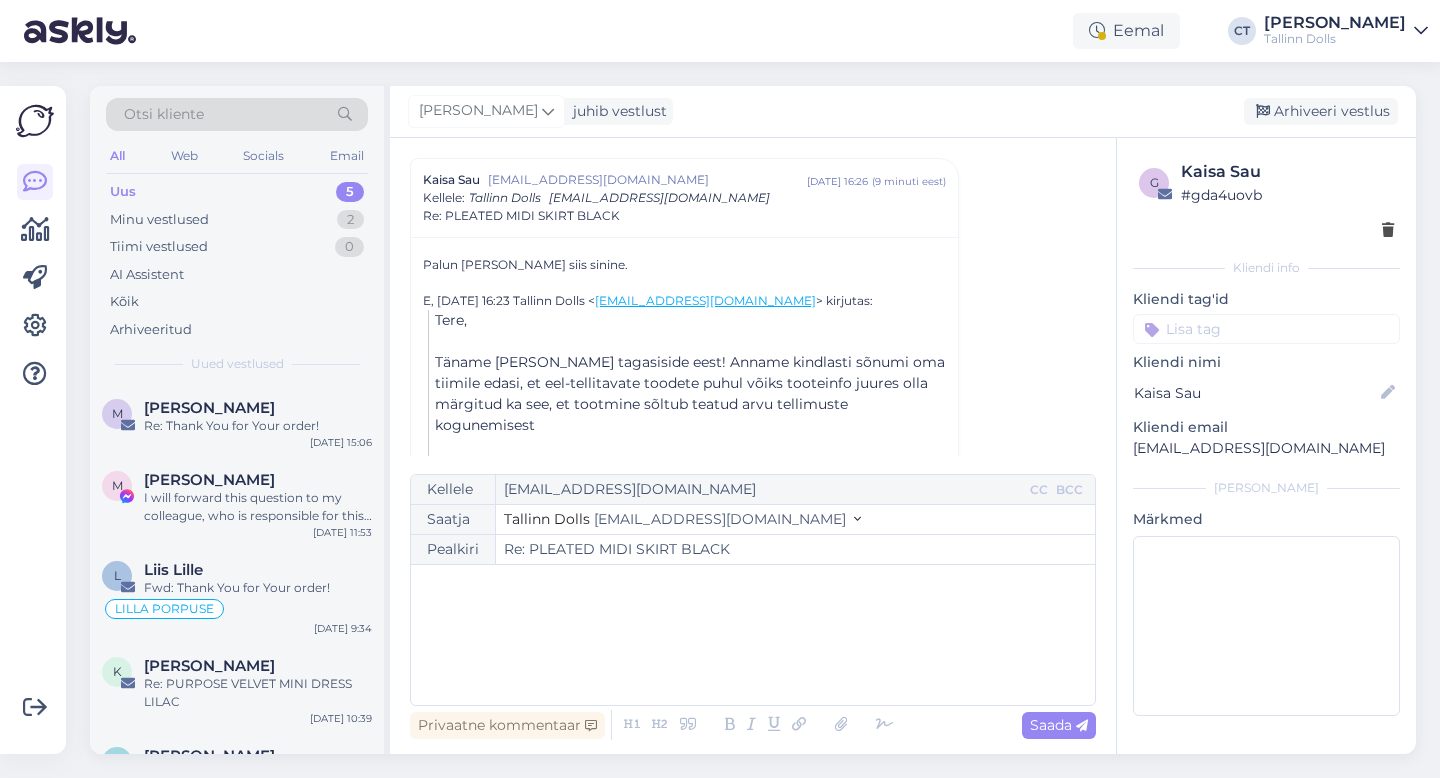 click on "﻿" at bounding box center [753, 635] 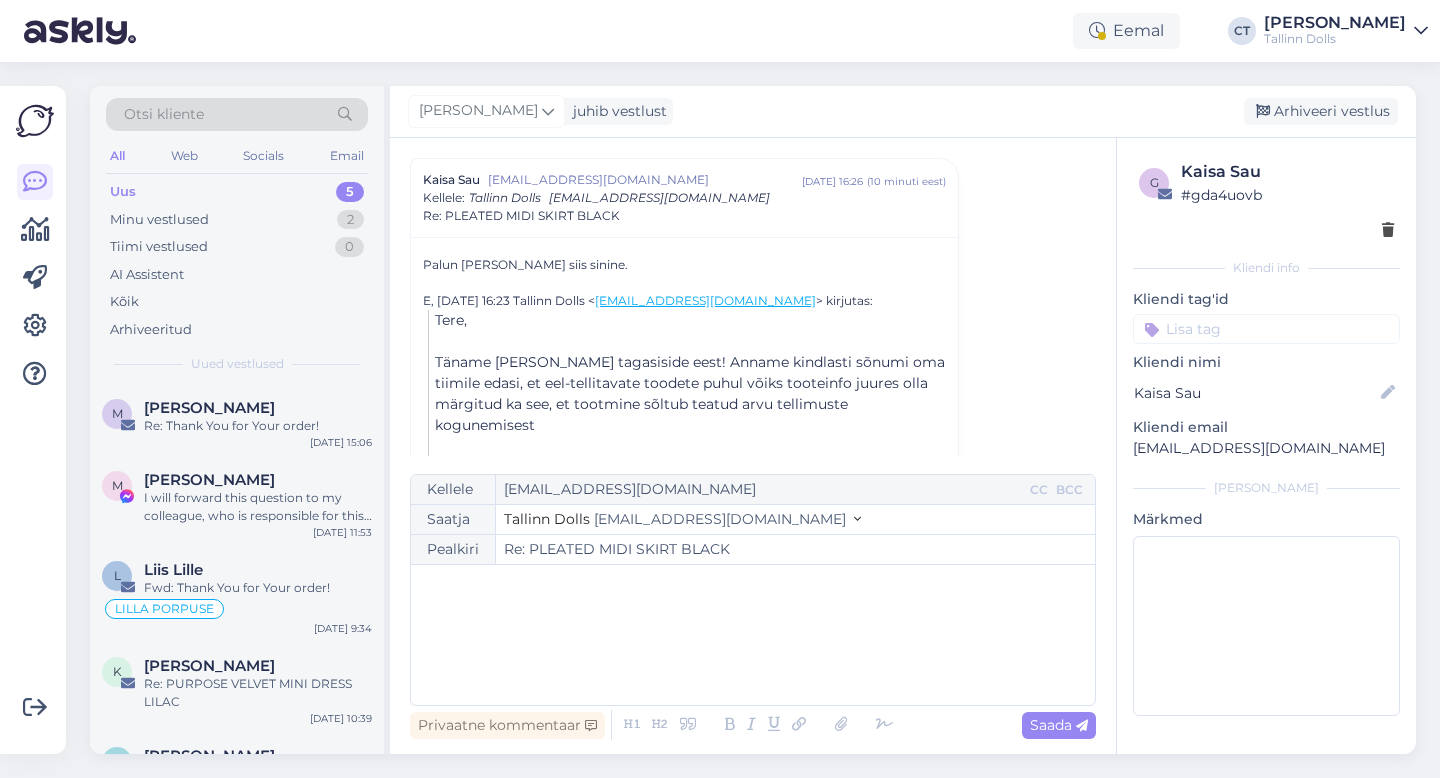 click on "﻿" at bounding box center [753, 635] 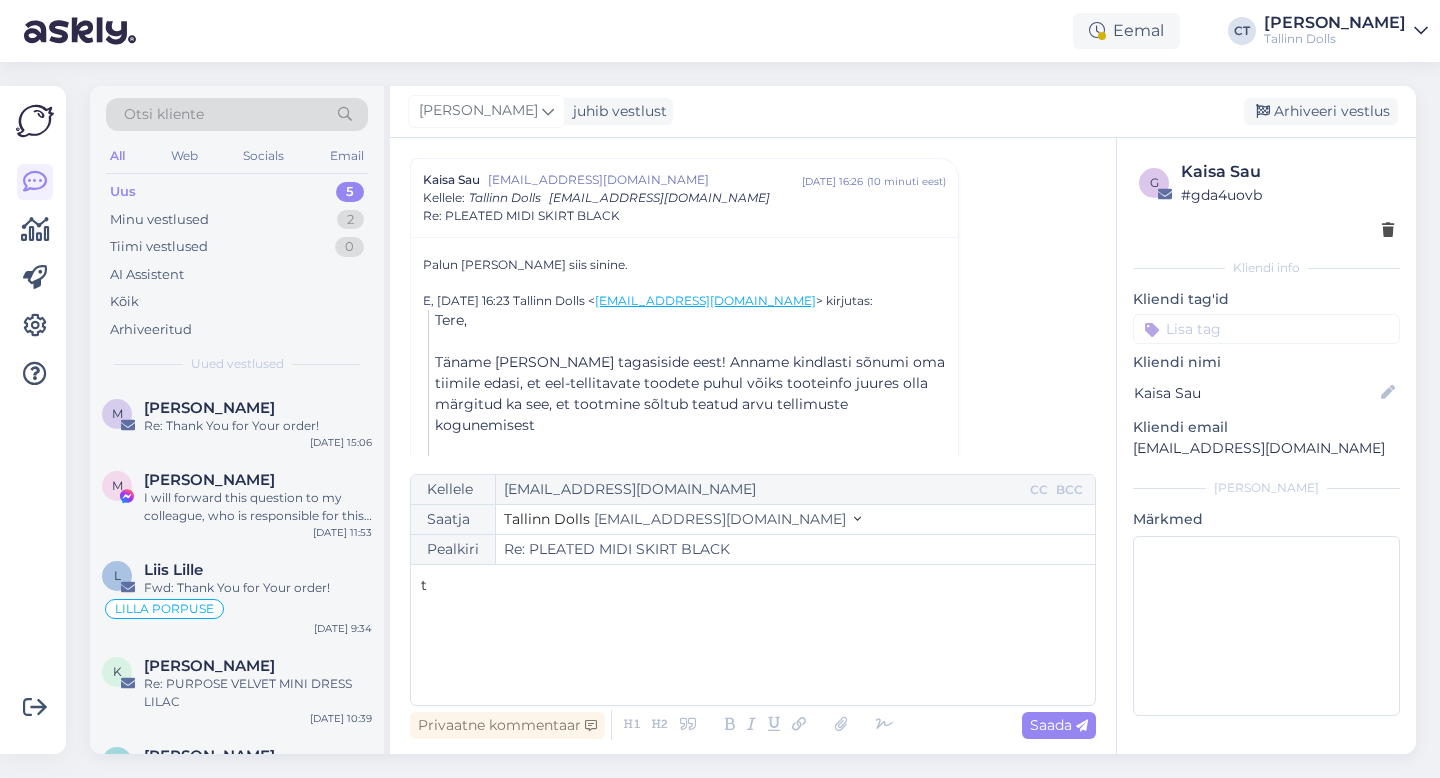 type 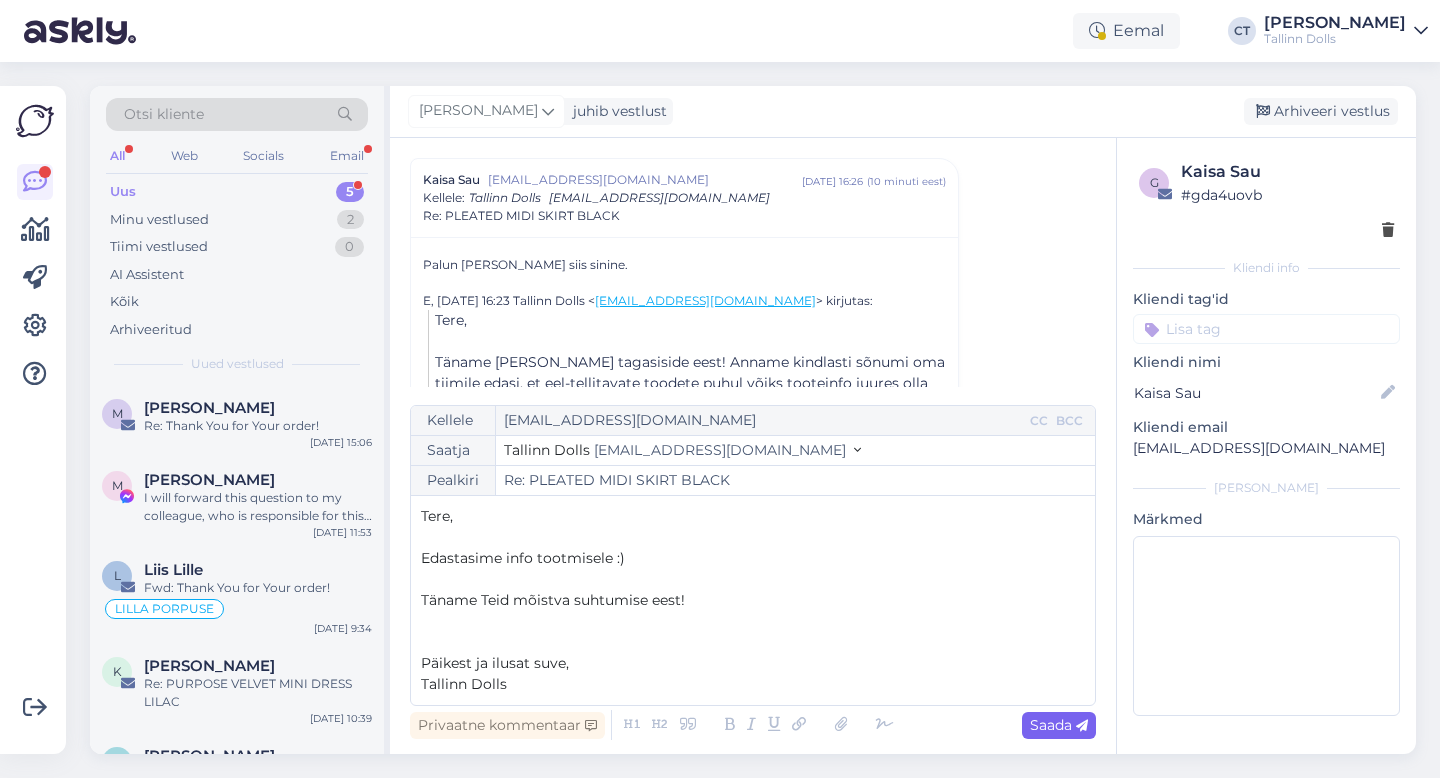 click on "Saada" at bounding box center (1059, 725) 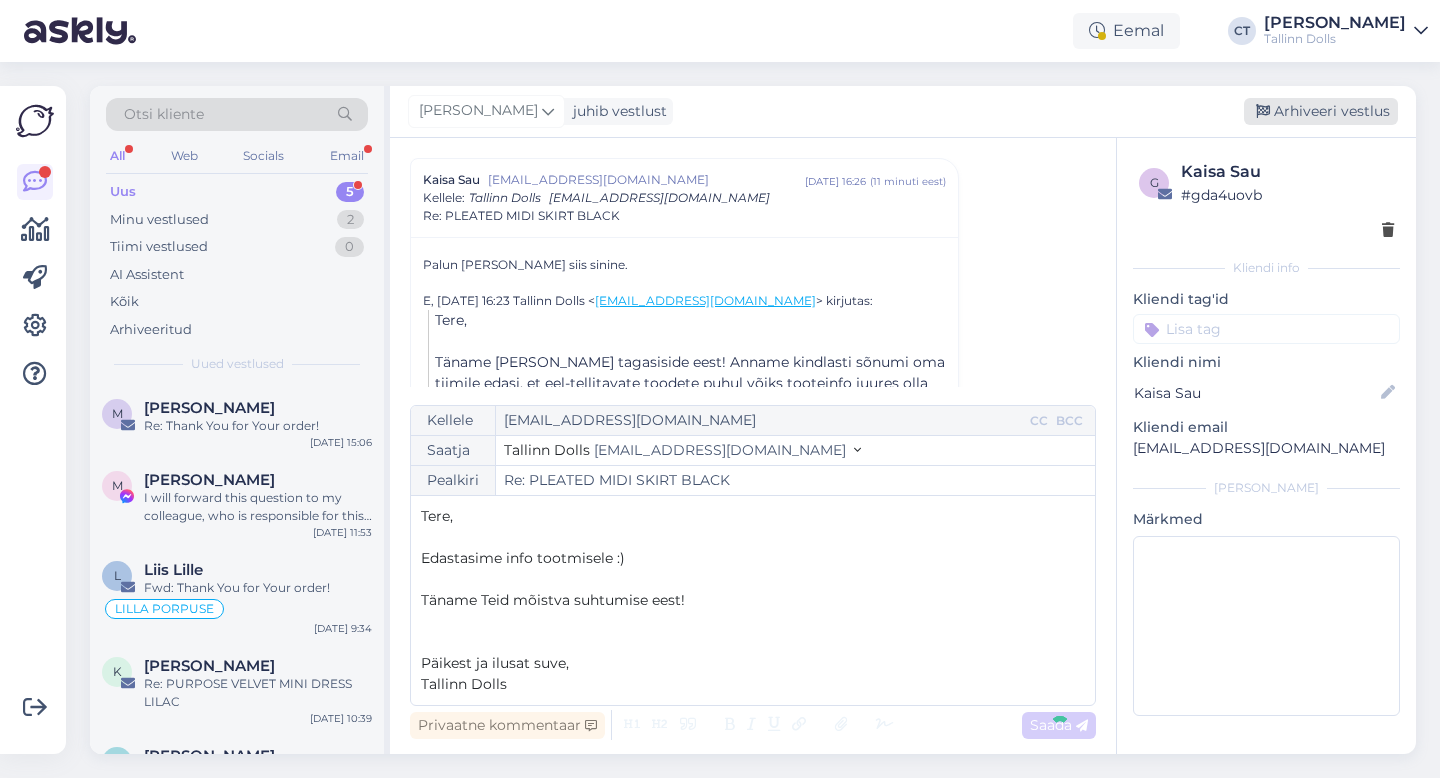 click on "Arhiveeri vestlus" at bounding box center [1321, 111] 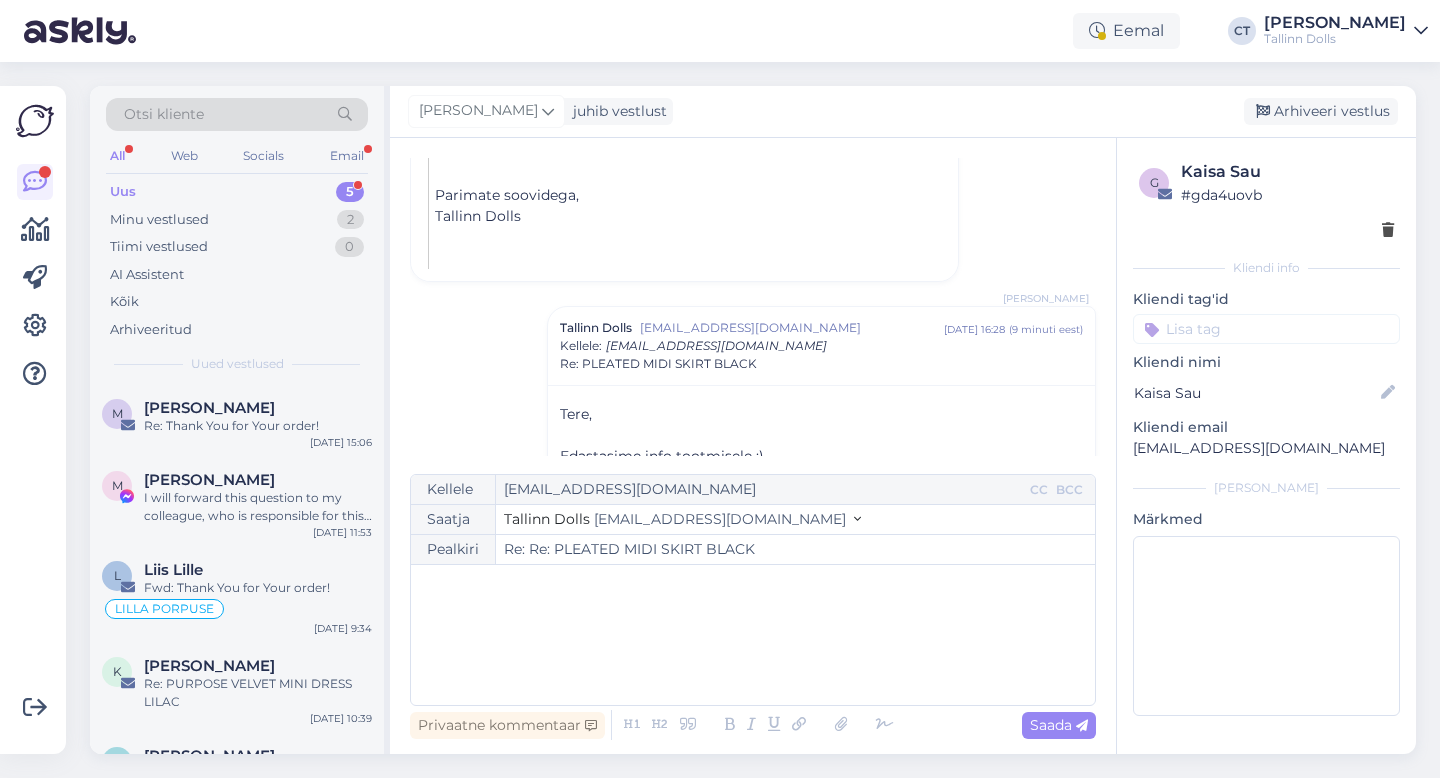 scroll, scrollTop: 7974, scrollLeft: 0, axis: vertical 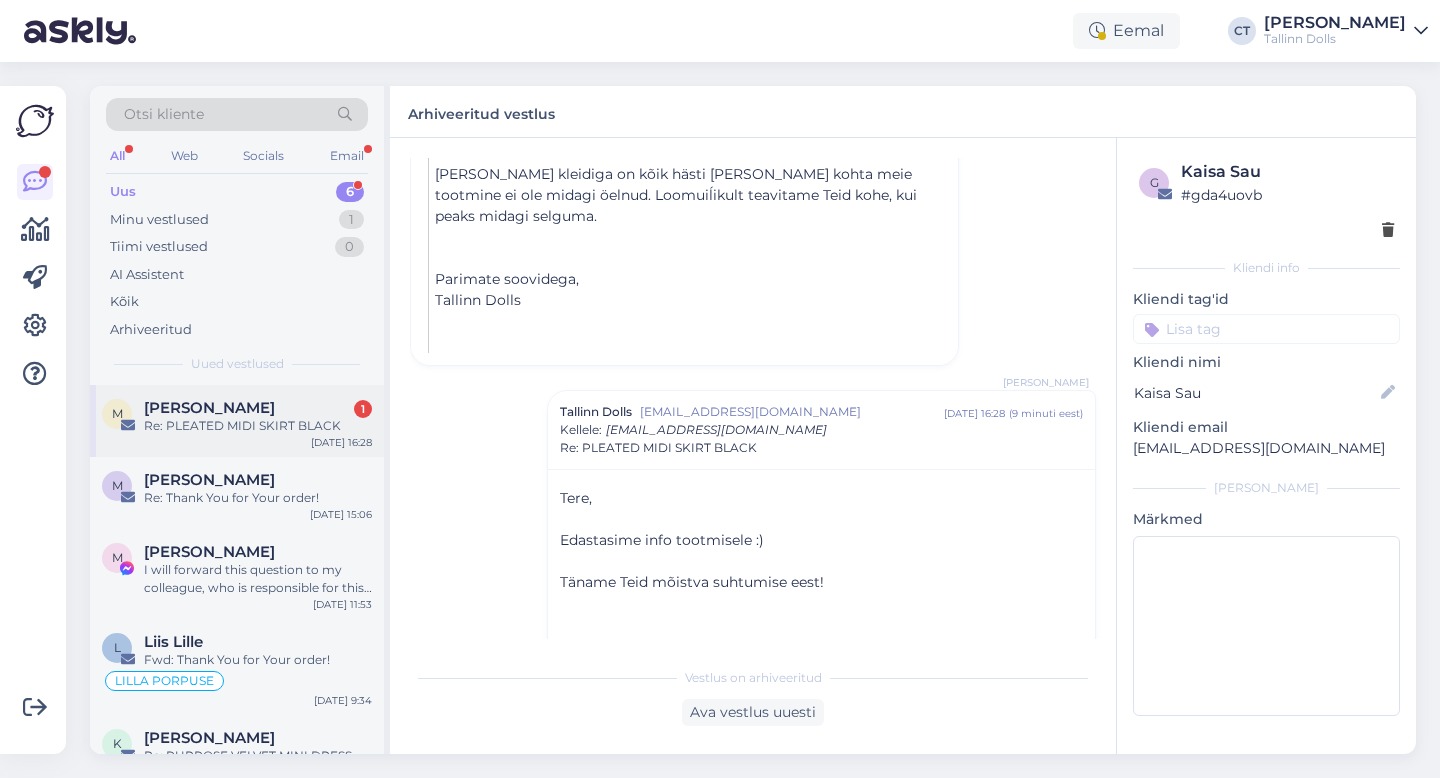 click on "Re: PLEATED MIDI SKIRT BLACK" at bounding box center (258, 426) 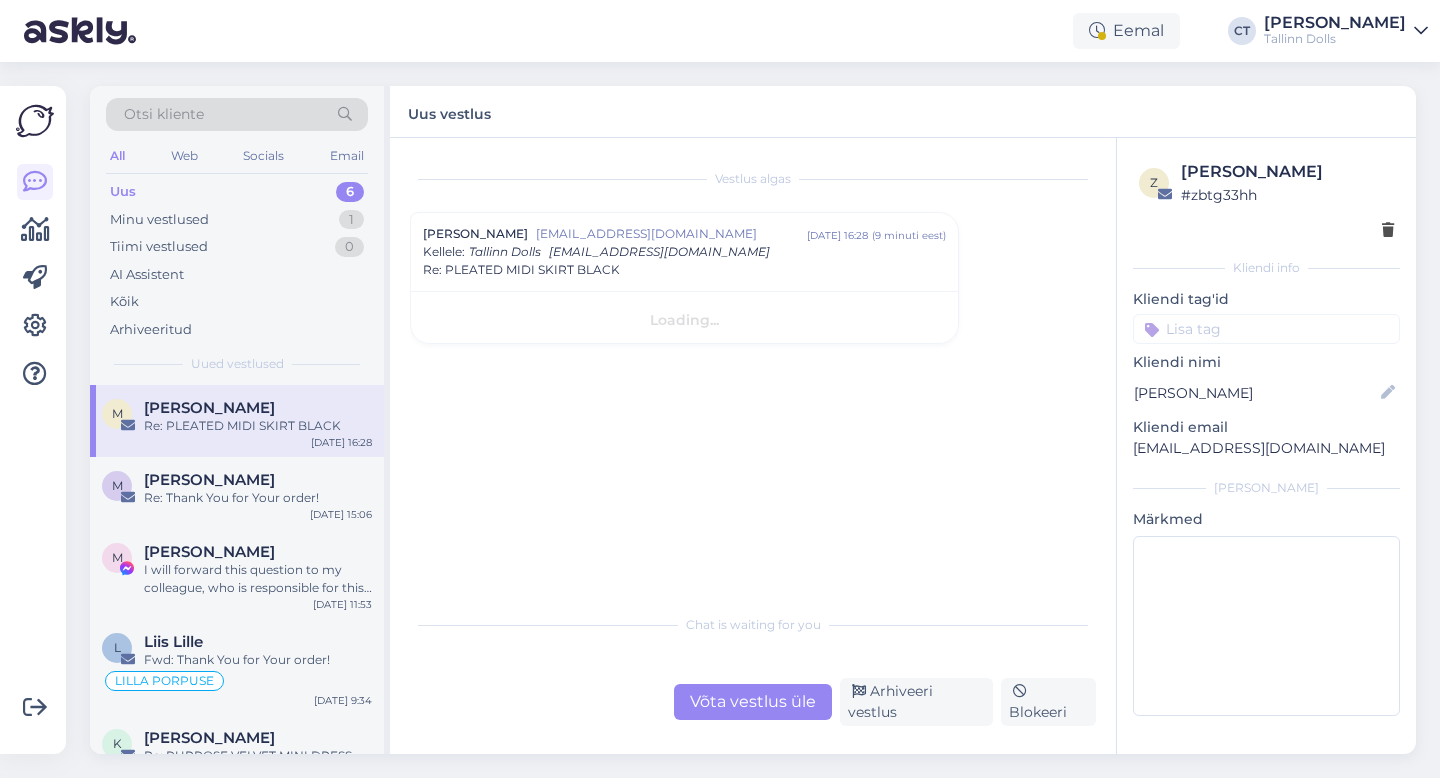 scroll, scrollTop: 0, scrollLeft: 0, axis: both 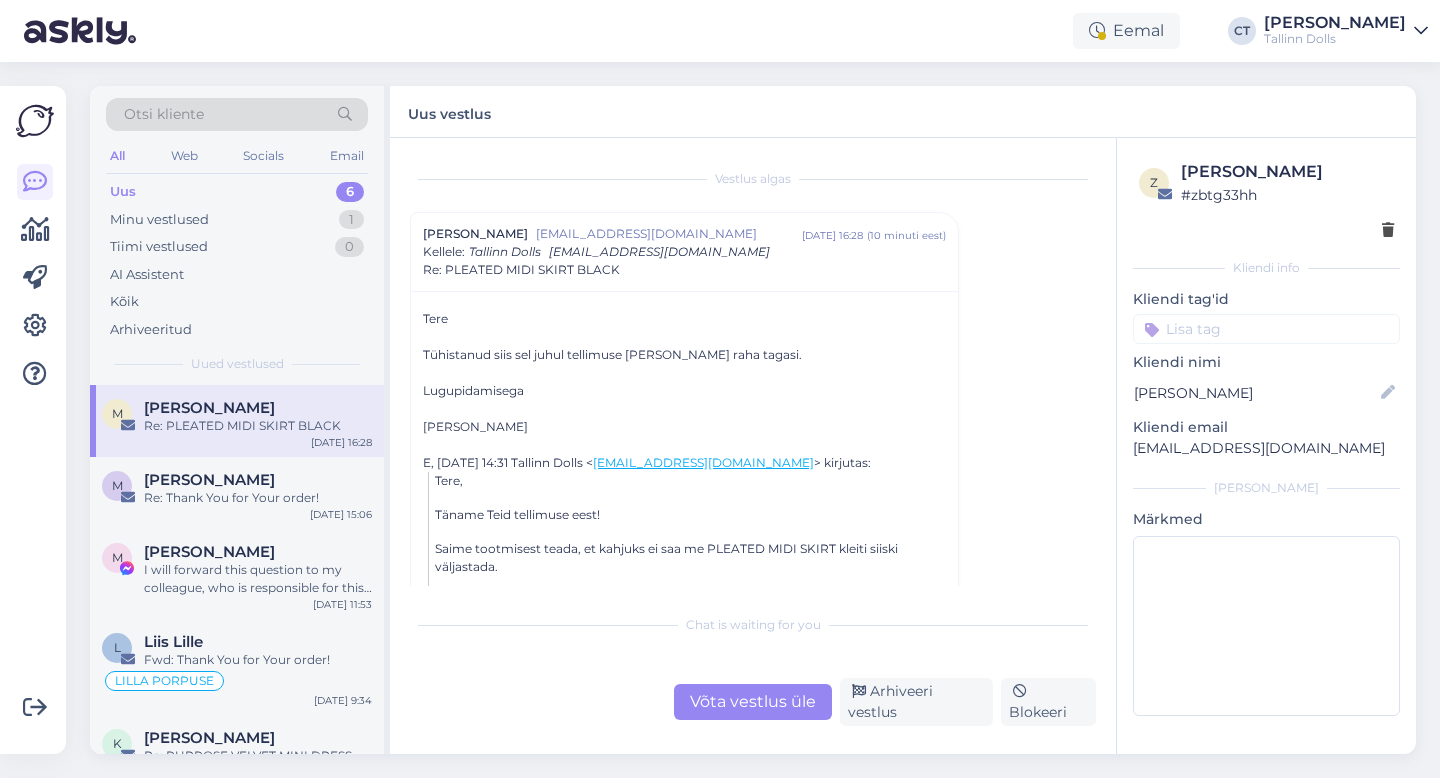 click on "Võta vestlus üle" at bounding box center (753, 702) 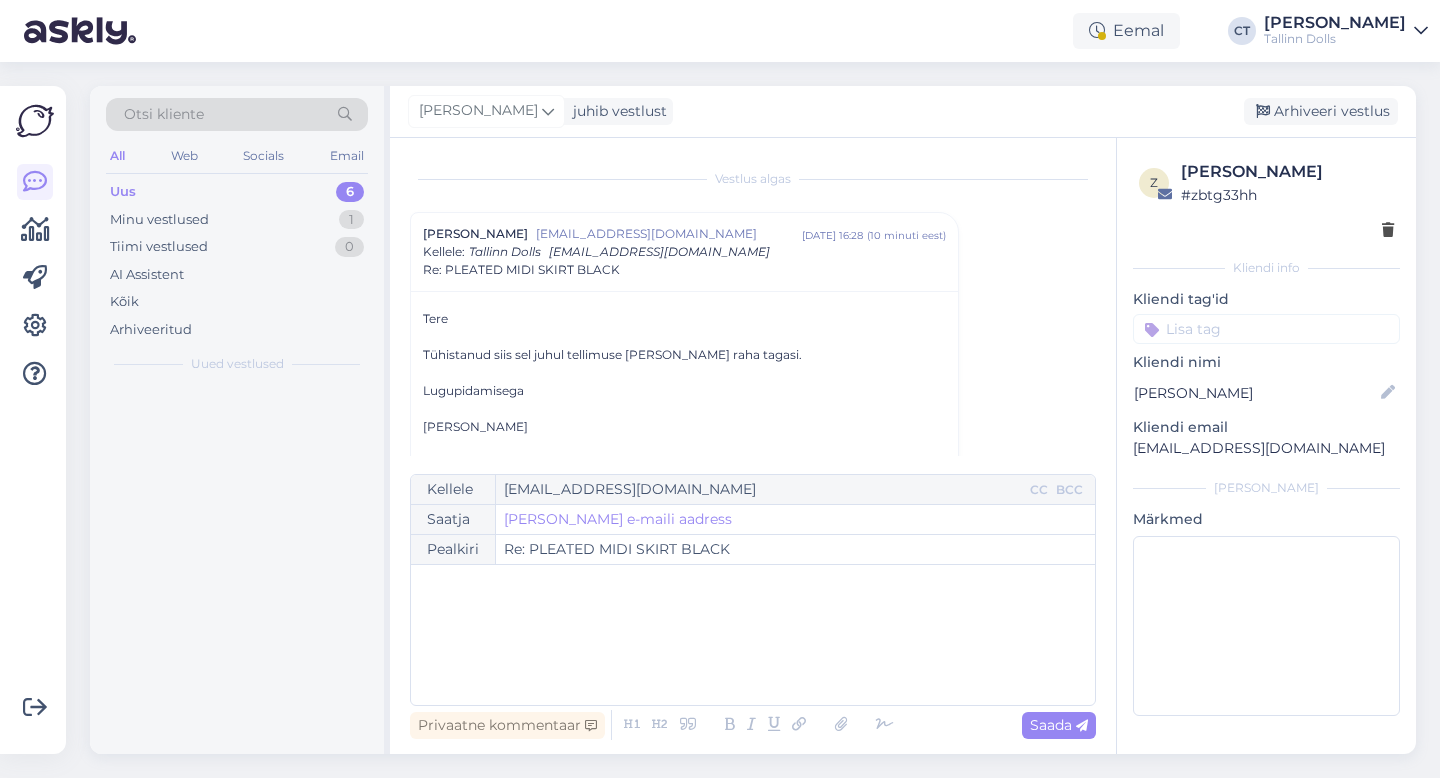scroll, scrollTop: 54, scrollLeft: 0, axis: vertical 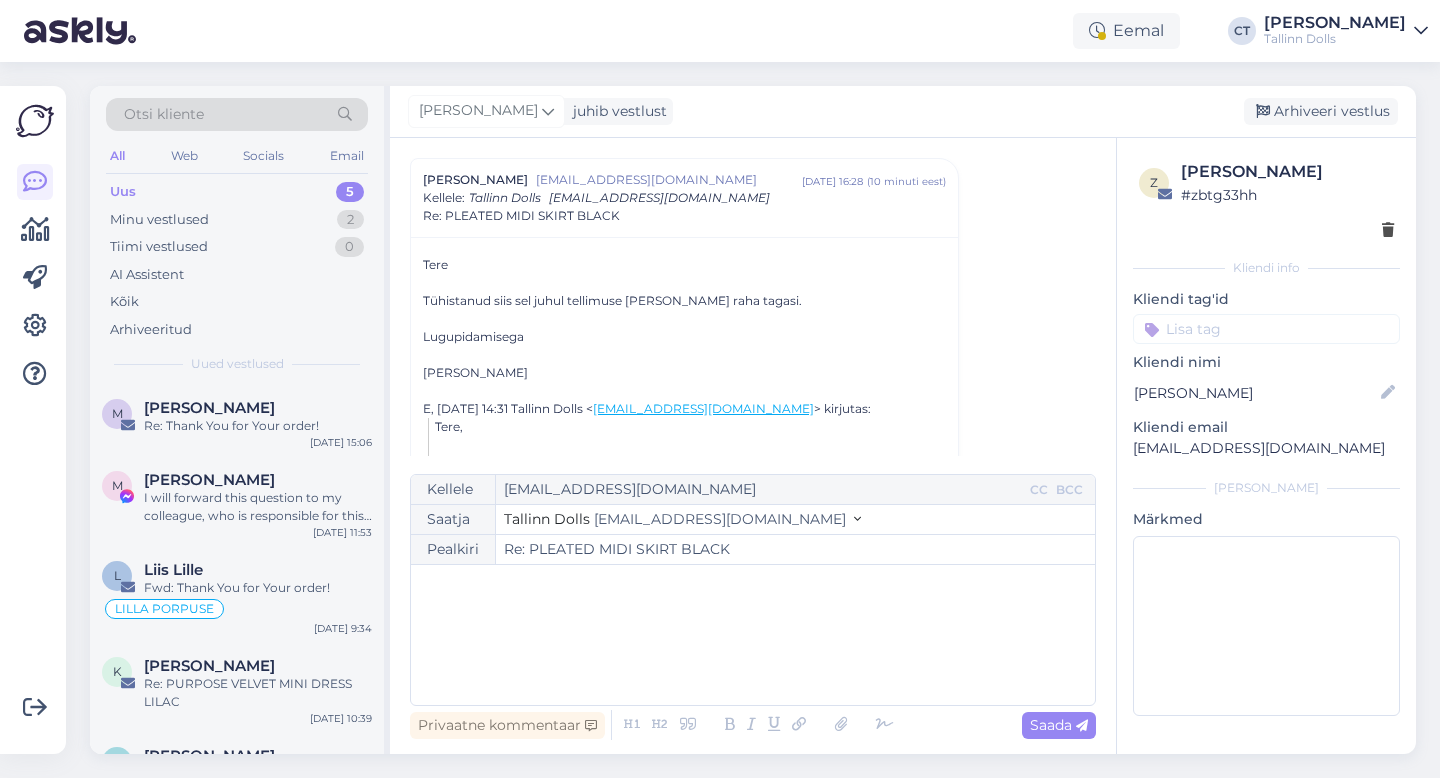 click on "﻿" at bounding box center [753, 635] 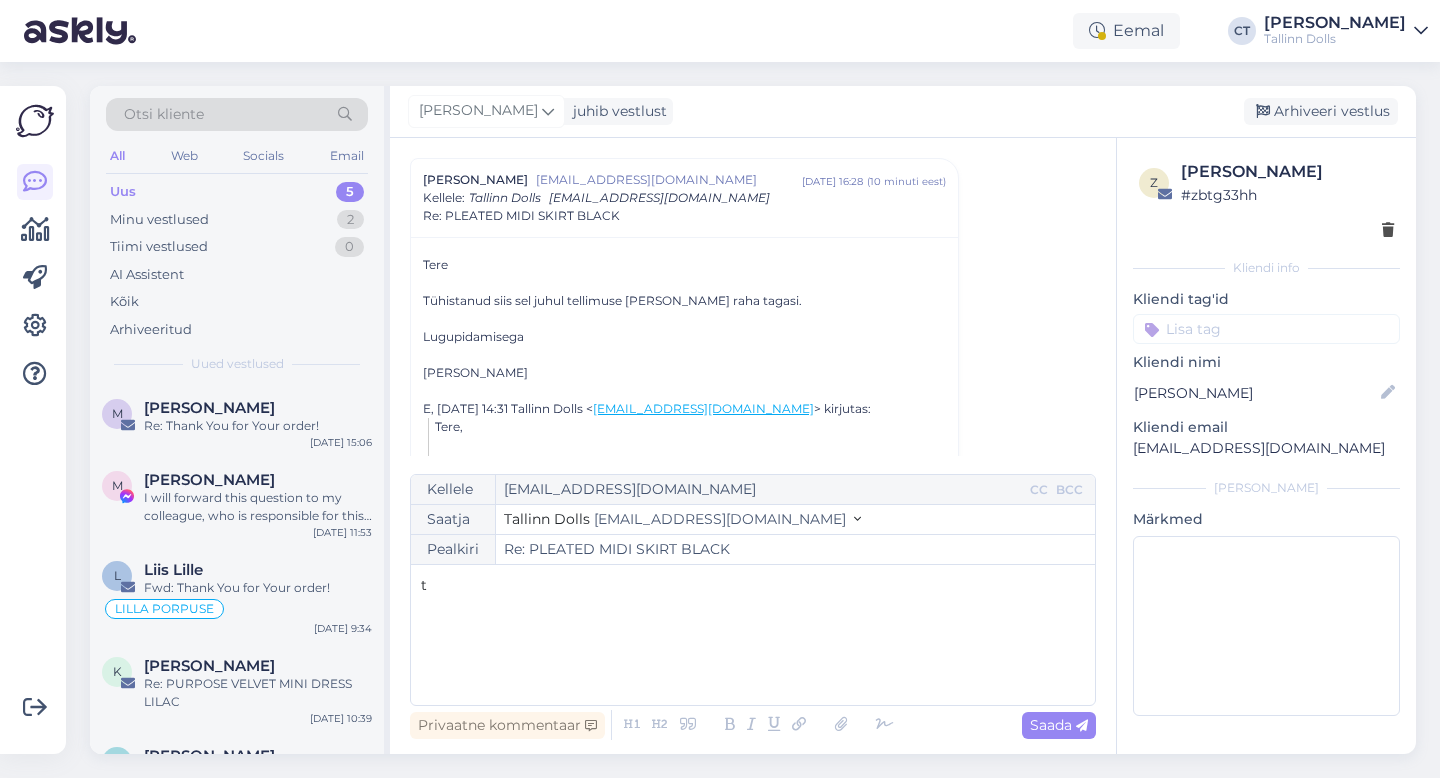 type 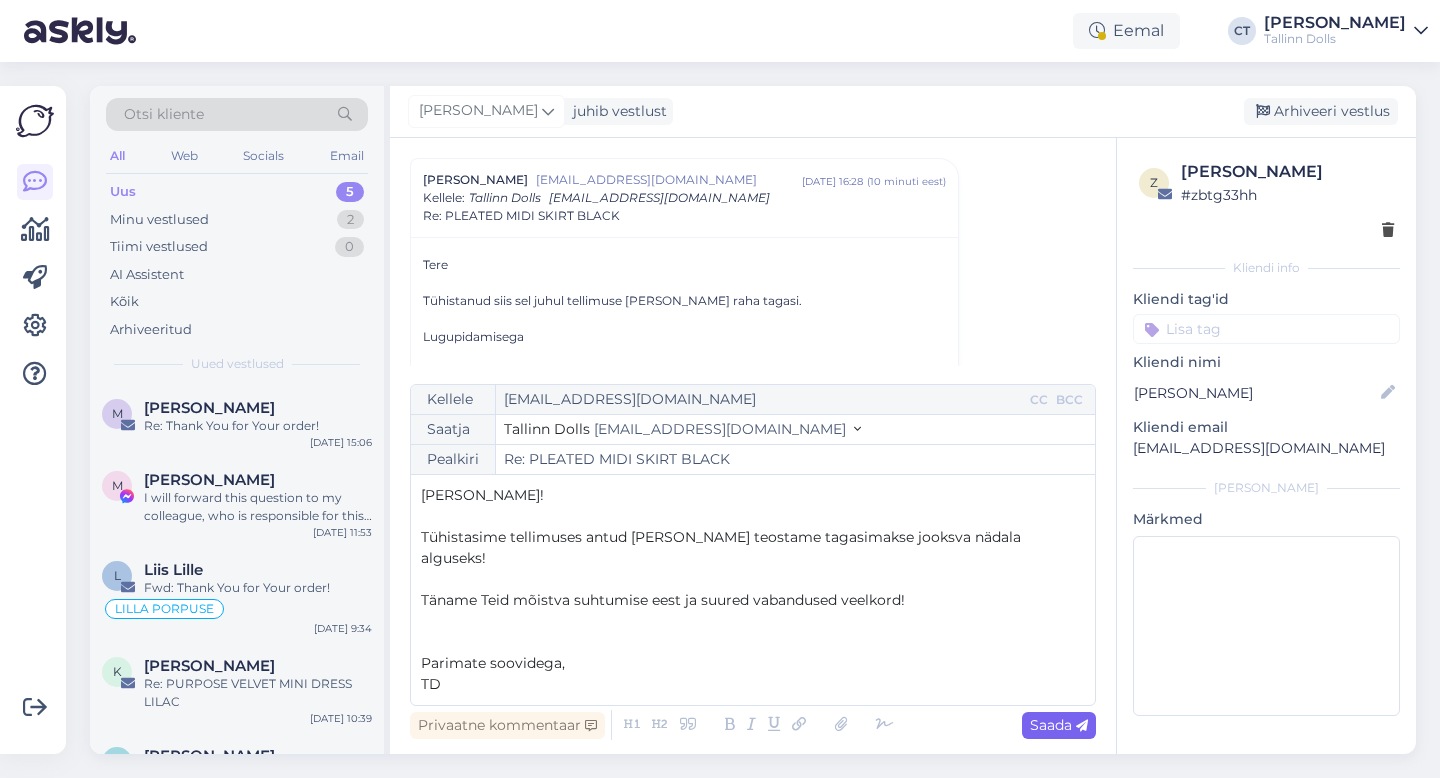 click on "Saada" at bounding box center [1059, 725] 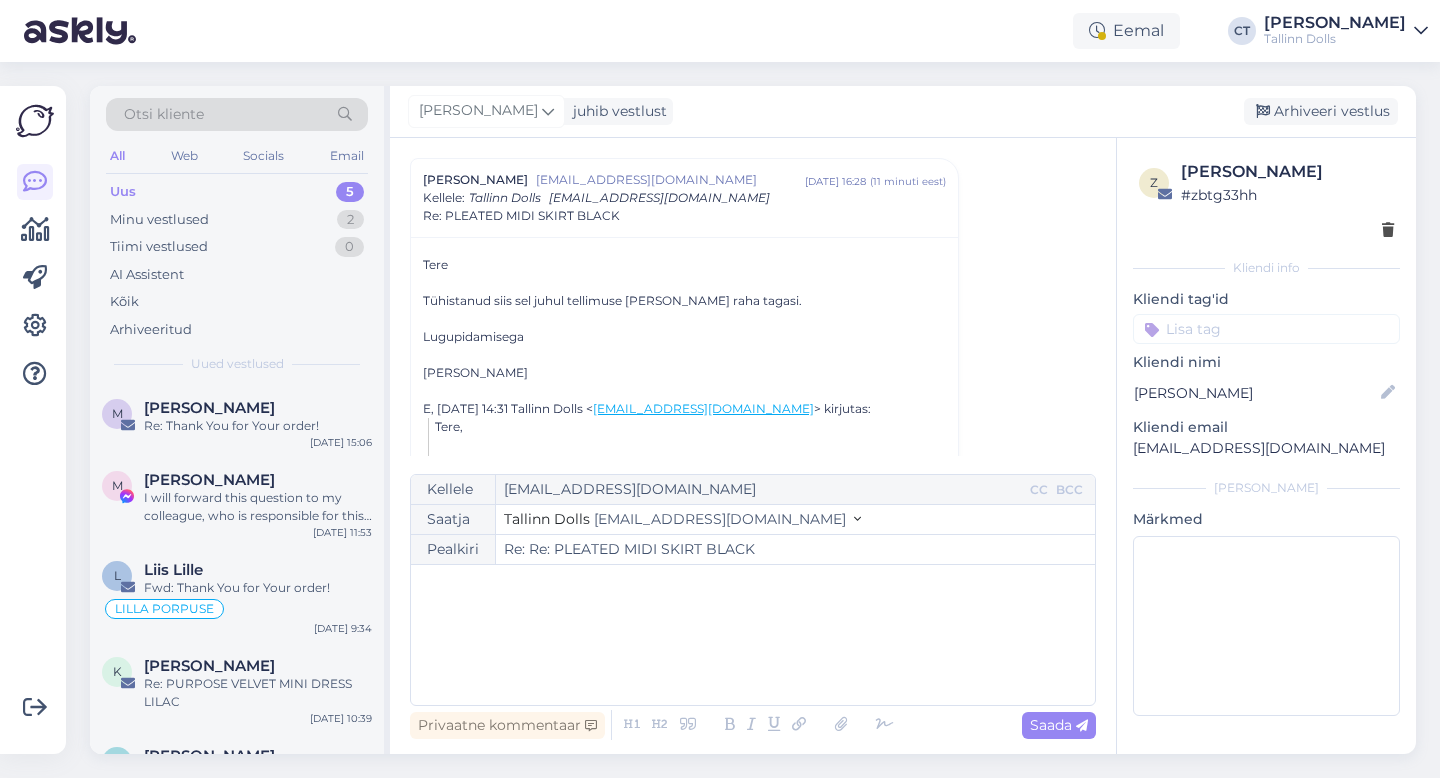 type on "Re: PLEATED MIDI SKIRT BLACK" 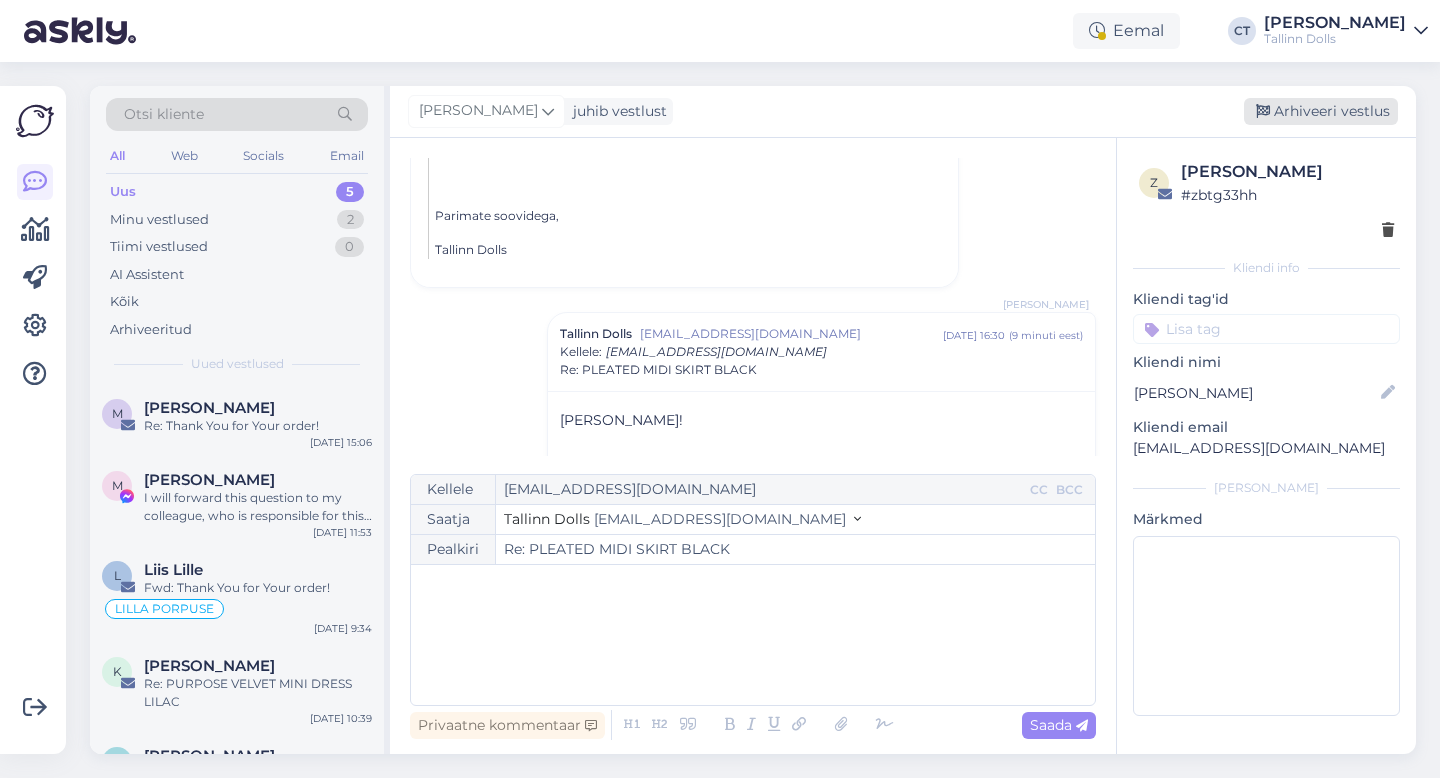 click on "Arhiveeri vestlus" at bounding box center (1321, 111) 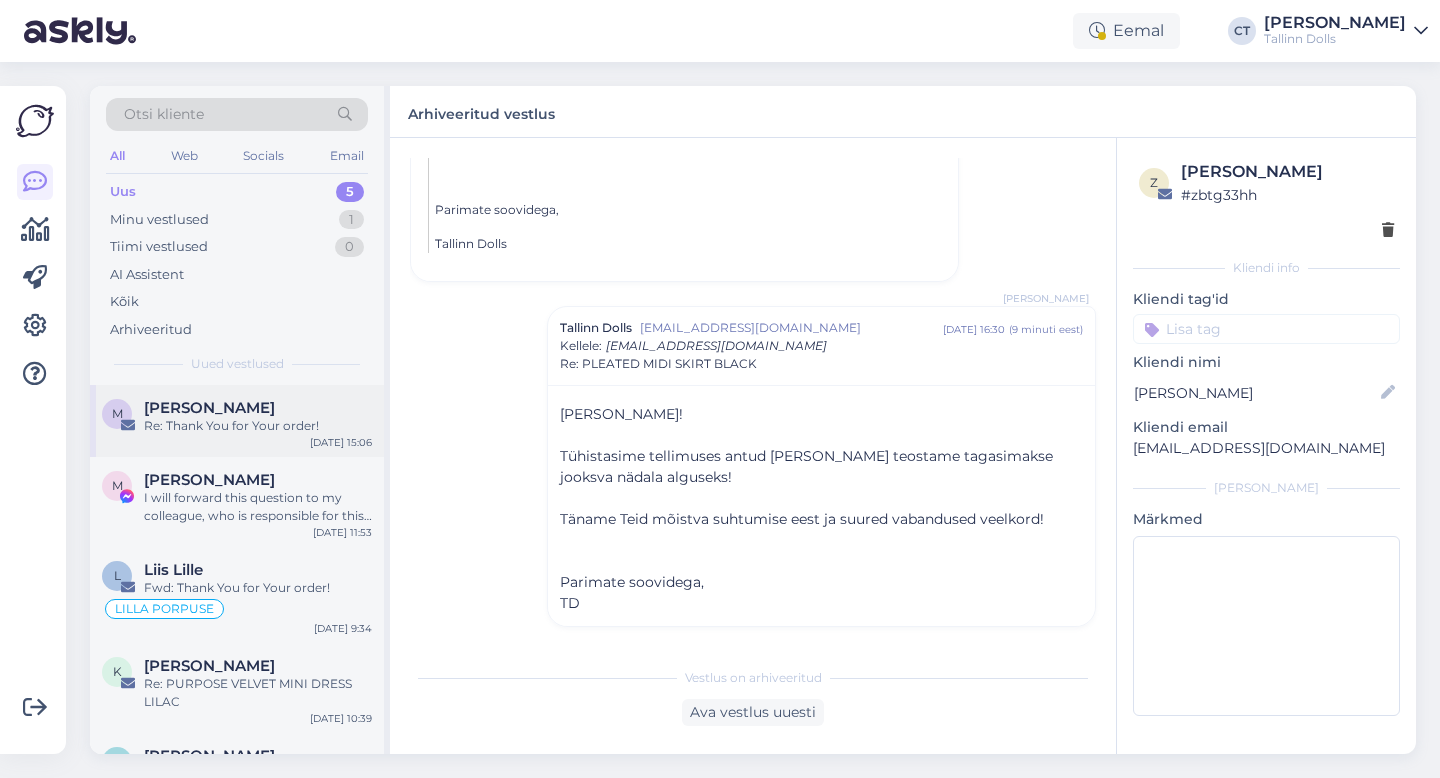 click on "[PERSON_NAME]" at bounding box center [209, 408] 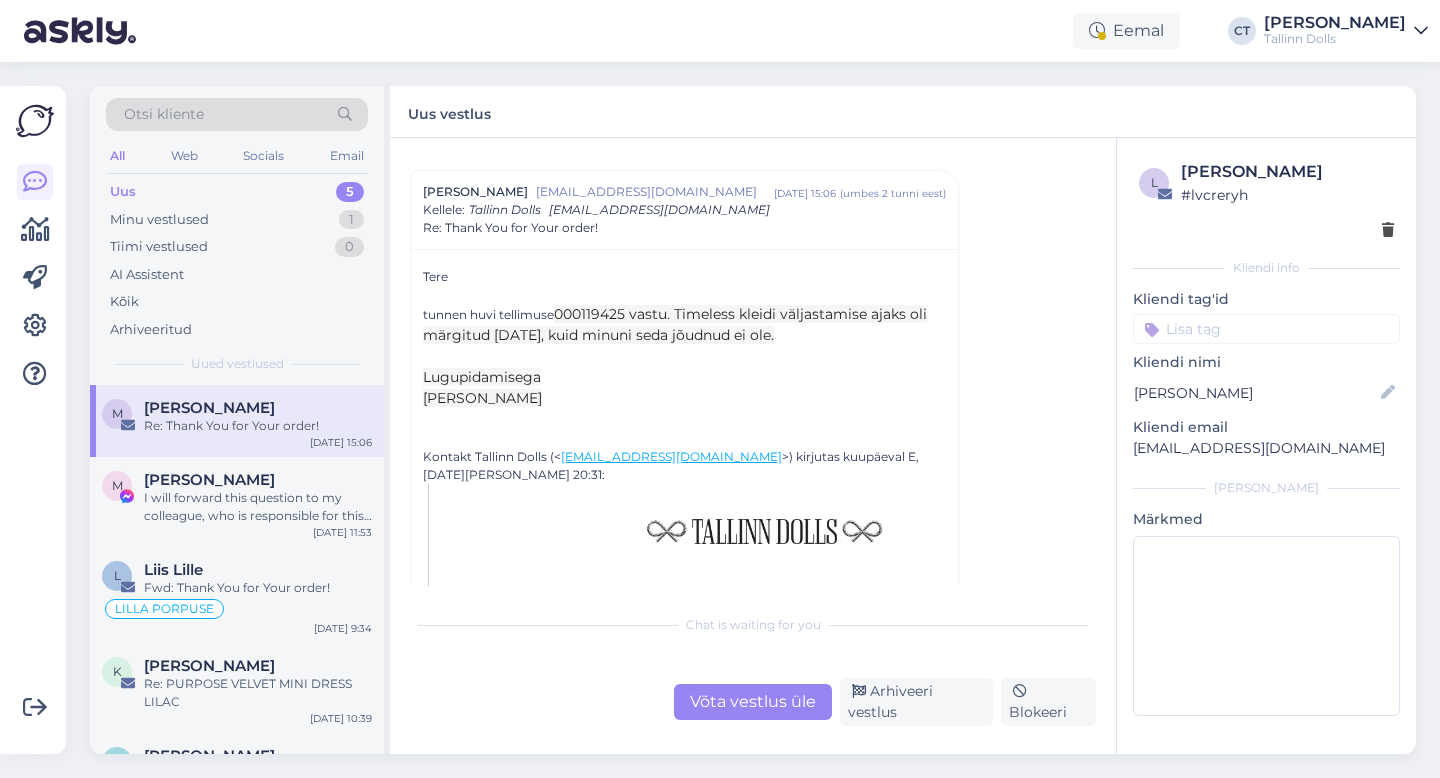 scroll, scrollTop: 47, scrollLeft: 0, axis: vertical 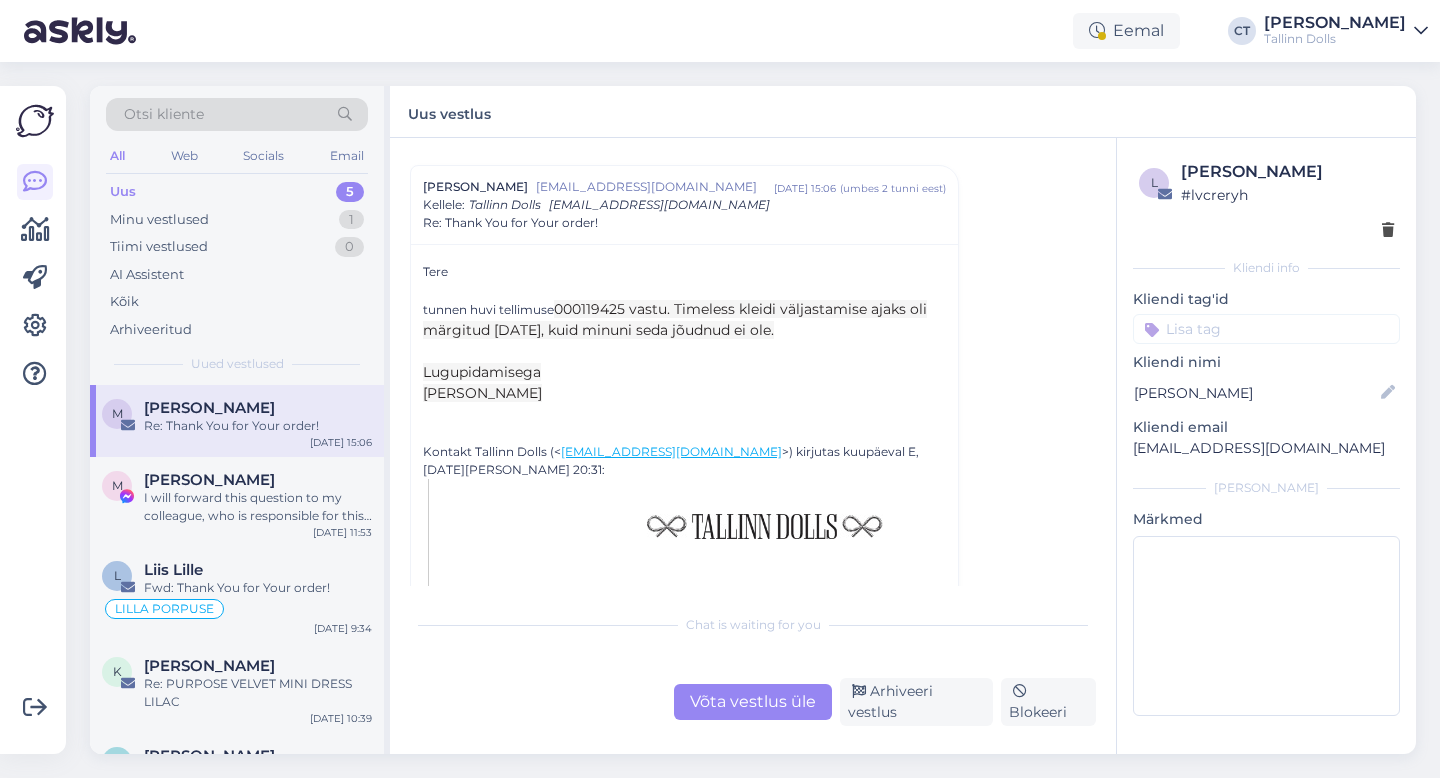 click on "Uus 5" at bounding box center [237, 192] 